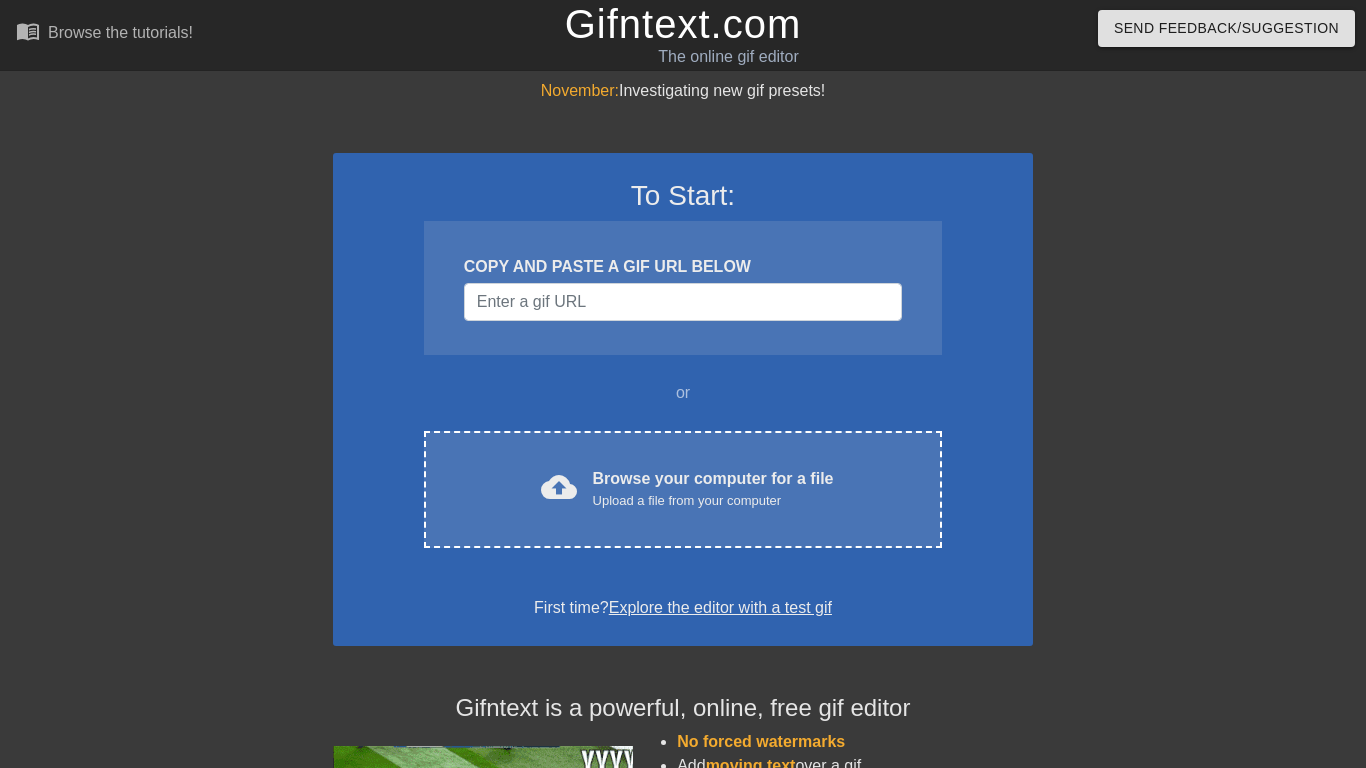 scroll, scrollTop: 0, scrollLeft: 0, axis: both 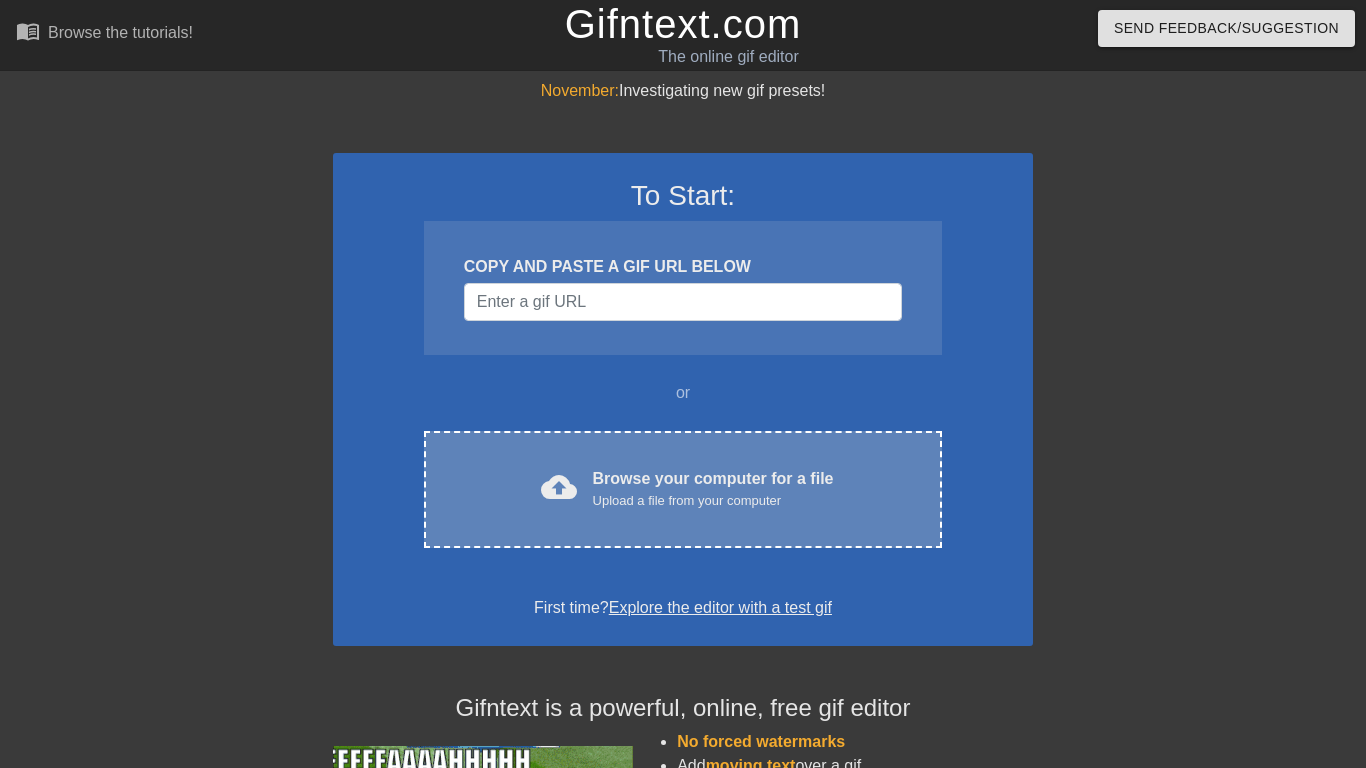 click on "cloud_upload Browse your computer for a file Upload a file from your computer Choose files" at bounding box center [683, 489] 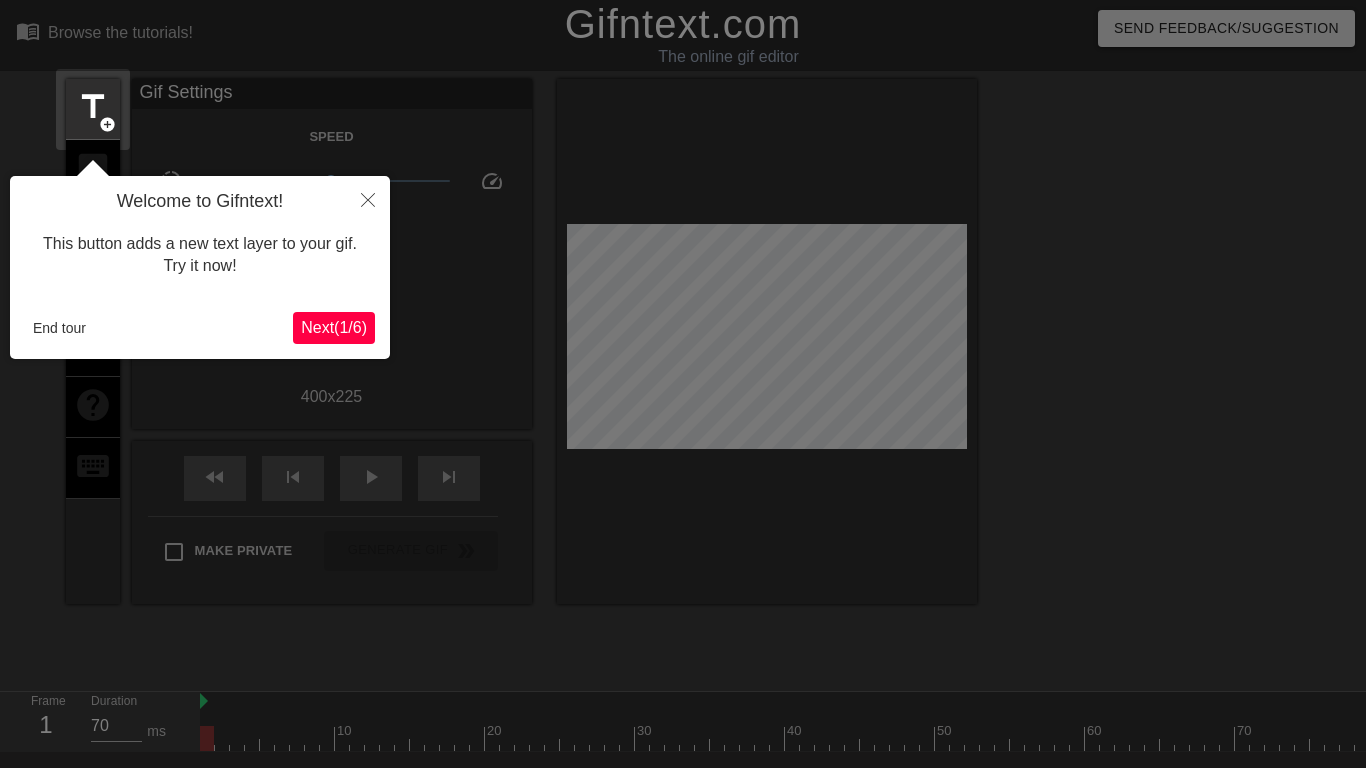 scroll, scrollTop: 49, scrollLeft: 0, axis: vertical 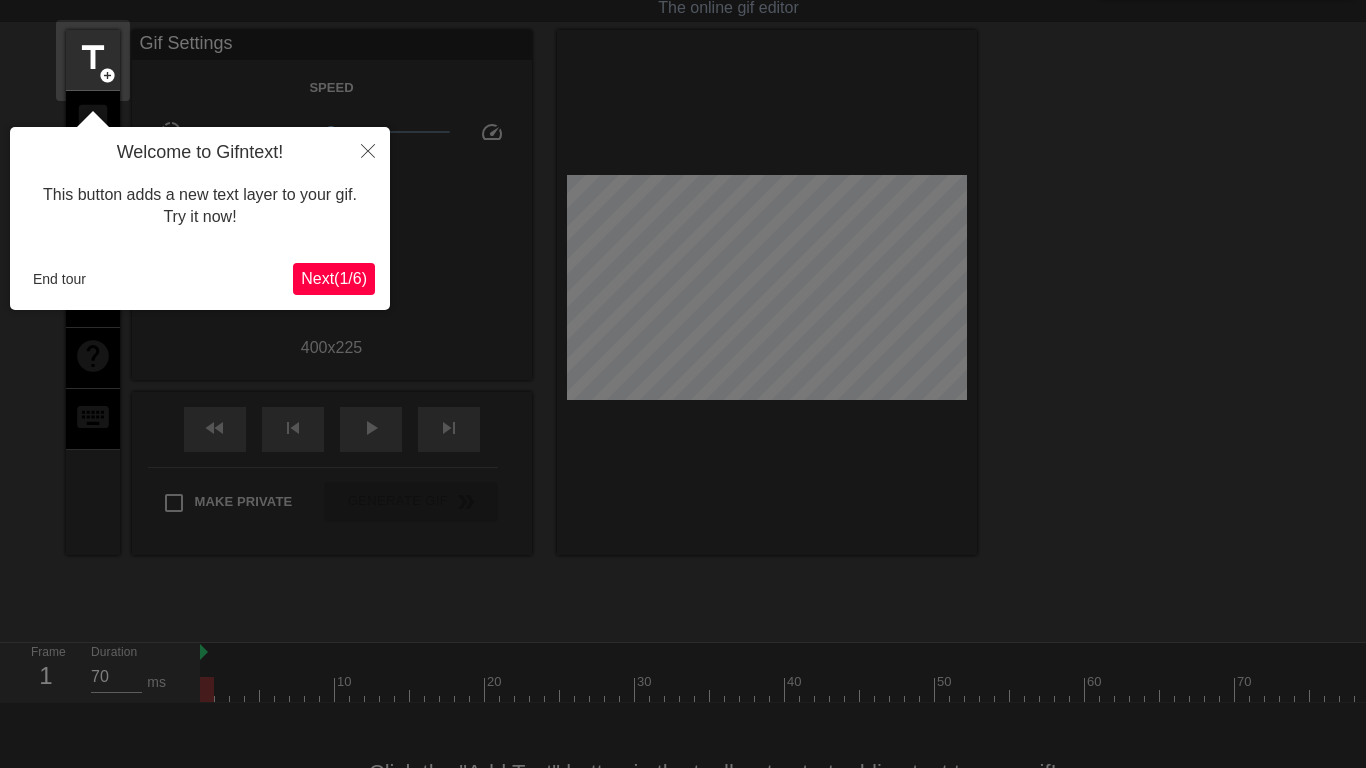 click on "Next  ( 1 / 6 )" at bounding box center (334, 278) 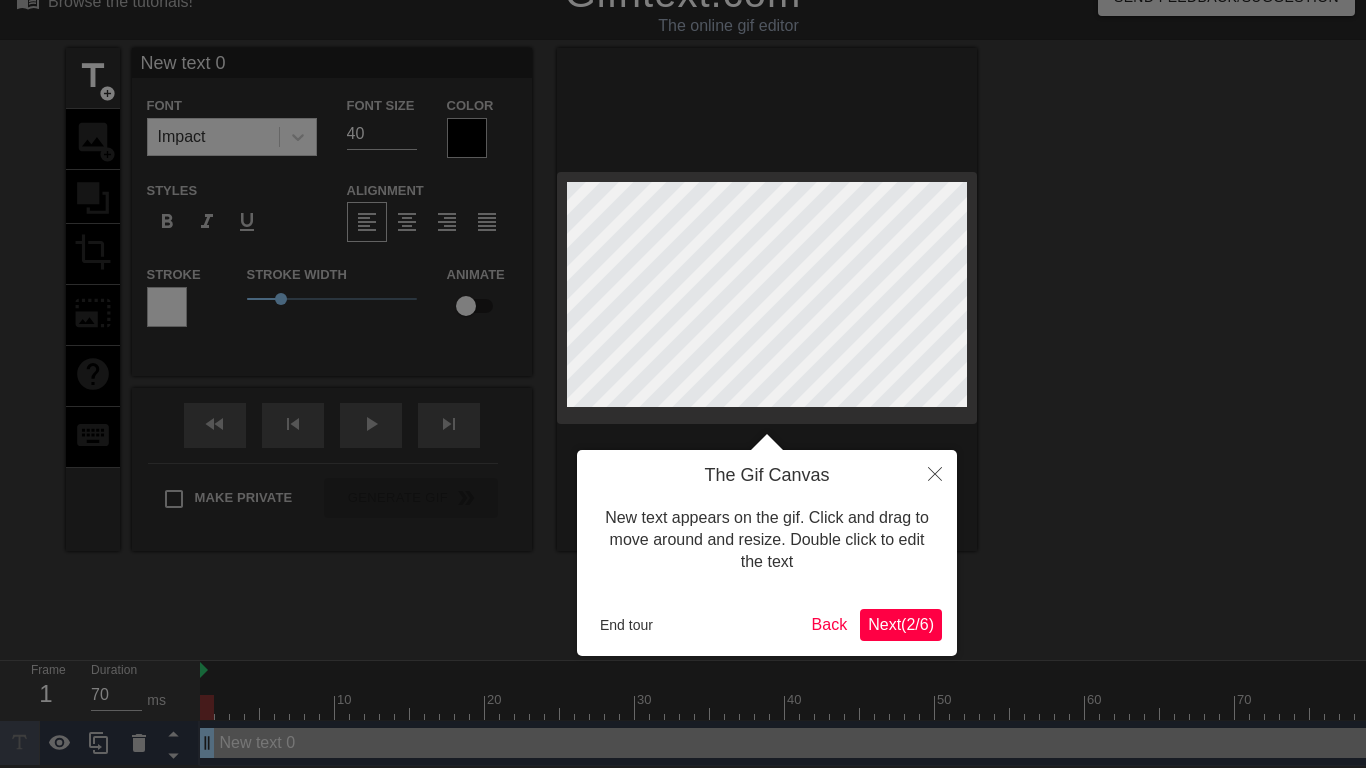scroll, scrollTop: 0, scrollLeft: 0, axis: both 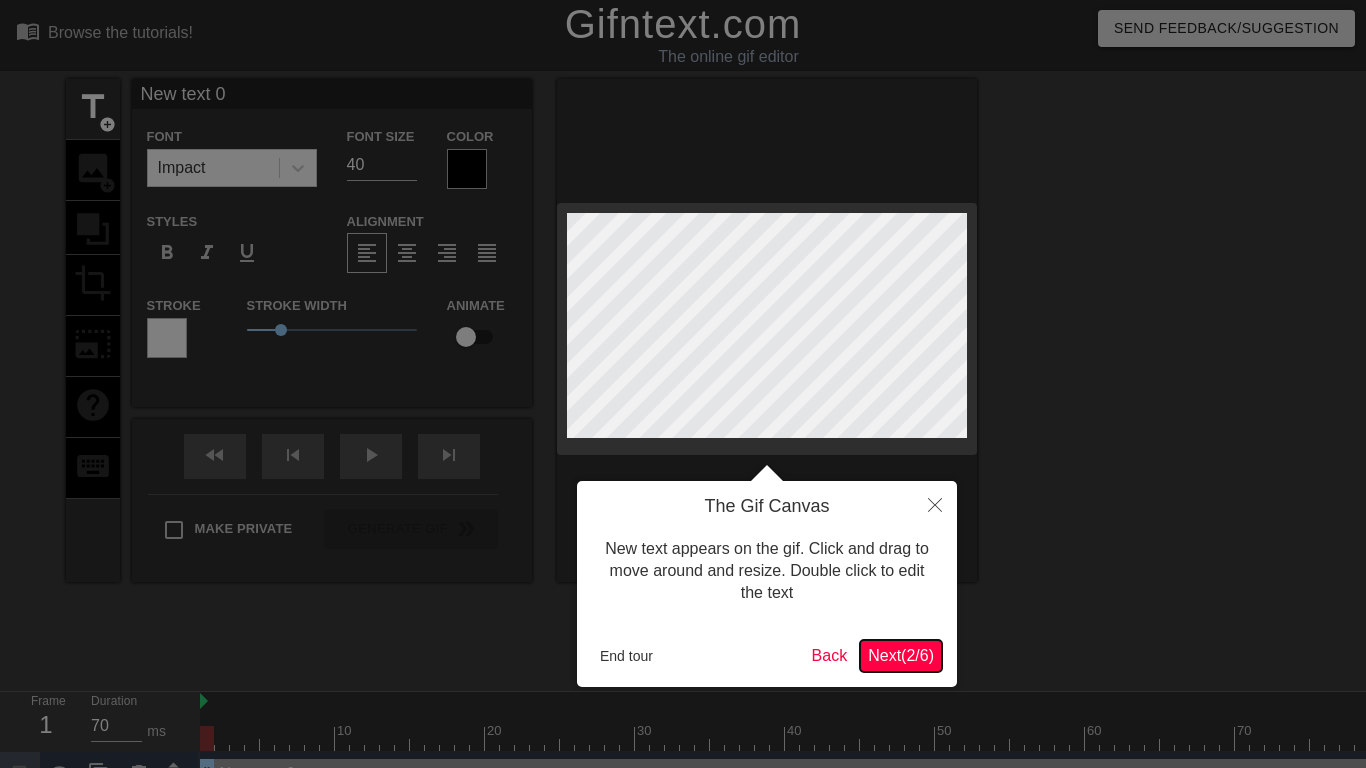 click on "Next  ( 2 / 6 )" at bounding box center (901, 655) 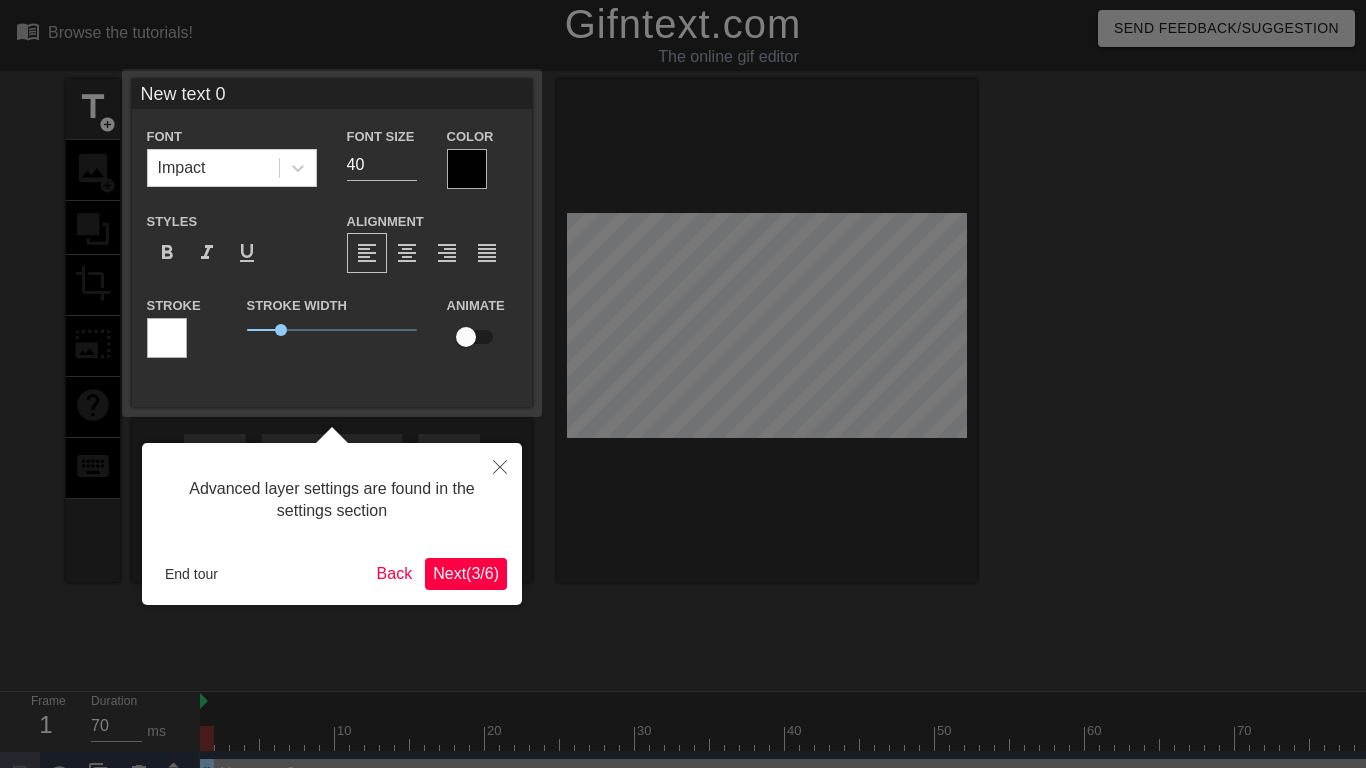 scroll, scrollTop: 31, scrollLeft: 0, axis: vertical 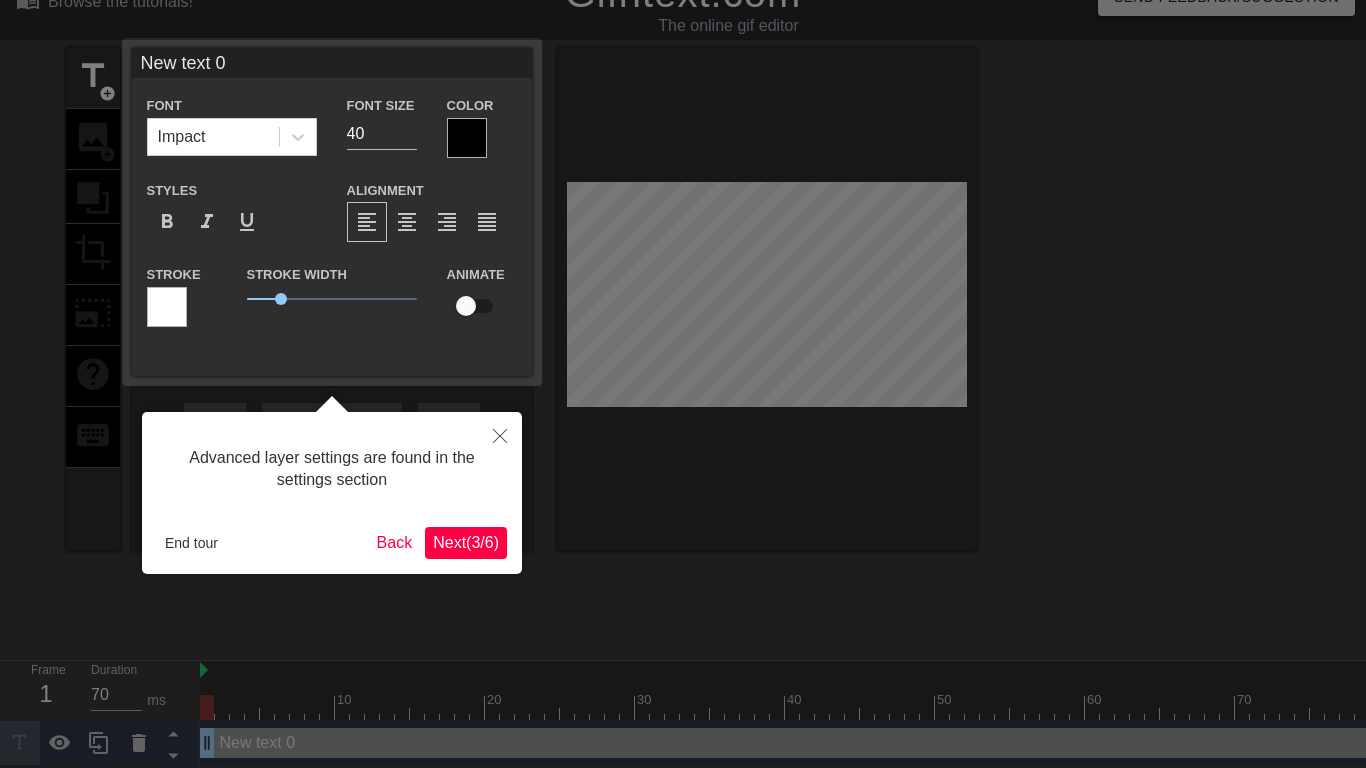 click on "Advanced layer settings are found in the settings section" at bounding box center [332, 469] 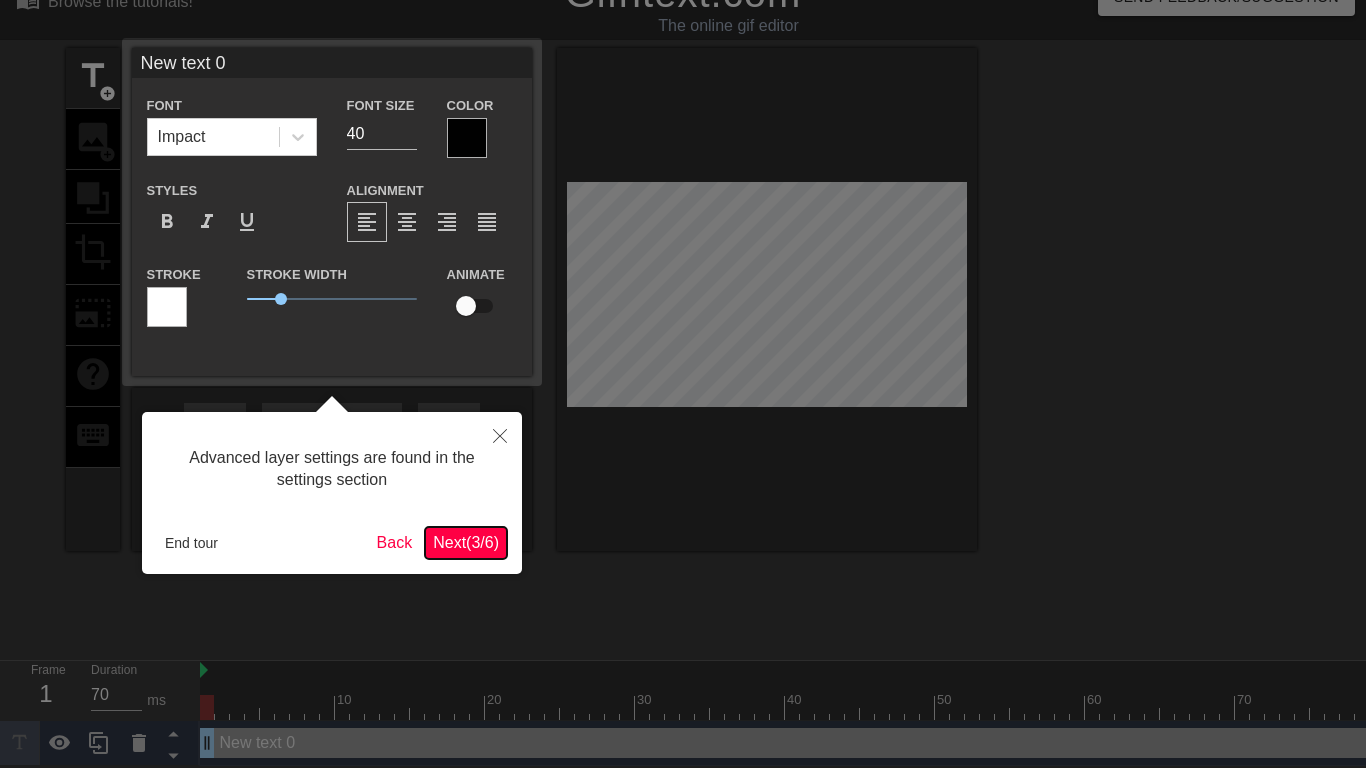 click on "Next  ( 3 / 6 )" at bounding box center (466, 542) 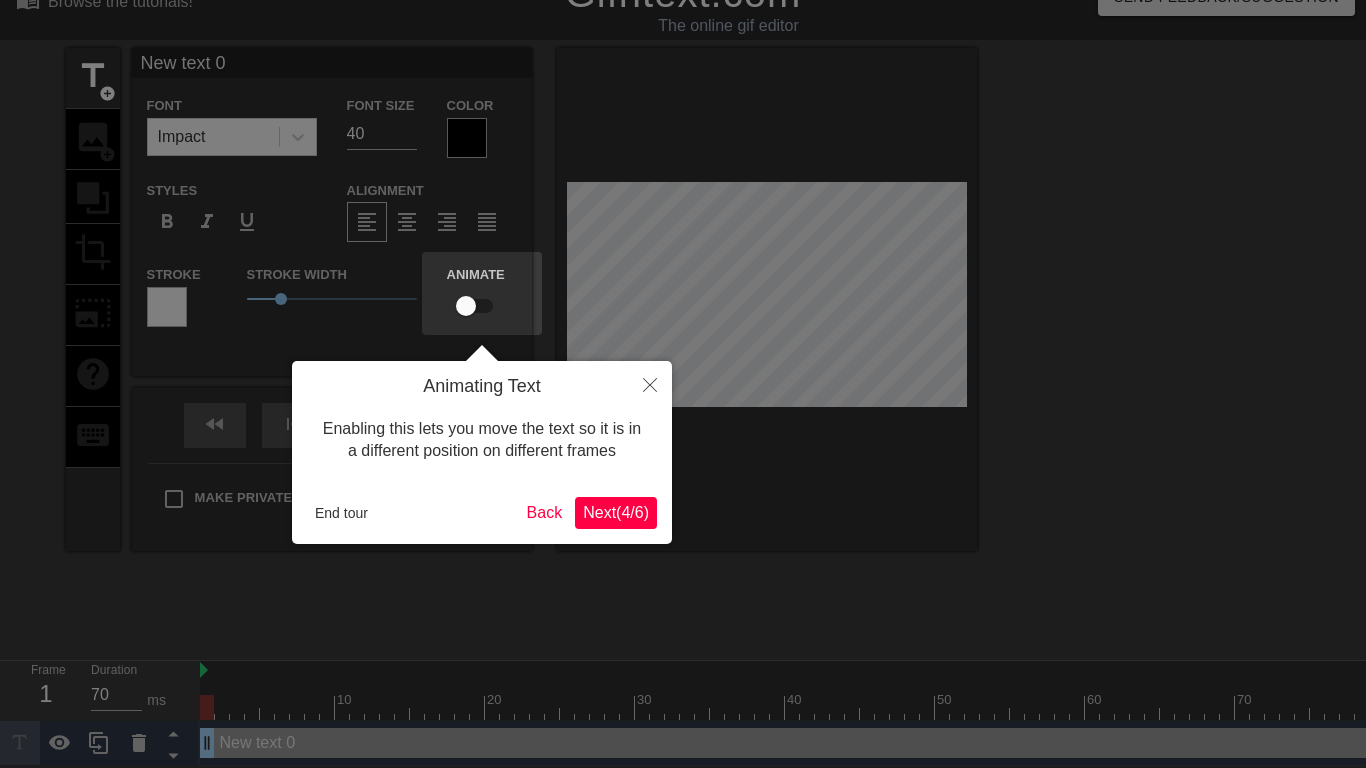scroll, scrollTop: 0, scrollLeft: 0, axis: both 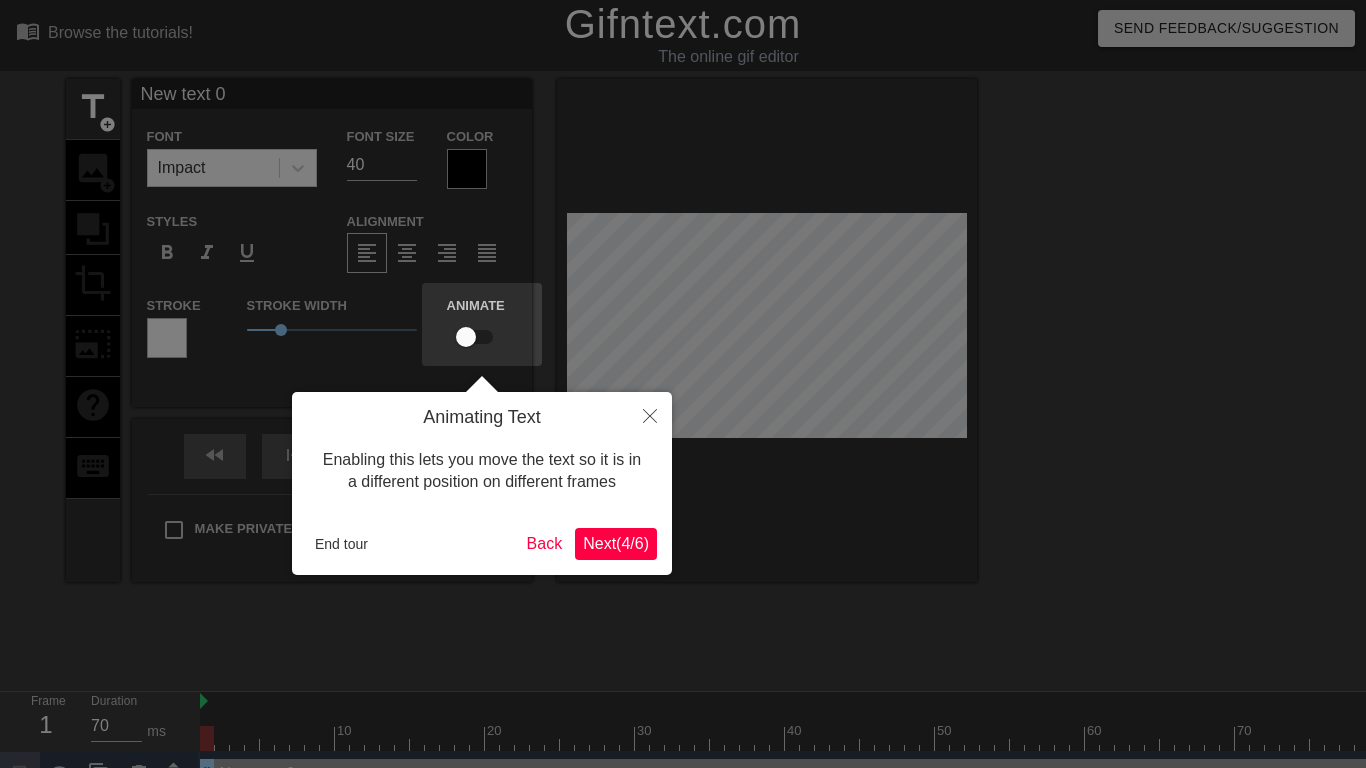 click on "Next  ( 4 / 6 )" at bounding box center [616, 544] 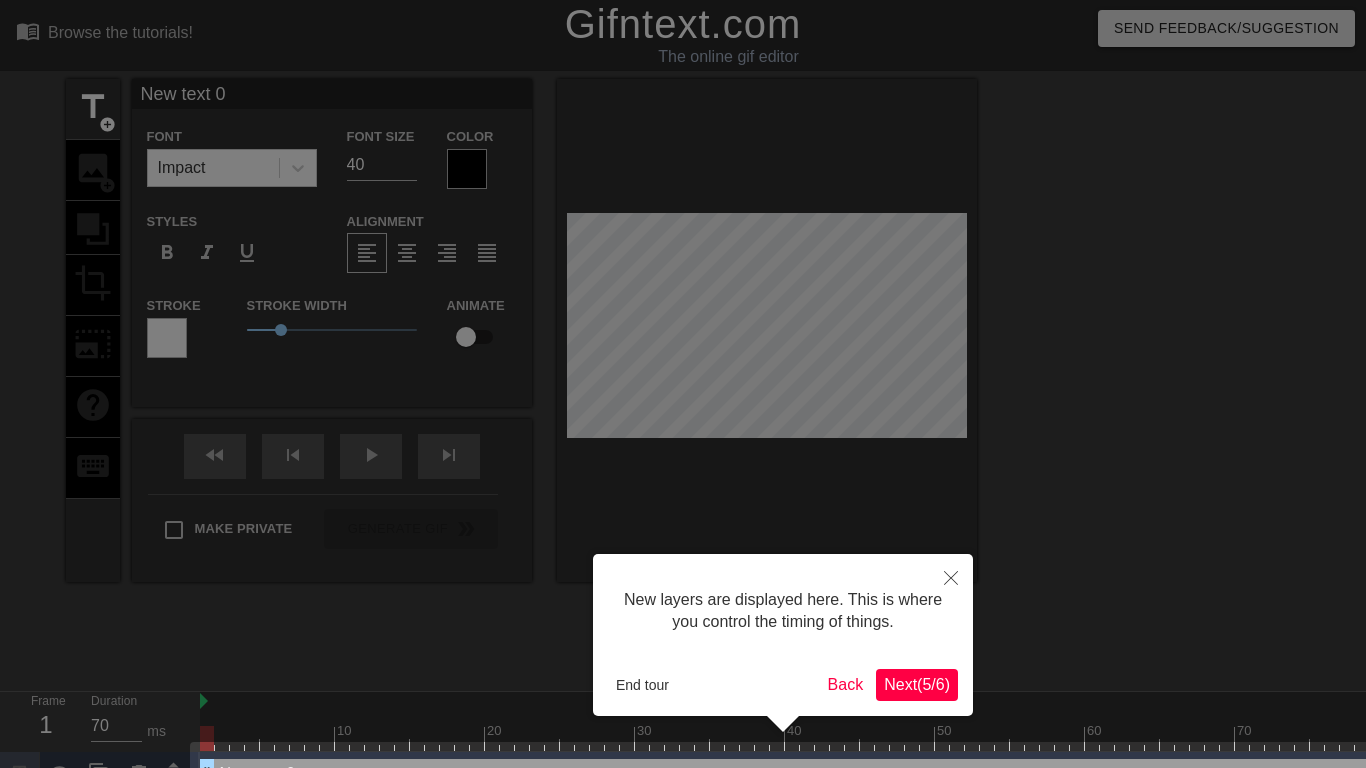 scroll, scrollTop: 47, scrollLeft: 0, axis: vertical 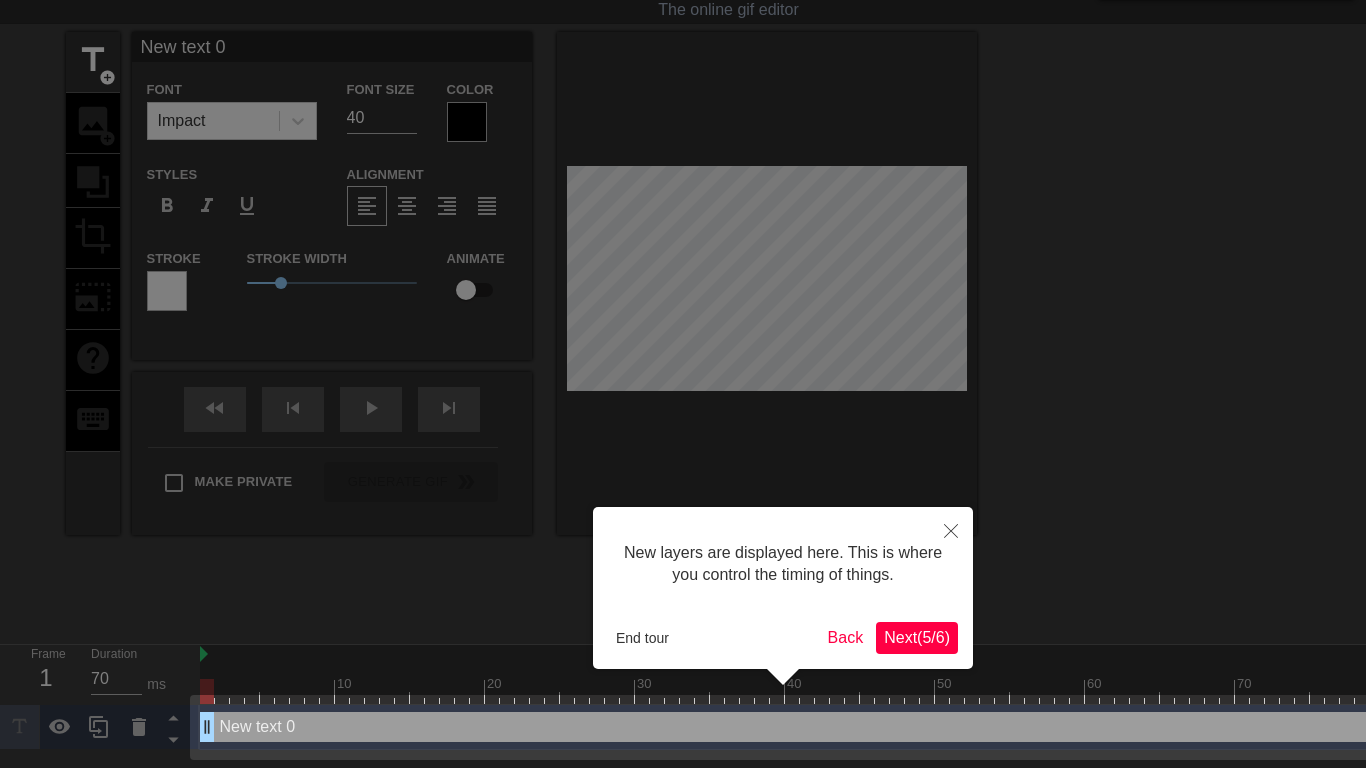 click on "Next  ( 5 / 6 )" at bounding box center [917, 637] 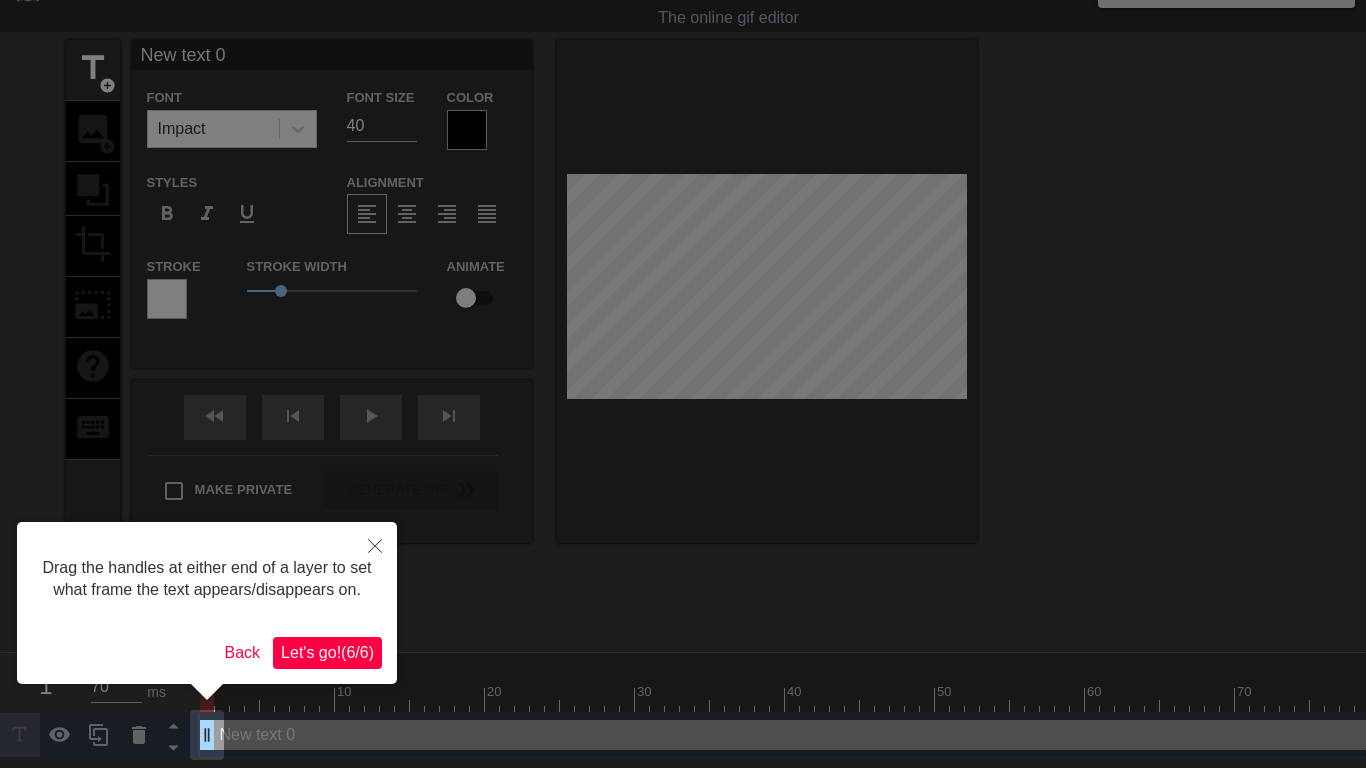scroll, scrollTop: 0, scrollLeft: 0, axis: both 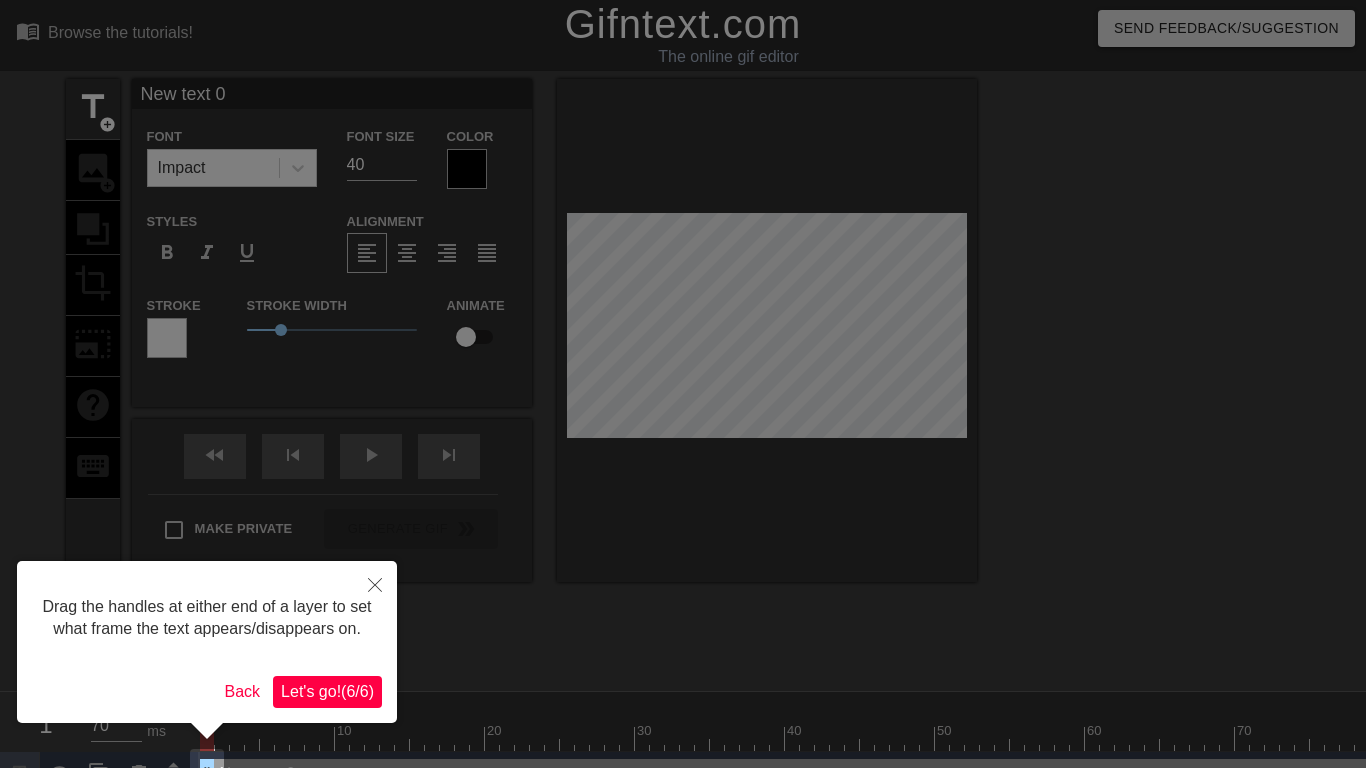 click on "Let's go!  ( 6 / 6 )" at bounding box center [327, 691] 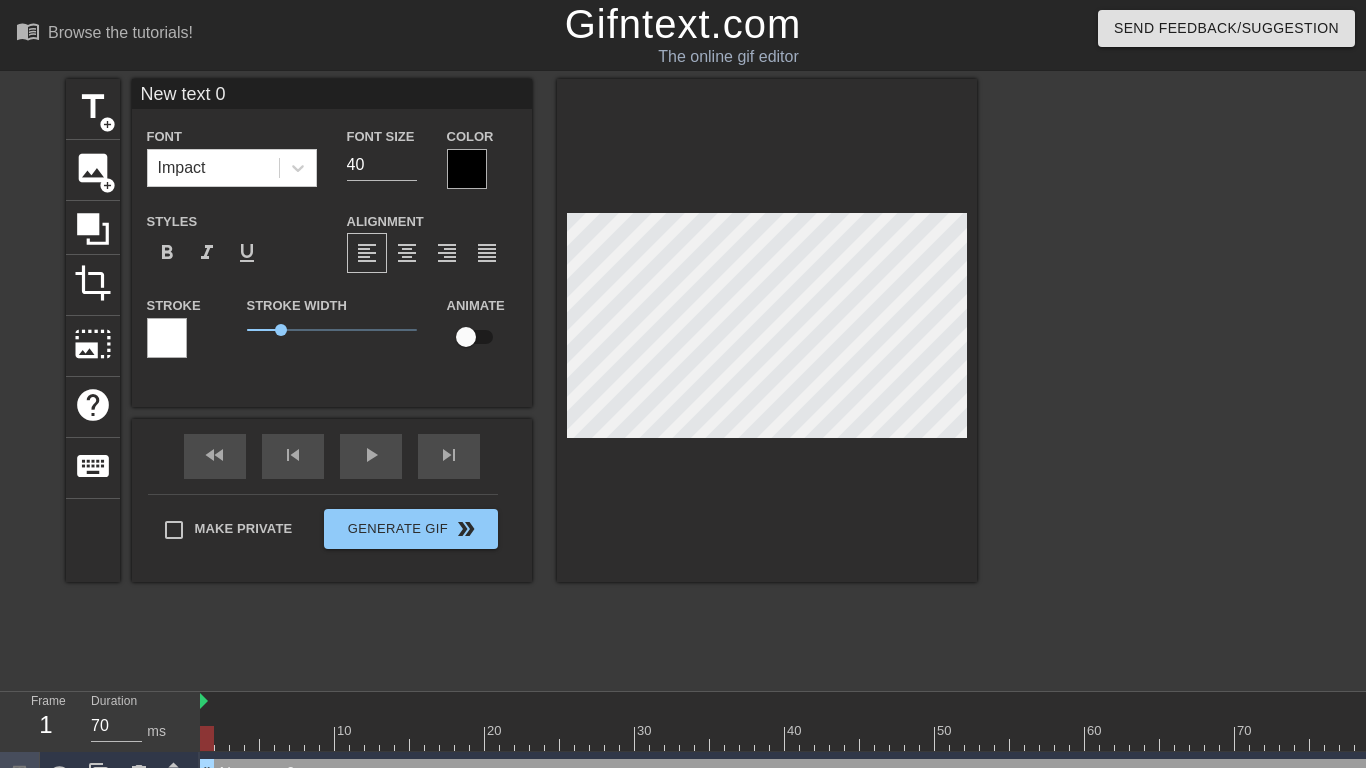 click on "title add_circle image add_circle crop photo_size_select_large help keyboard New text 0 Font Impact Font Size 40 Color Styles format_bold format_italic format_underline Alignment format_align_left format_align_center format_align_right format_align_justify Stroke Stroke Width 1 Animate fast_rewind skip_previous play_arrow skip_next Make Private Generate Gif double_arrow" at bounding box center [521, 379] 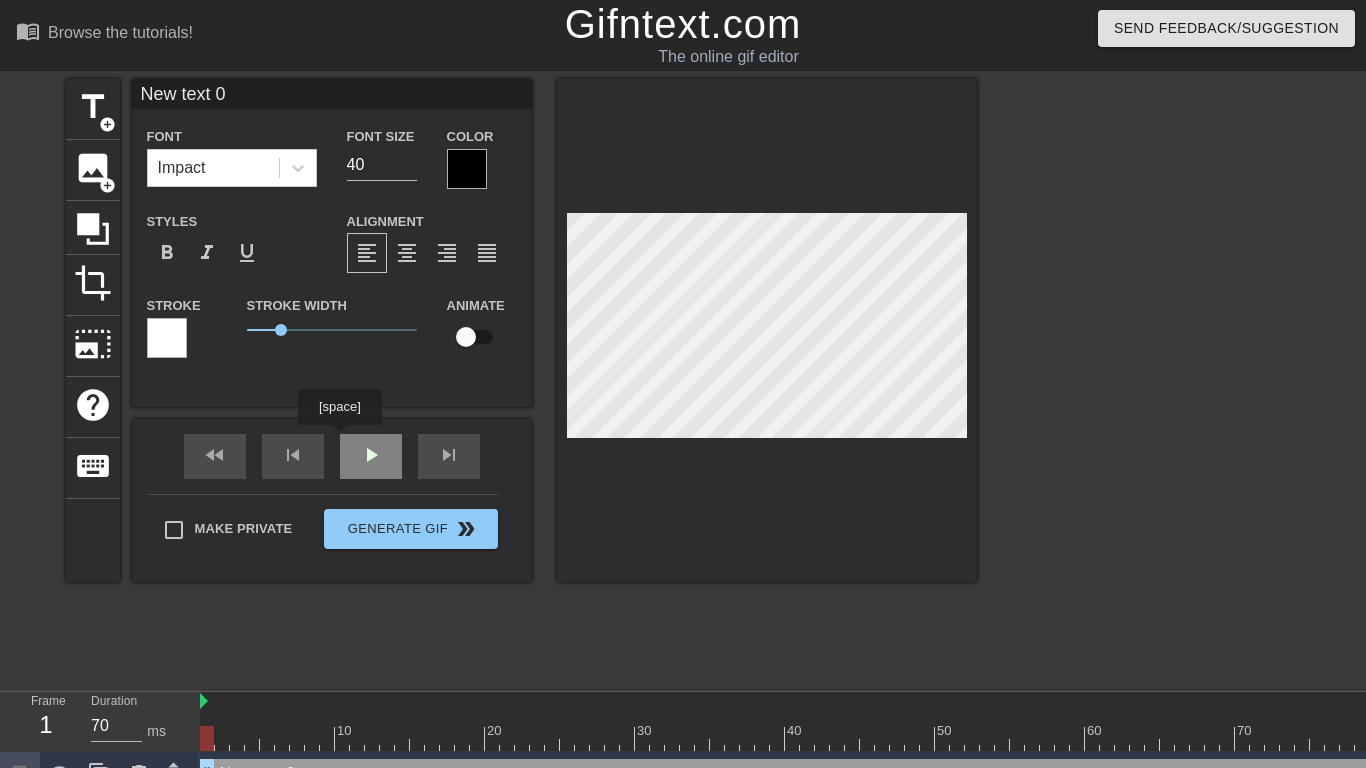 click on "fast_rewind skip_previous play_arrow skip_next" at bounding box center (332, 456) 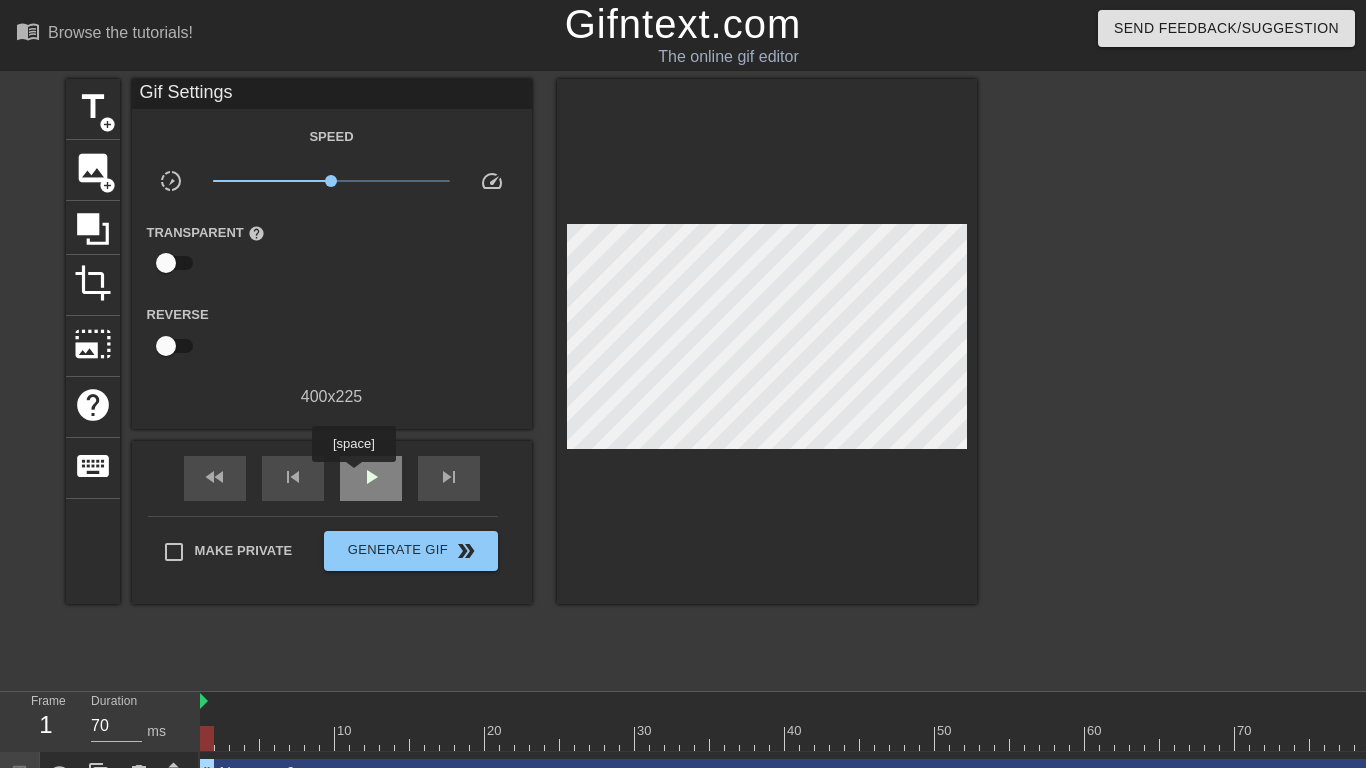 click on "play_arrow" at bounding box center (371, 478) 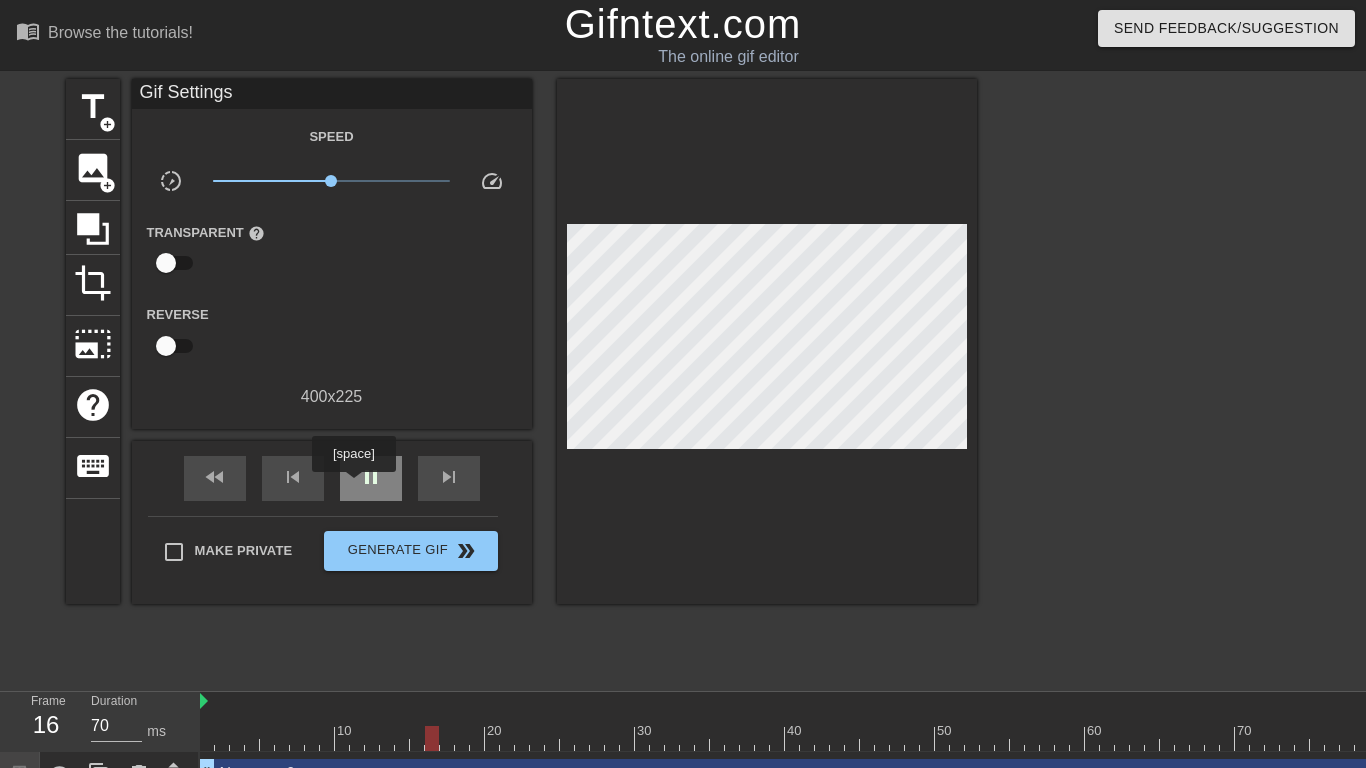 click on "pause" at bounding box center (371, 478) 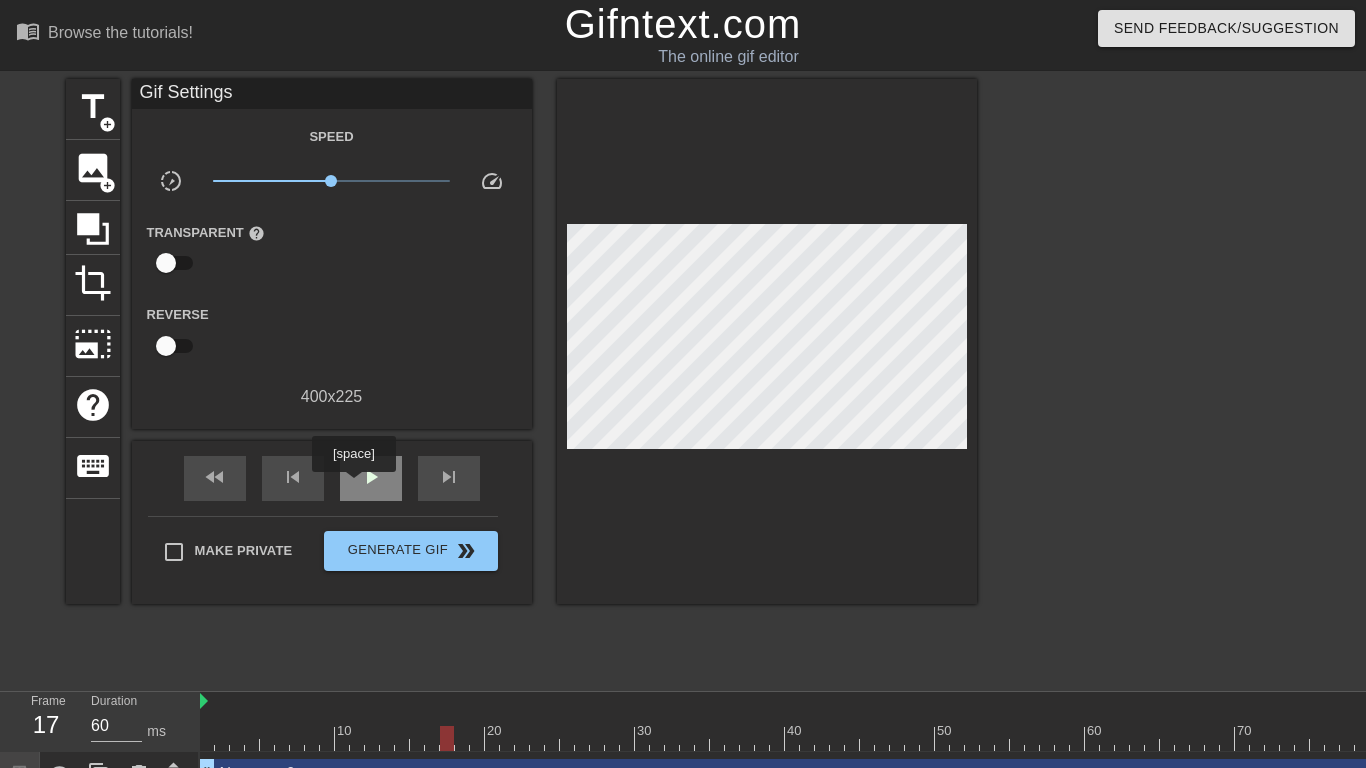 click on "play_arrow" at bounding box center (371, 478) 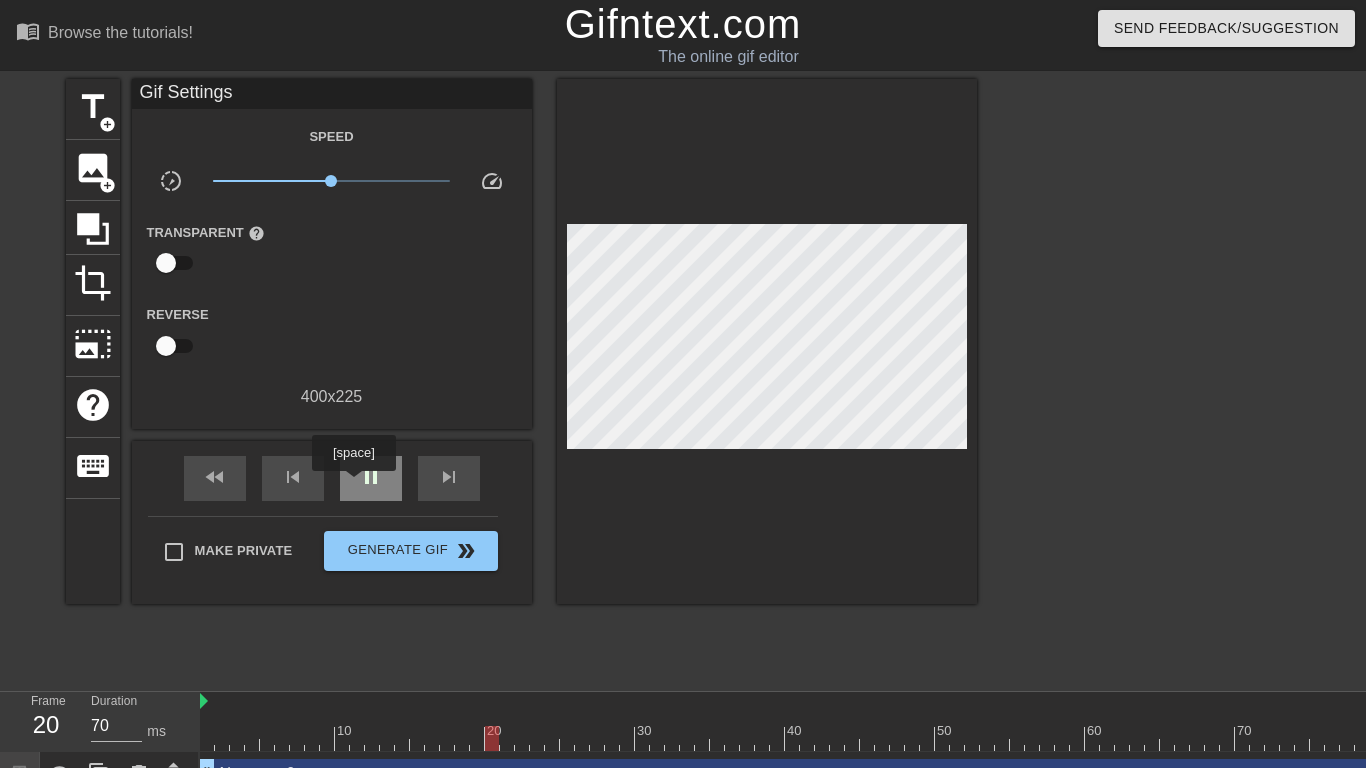 click on "pause" at bounding box center [371, 478] 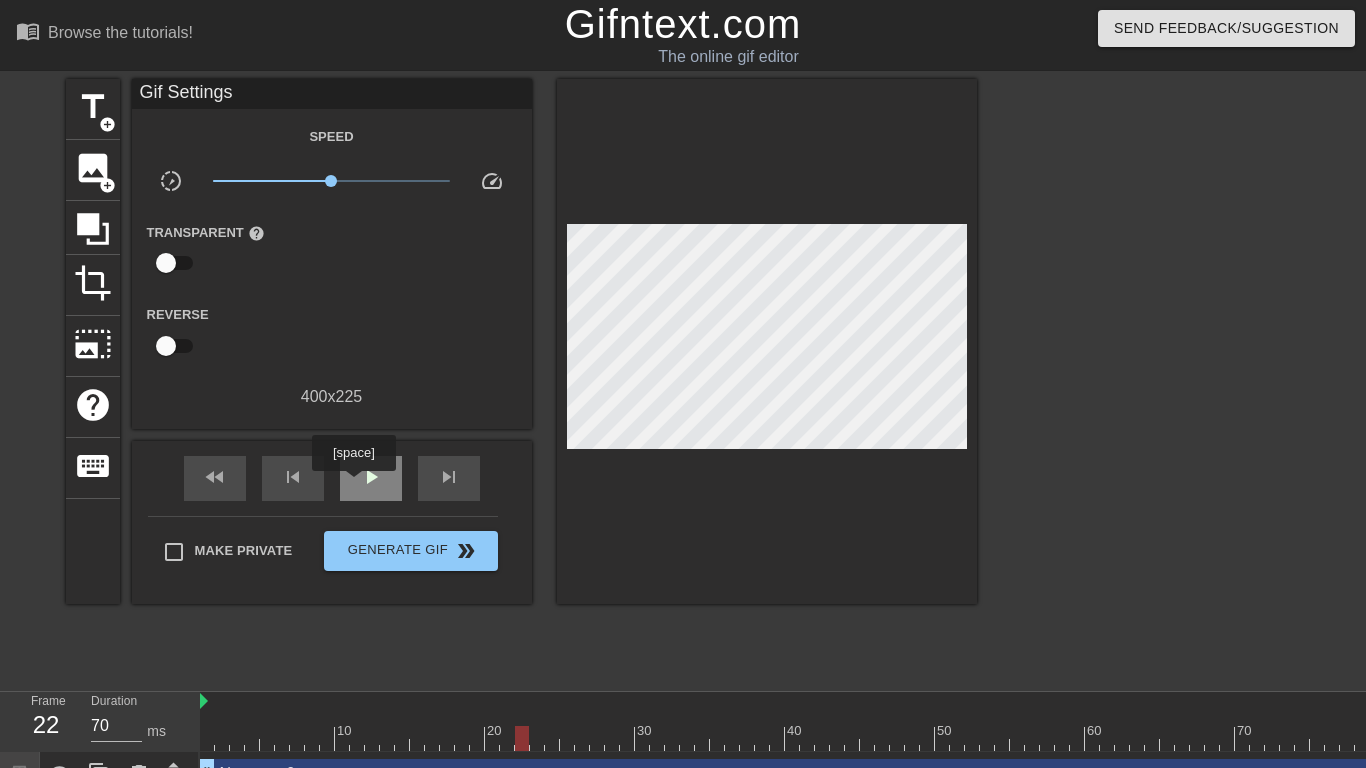 click on "play_arrow" at bounding box center [371, 478] 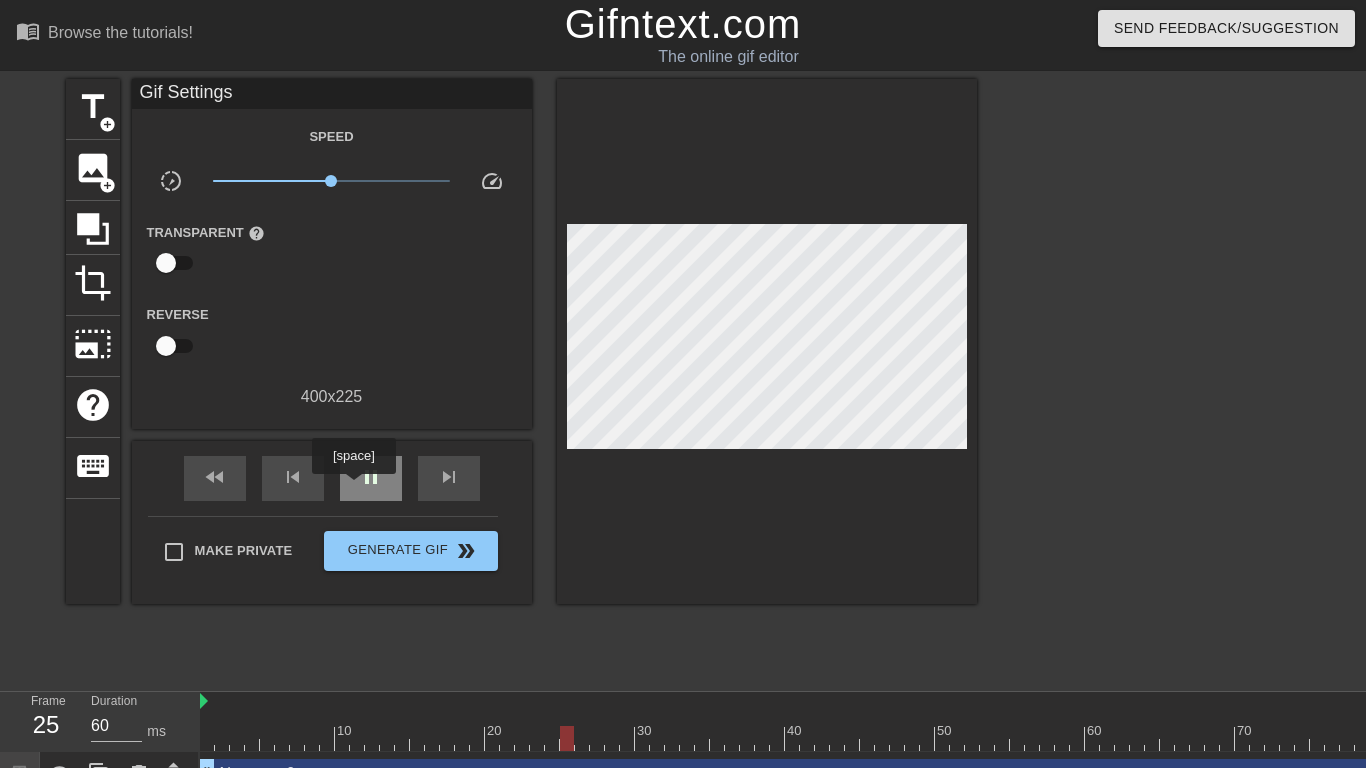 click on "pause" at bounding box center (371, 478) 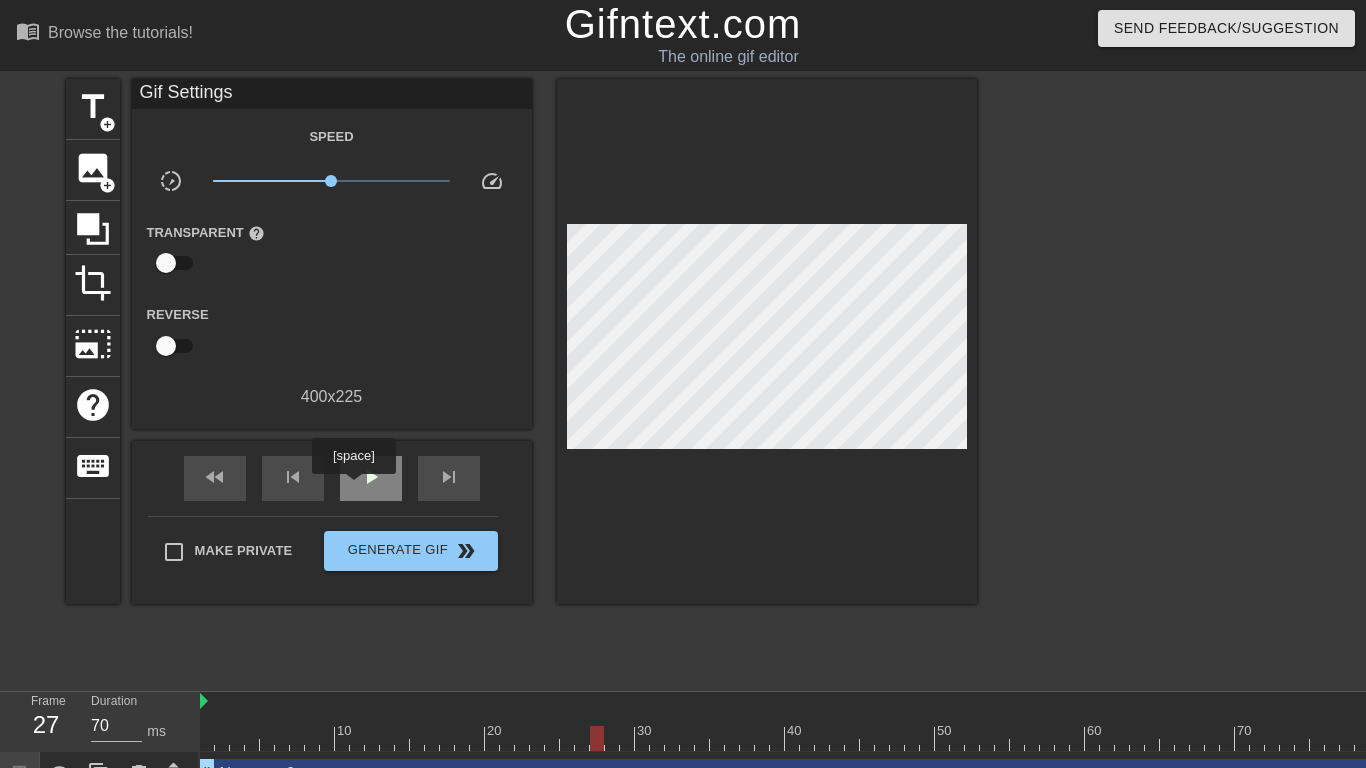 click on "play_arrow" at bounding box center [371, 478] 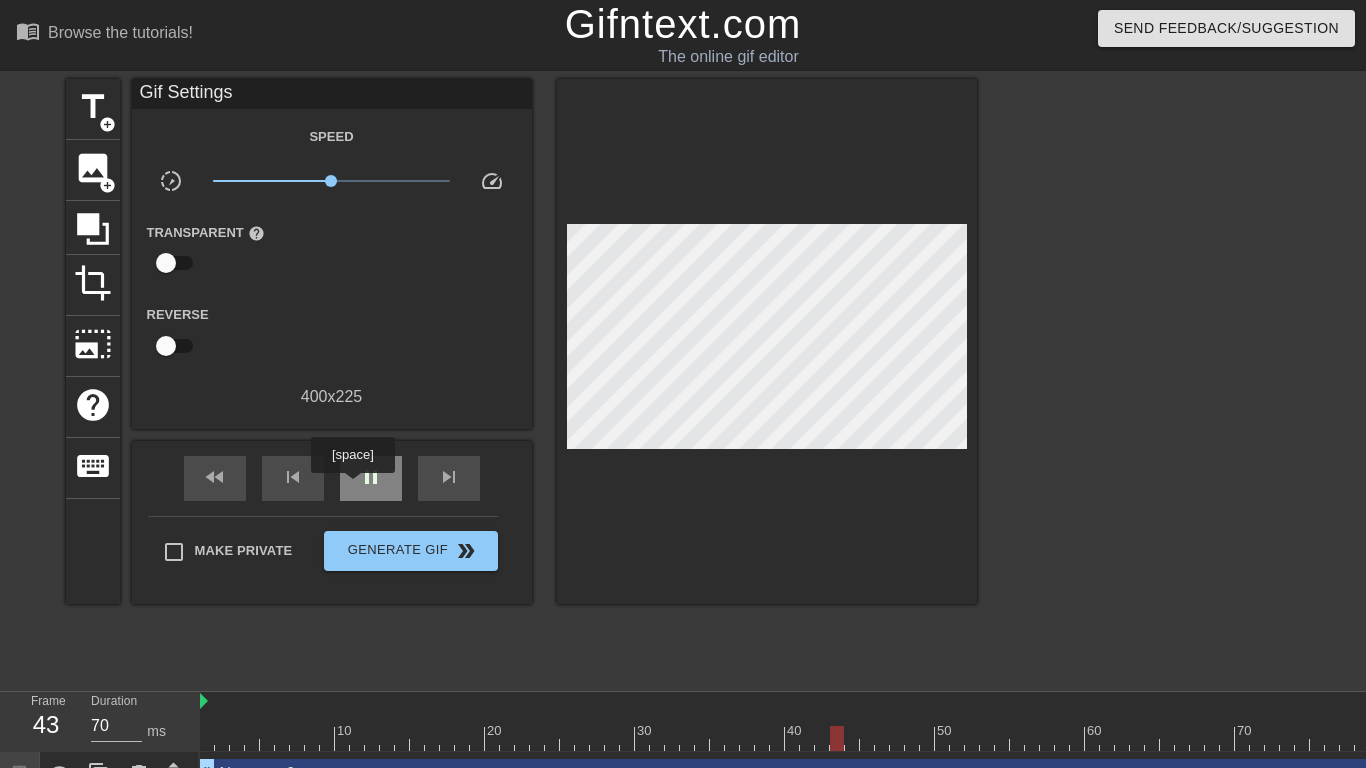 click on "pause" at bounding box center (371, 478) 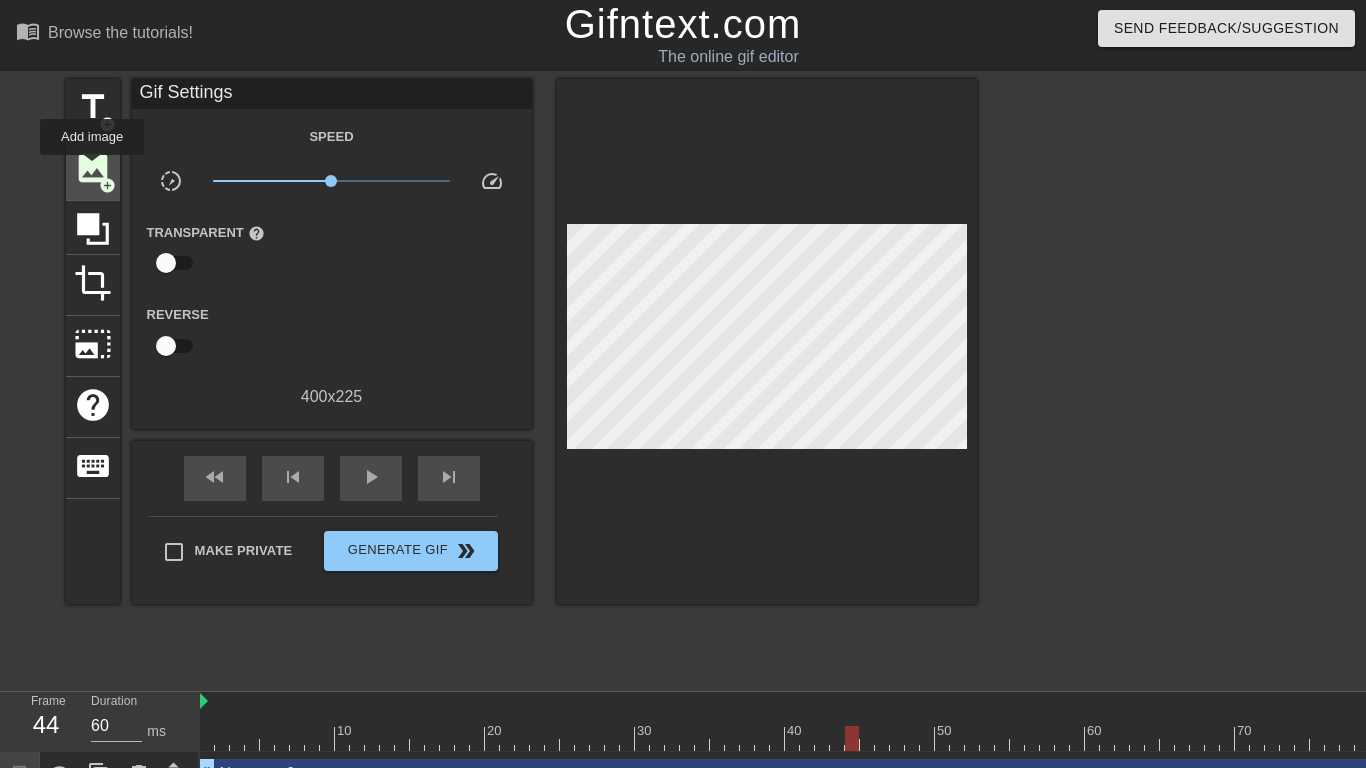 click on "image" at bounding box center [93, 168] 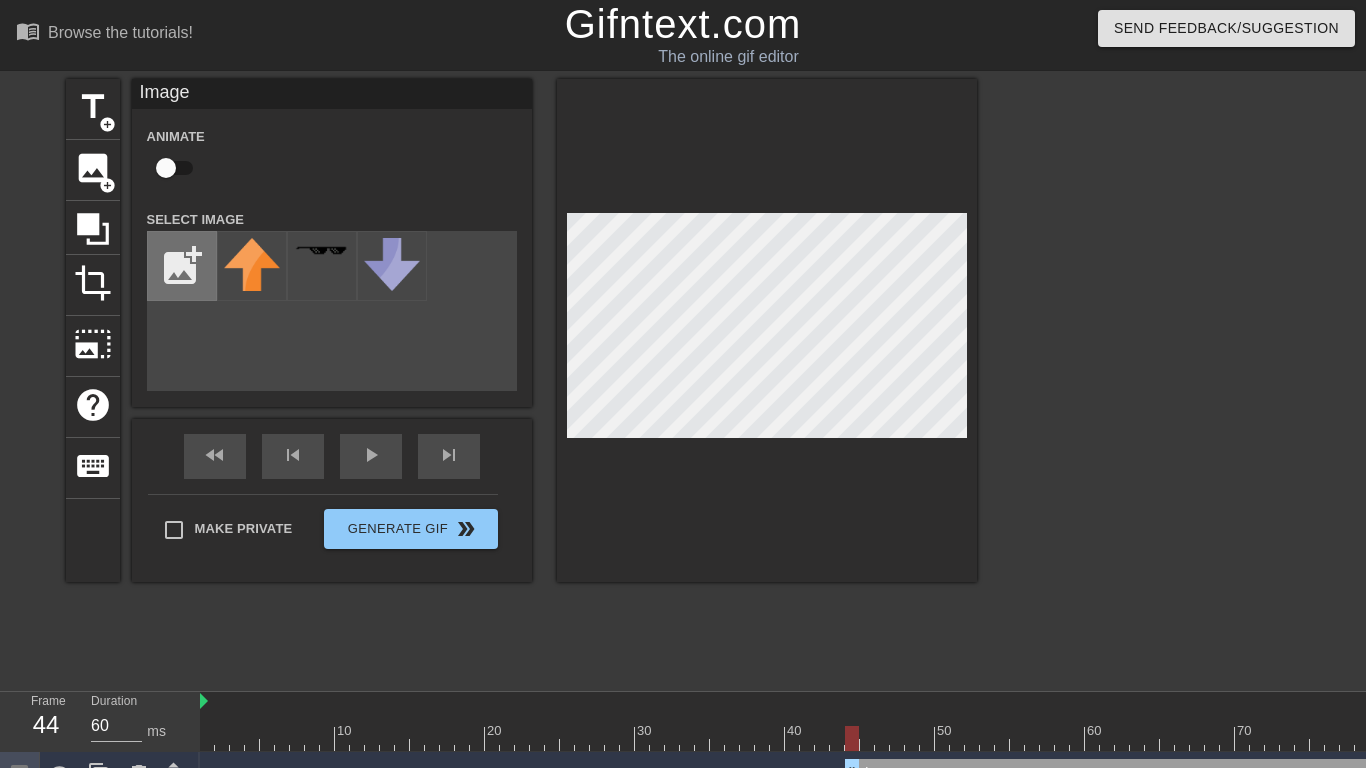 click at bounding box center (182, 266) 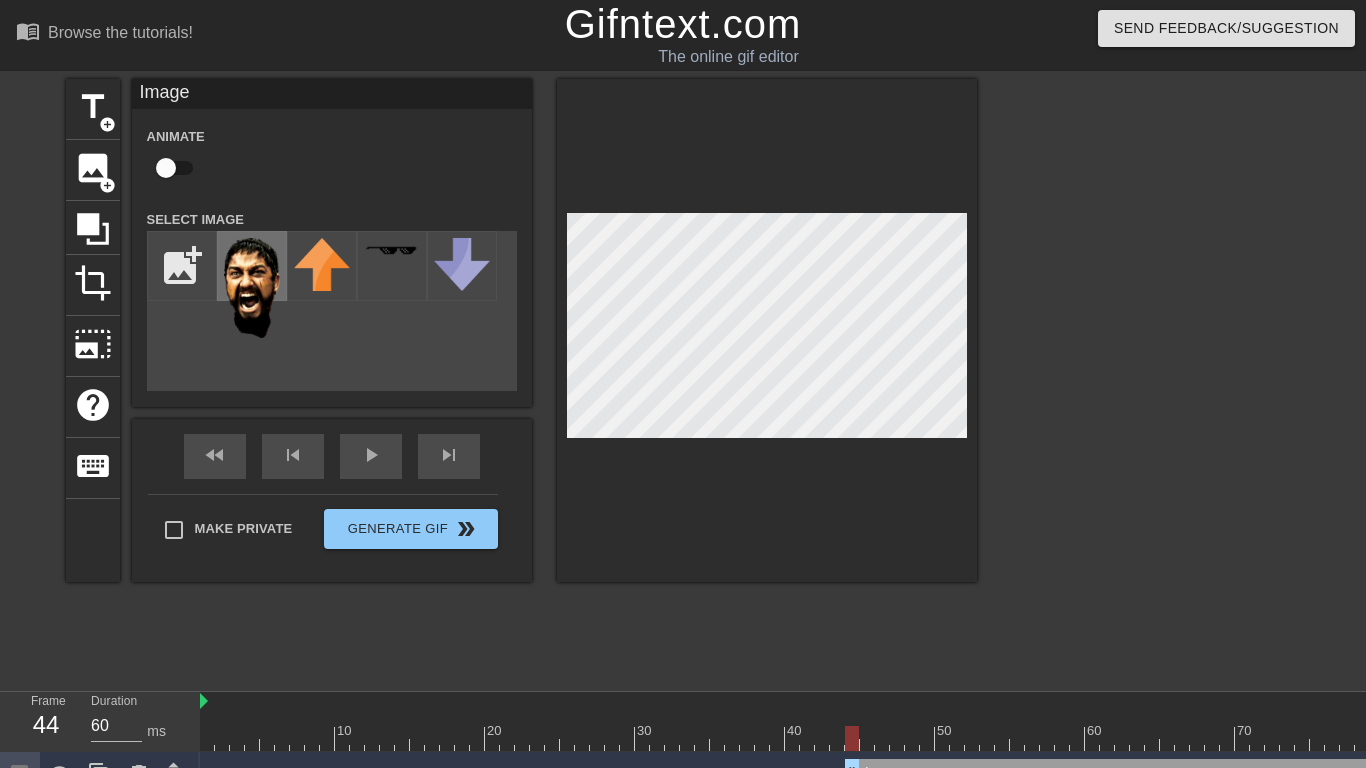 click at bounding box center (252, 288) 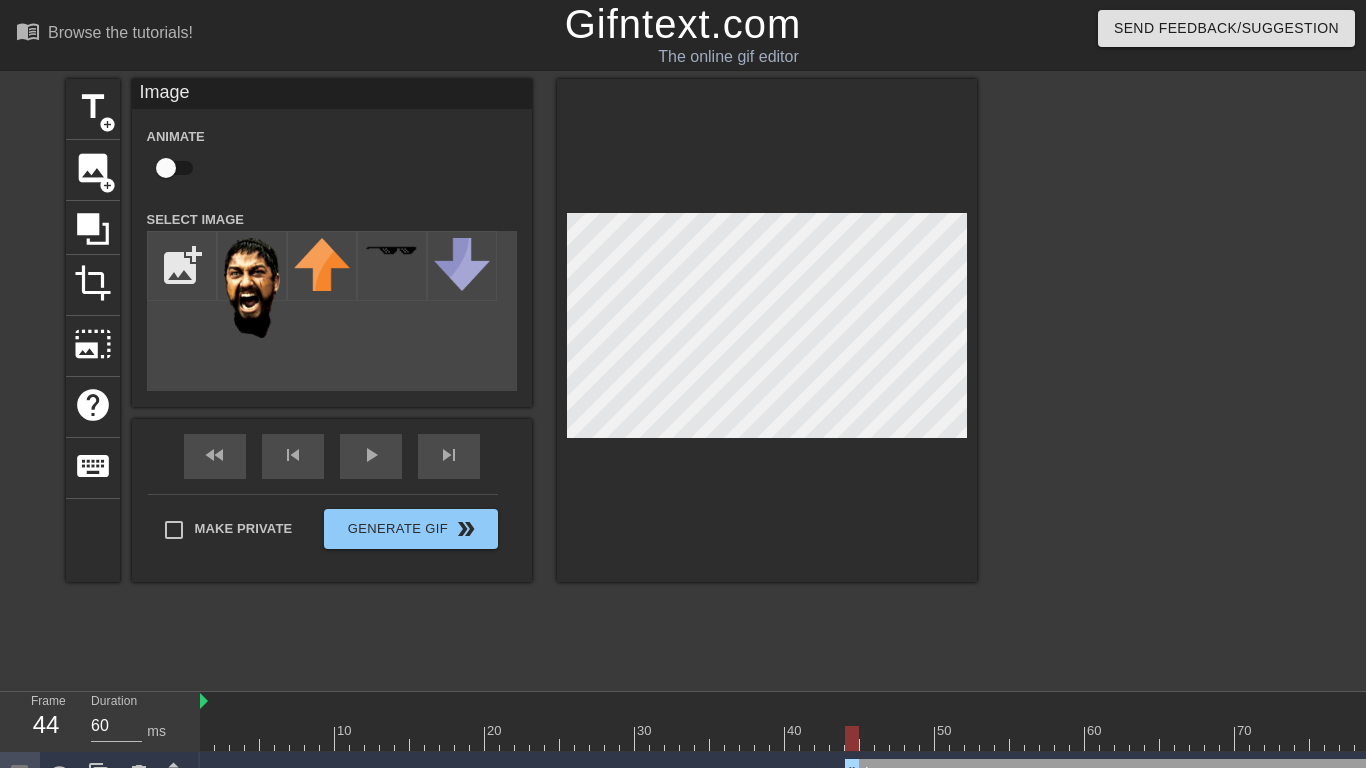 click at bounding box center [767, 330] 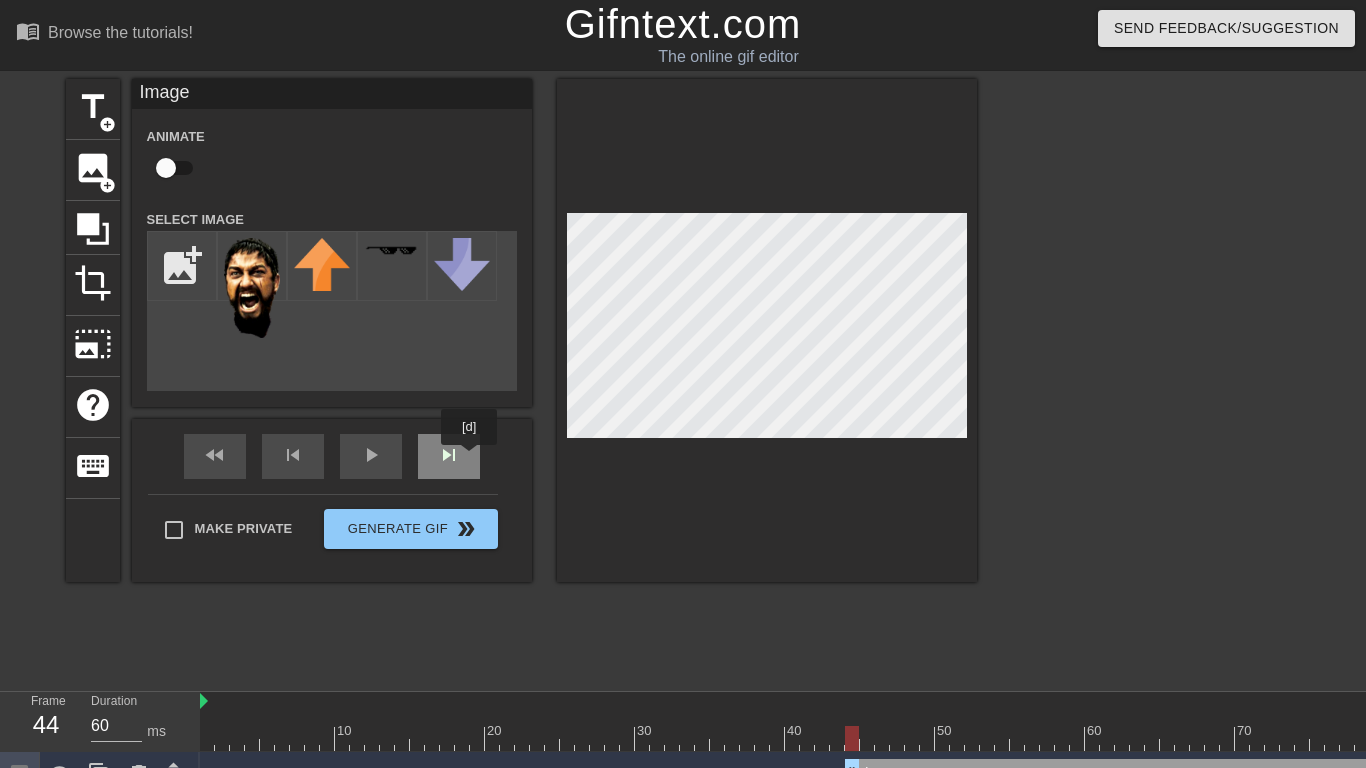 click on "skip_next" at bounding box center (449, 456) 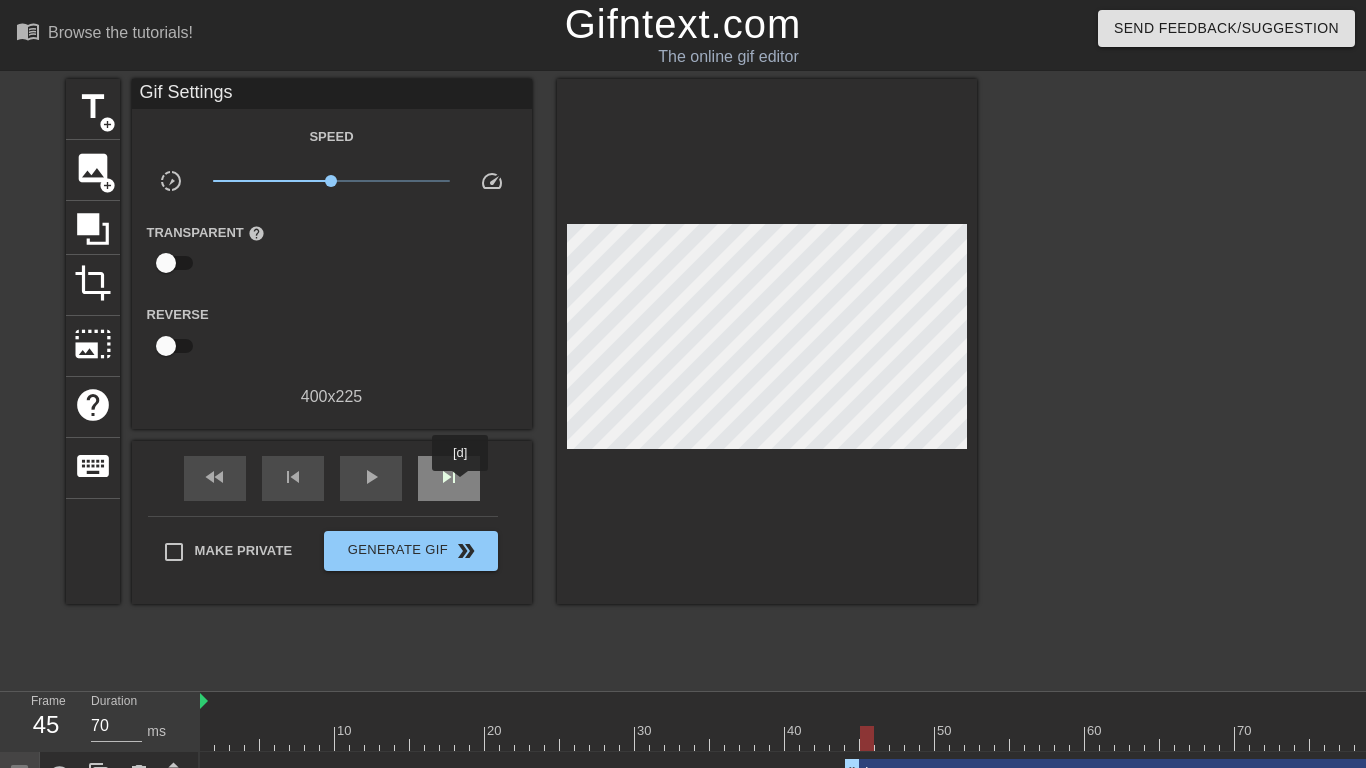 click on "skip_next" at bounding box center (449, 478) 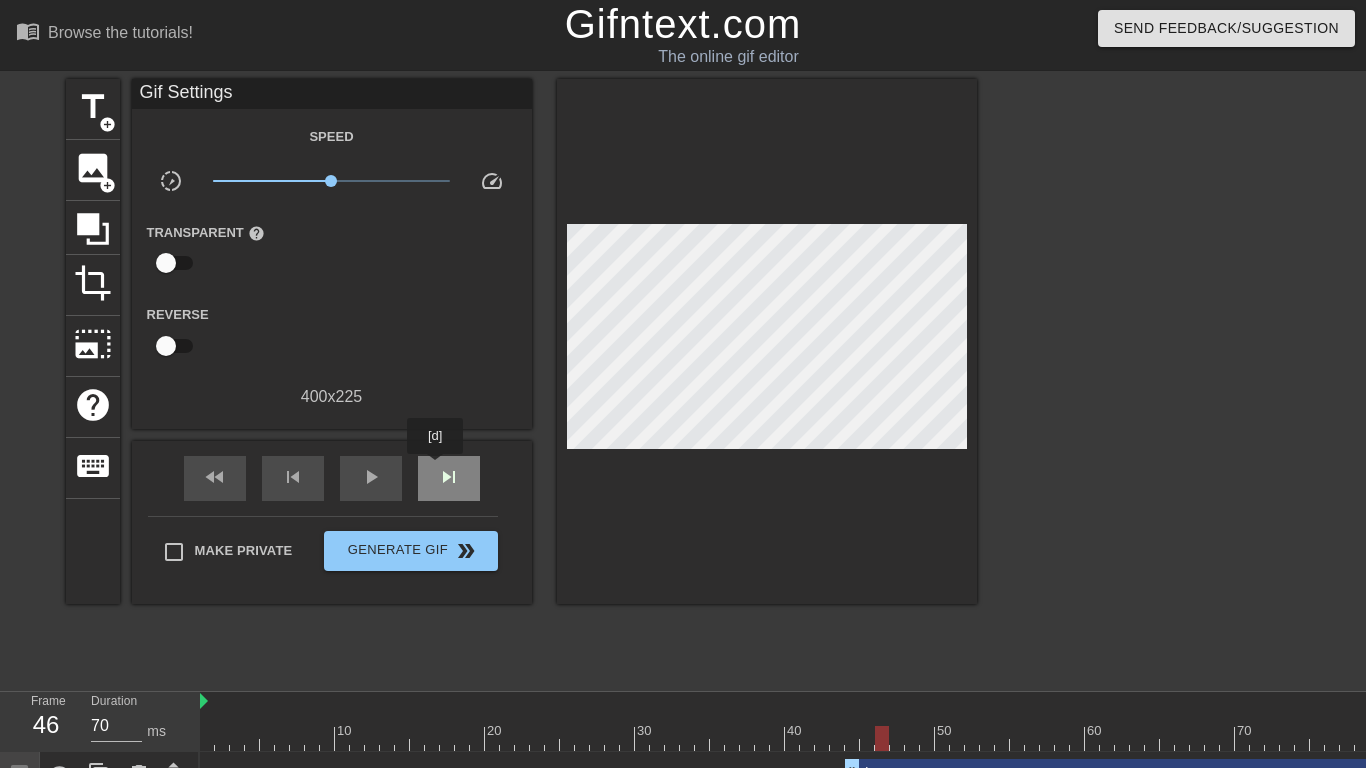 click on "skip_next" at bounding box center (449, 478) 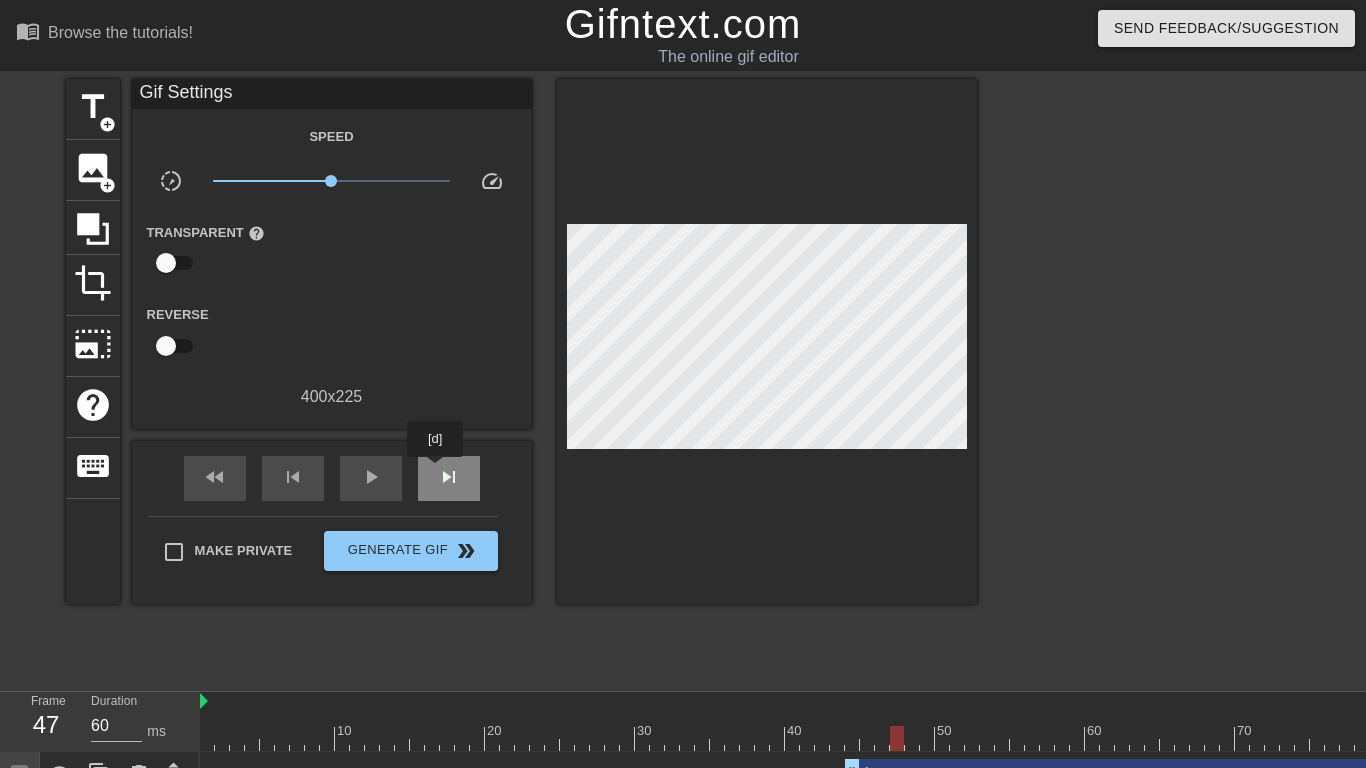 click on "skip_next" at bounding box center [449, 478] 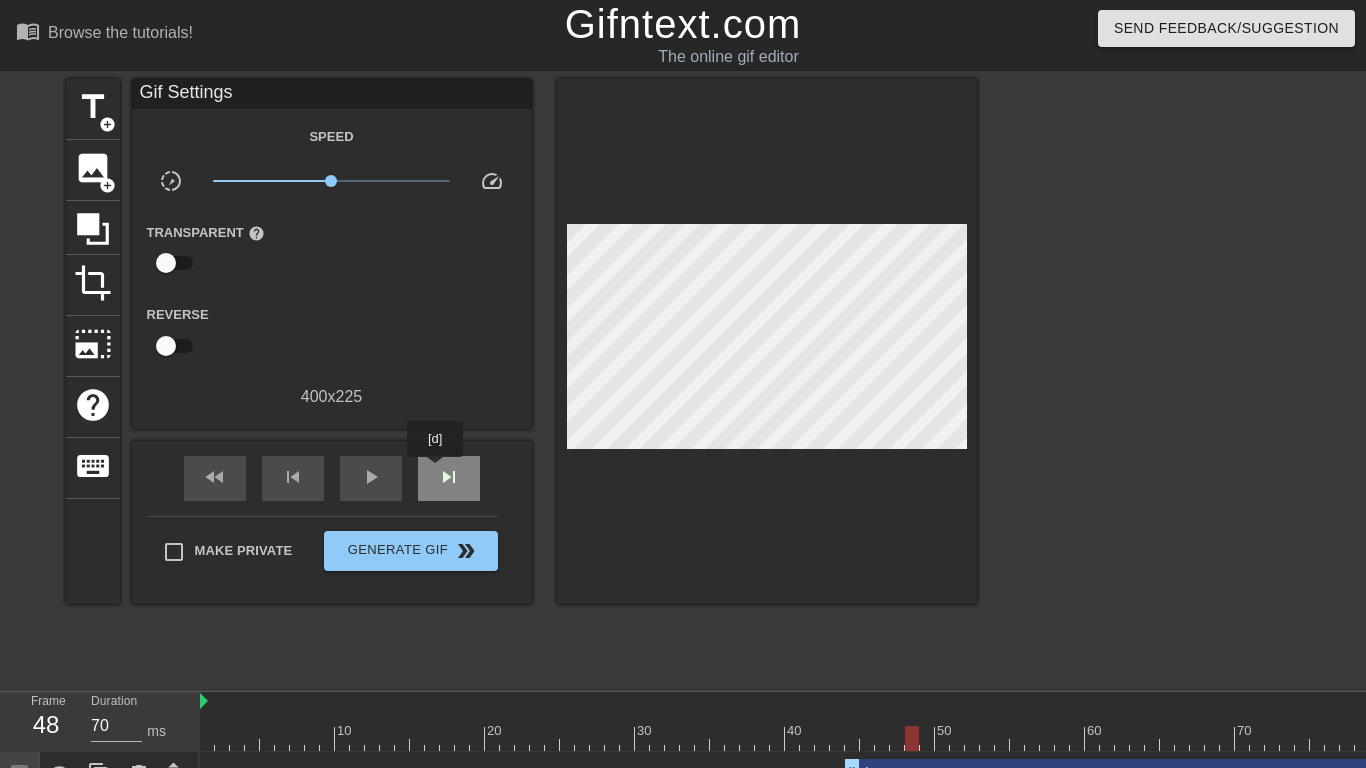 click on "skip_next" at bounding box center (449, 478) 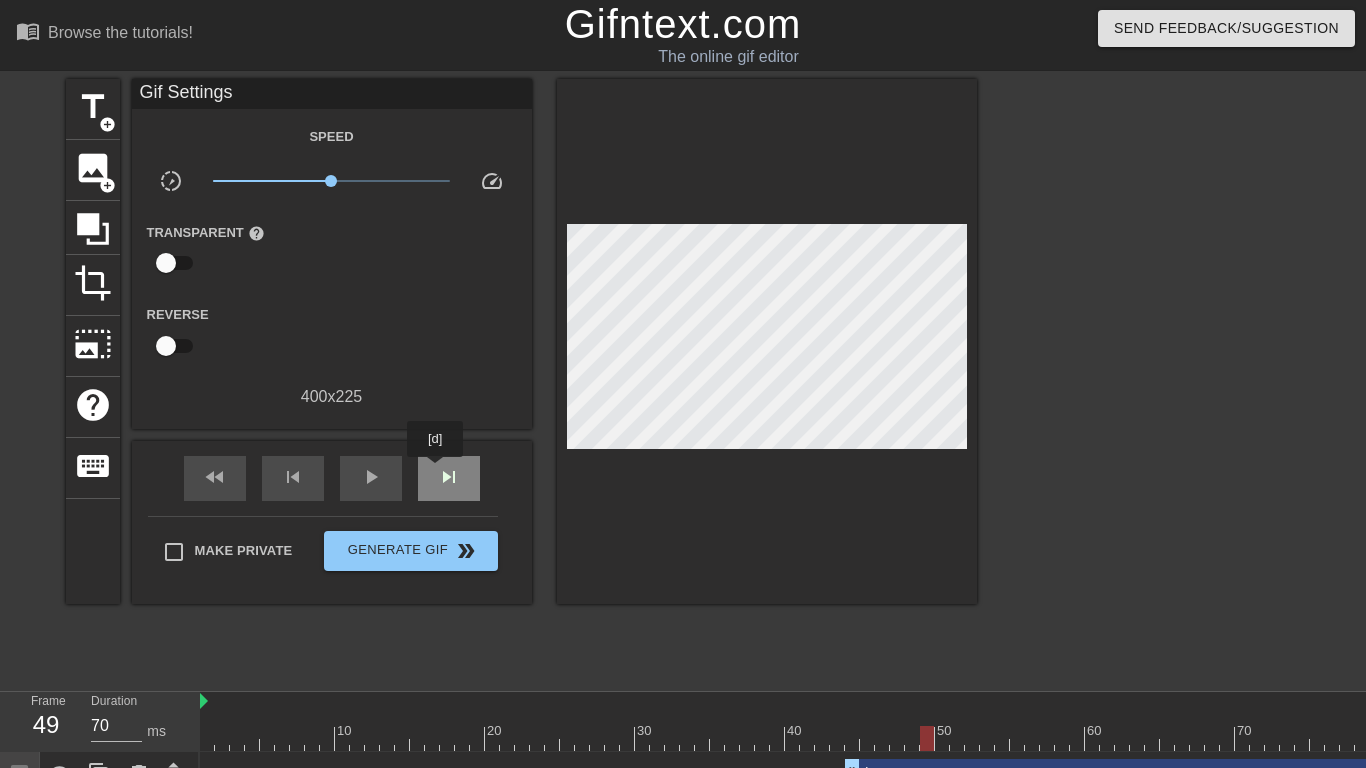 click on "skip_next" at bounding box center [449, 478] 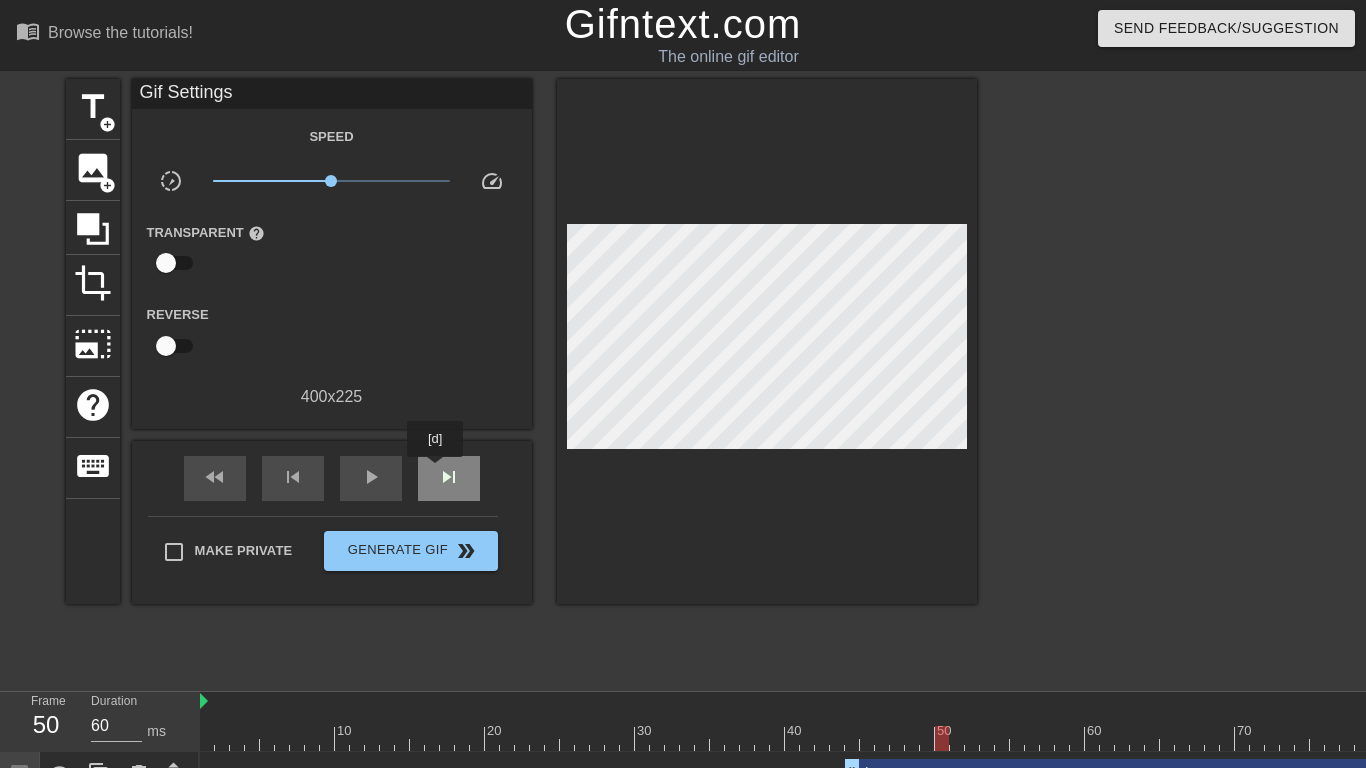 click on "skip_next" at bounding box center [449, 478] 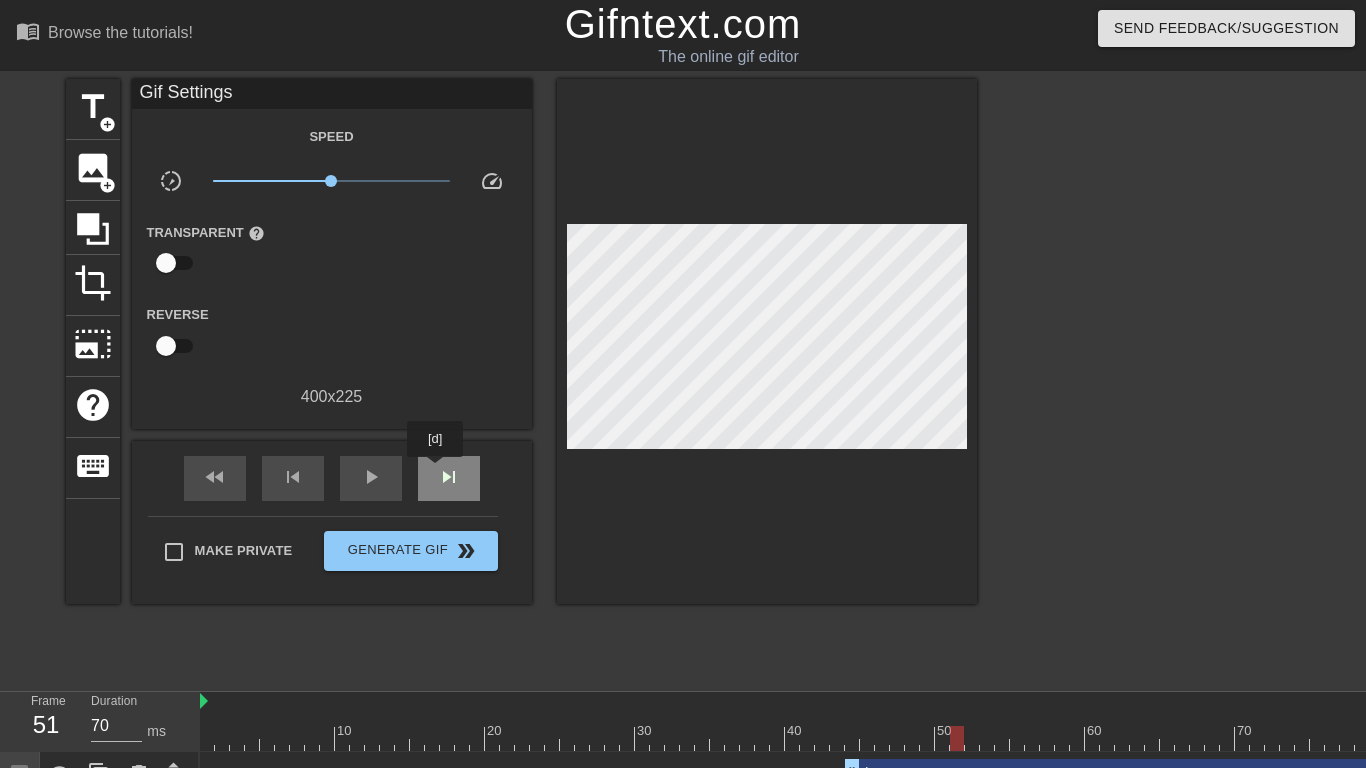 click on "skip_next" at bounding box center (449, 478) 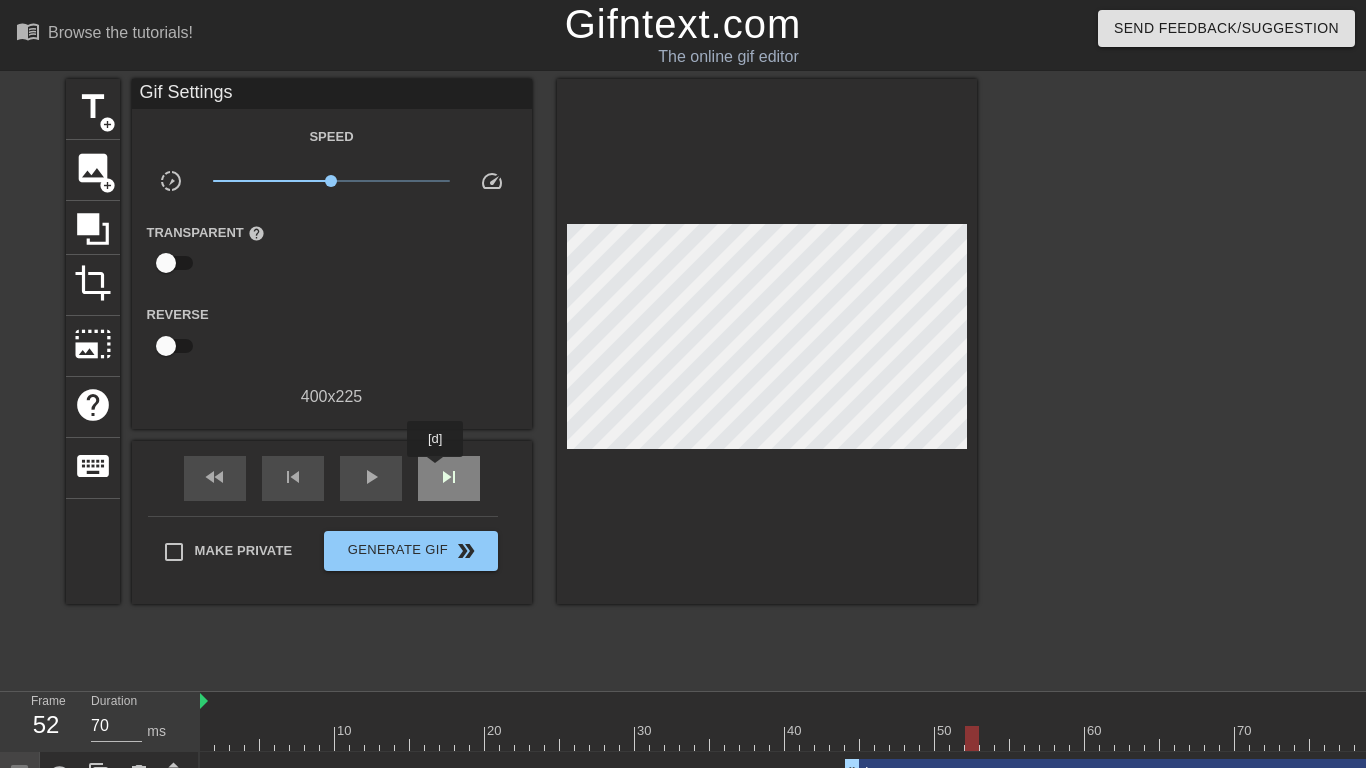 click on "skip_next" at bounding box center [449, 478] 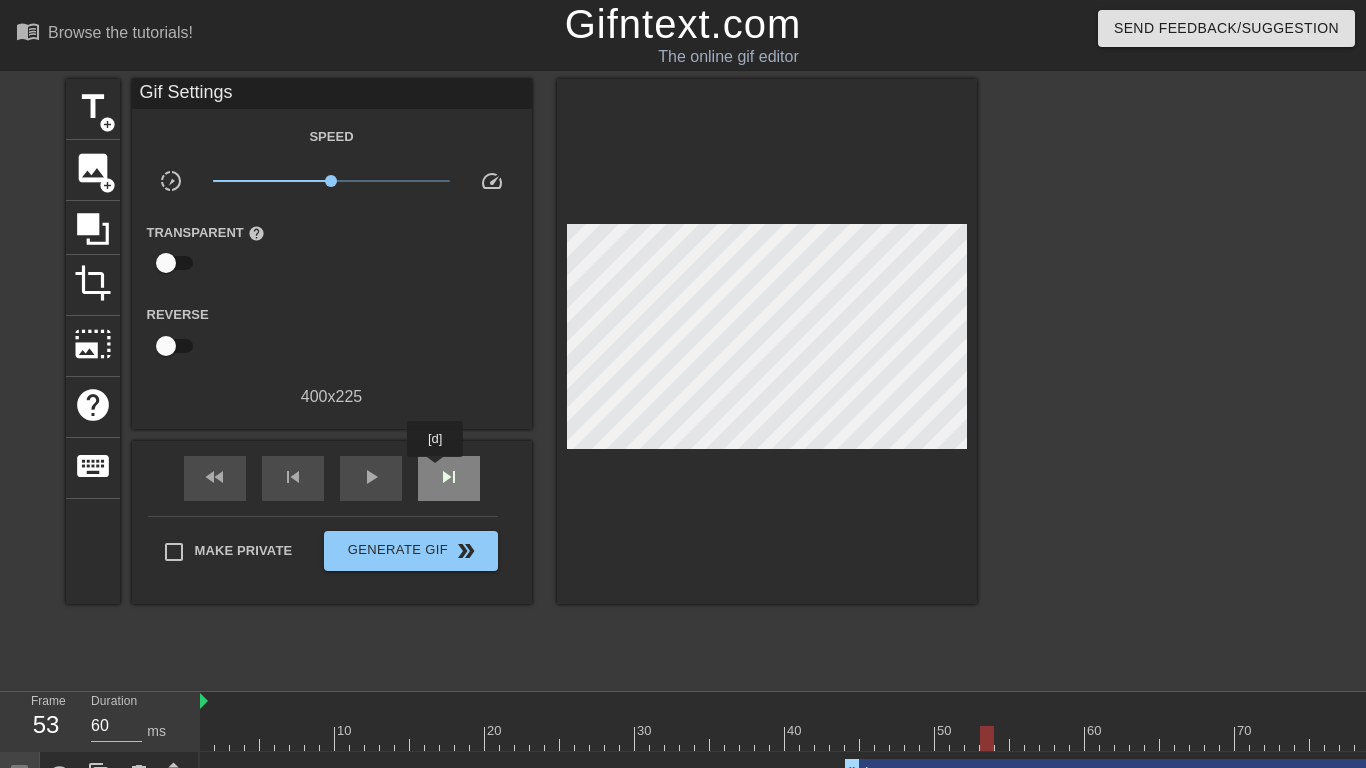 click on "skip_next" at bounding box center (449, 478) 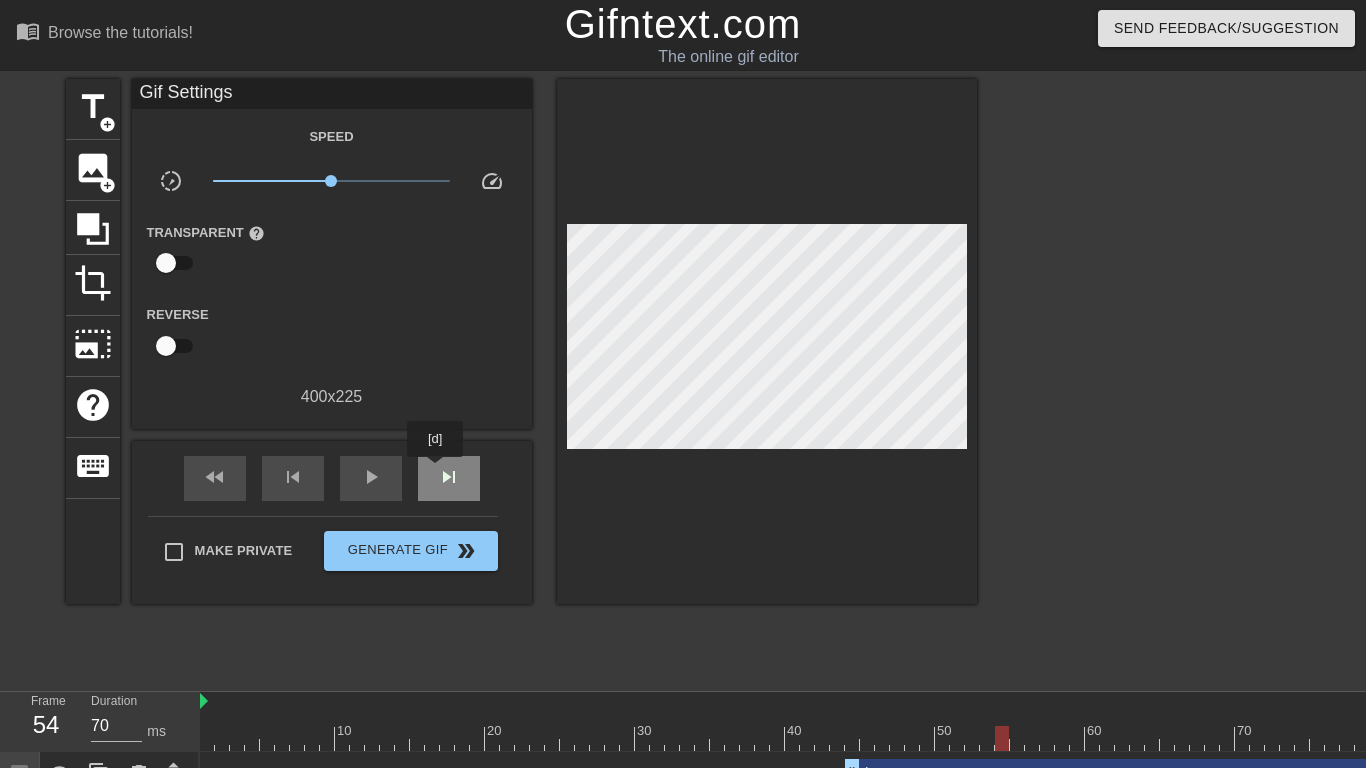 click on "skip_next" at bounding box center [449, 478] 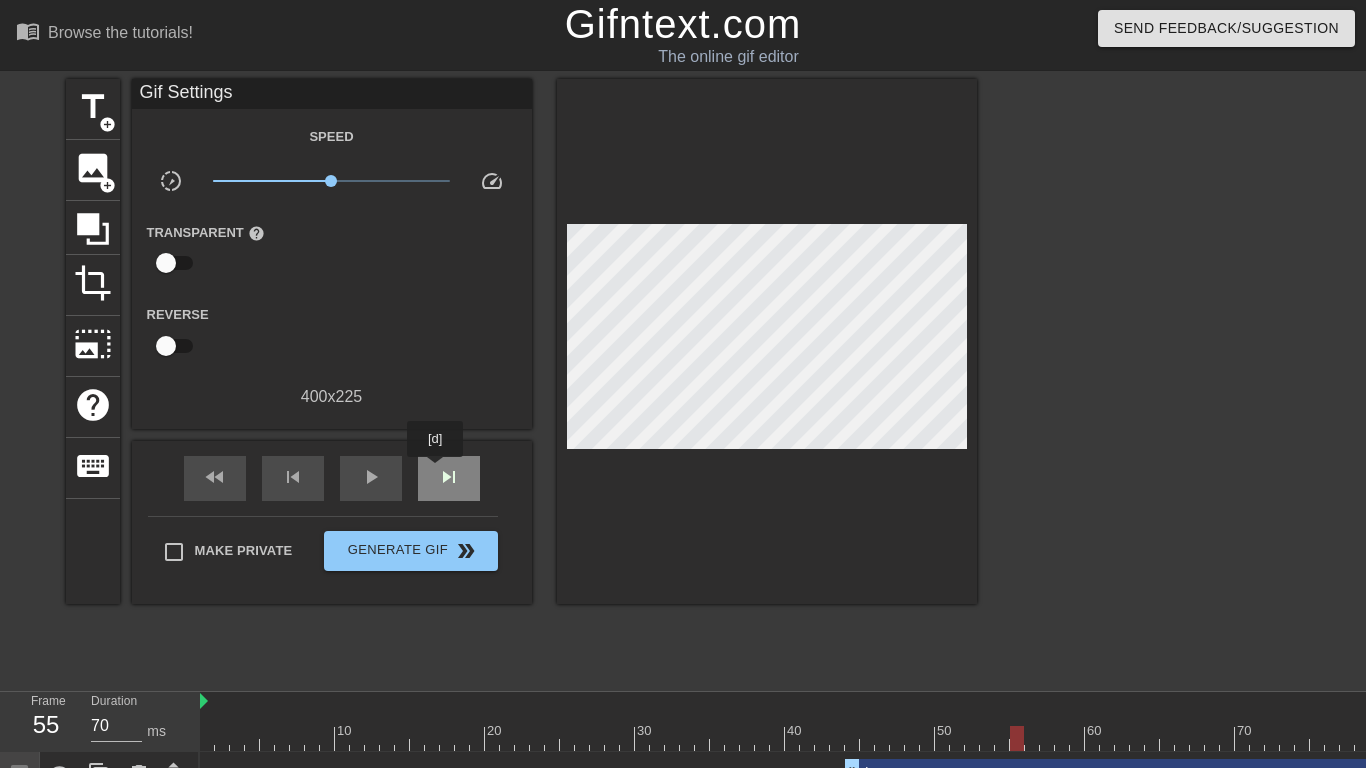 click on "skip_next" at bounding box center [449, 478] 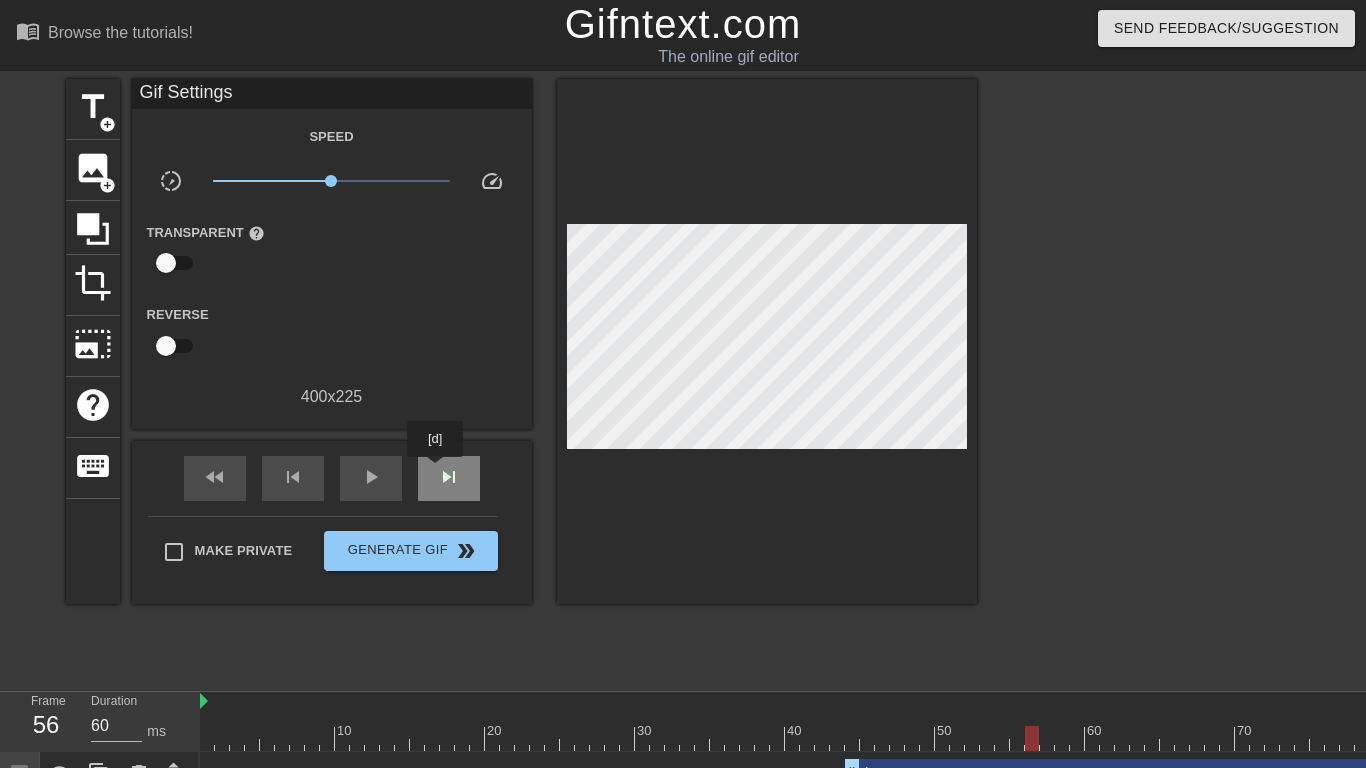 click on "skip_next" at bounding box center [449, 478] 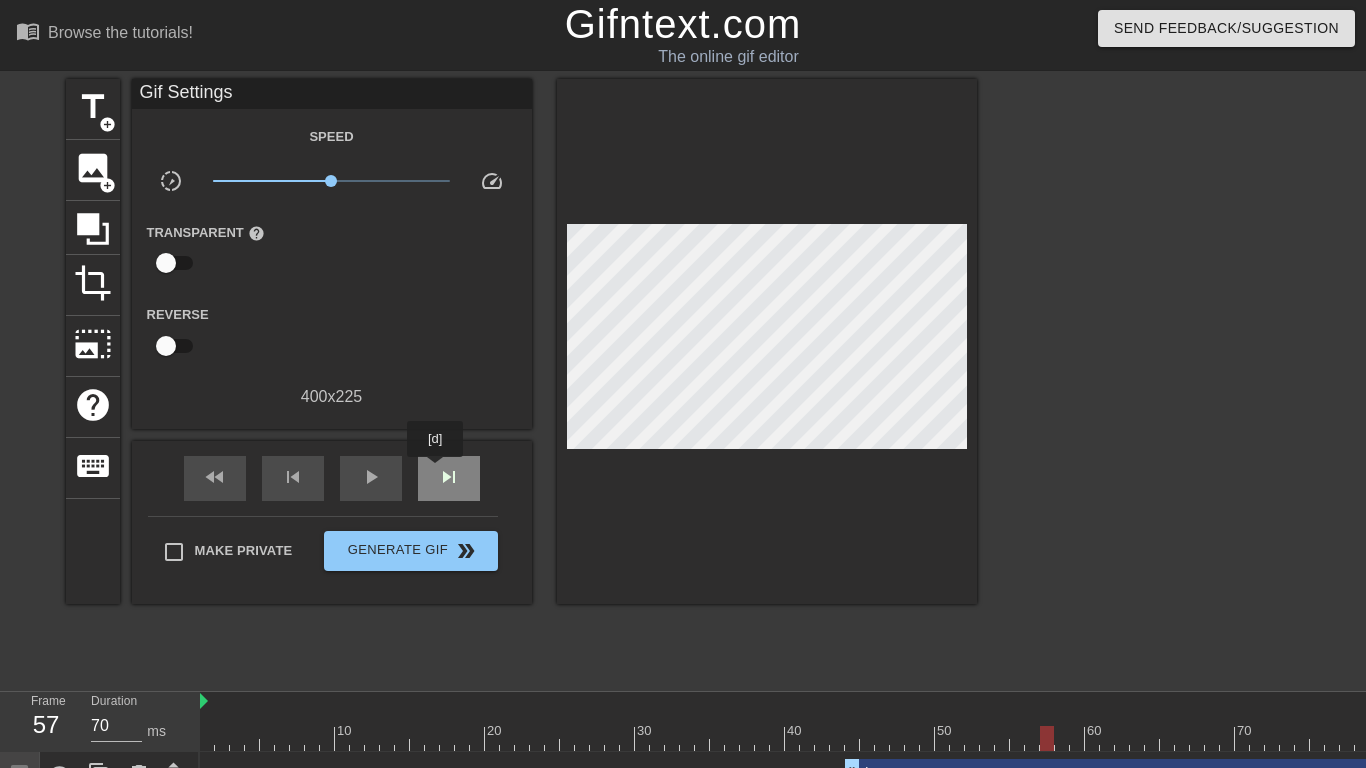 click on "skip_next" at bounding box center (449, 478) 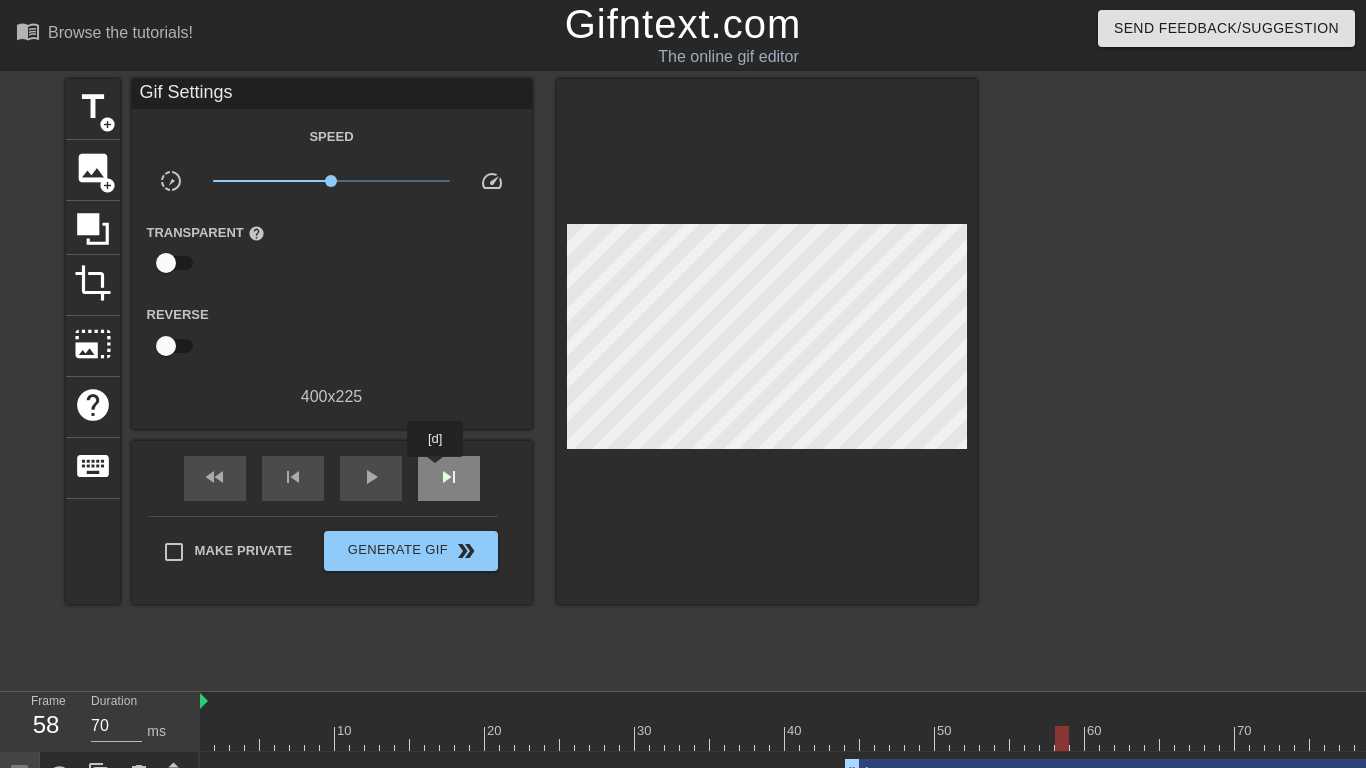 click on "skip_next" at bounding box center [449, 478] 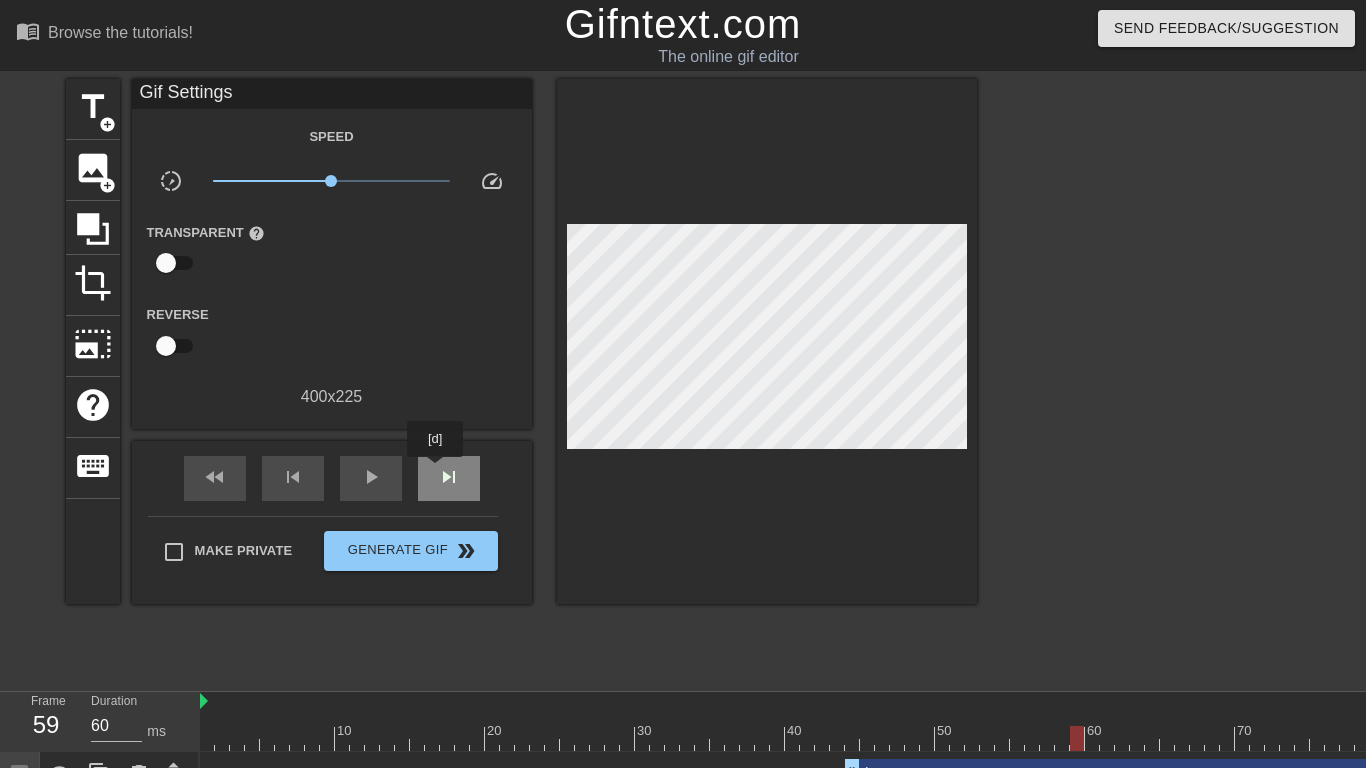 click on "skip_next" at bounding box center (449, 478) 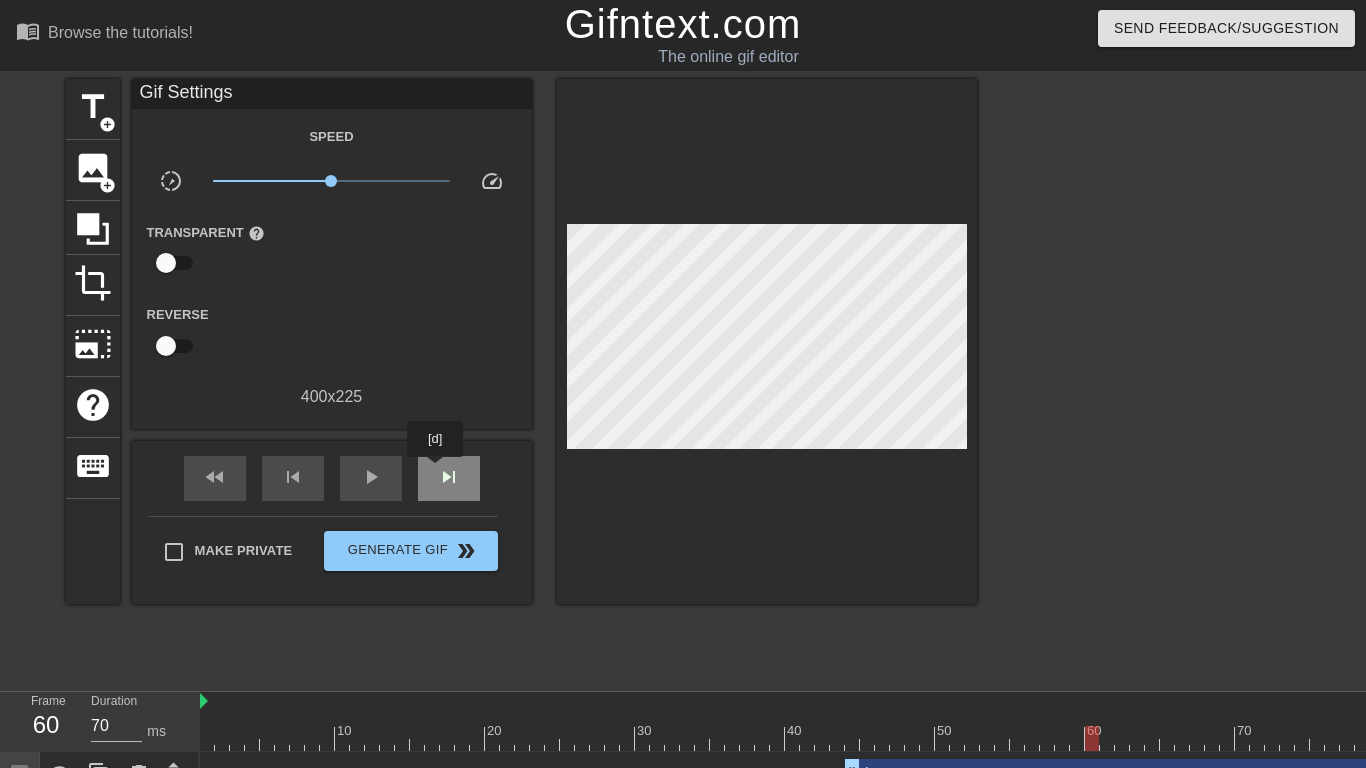 click on "skip_next" at bounding box center (449, 478) 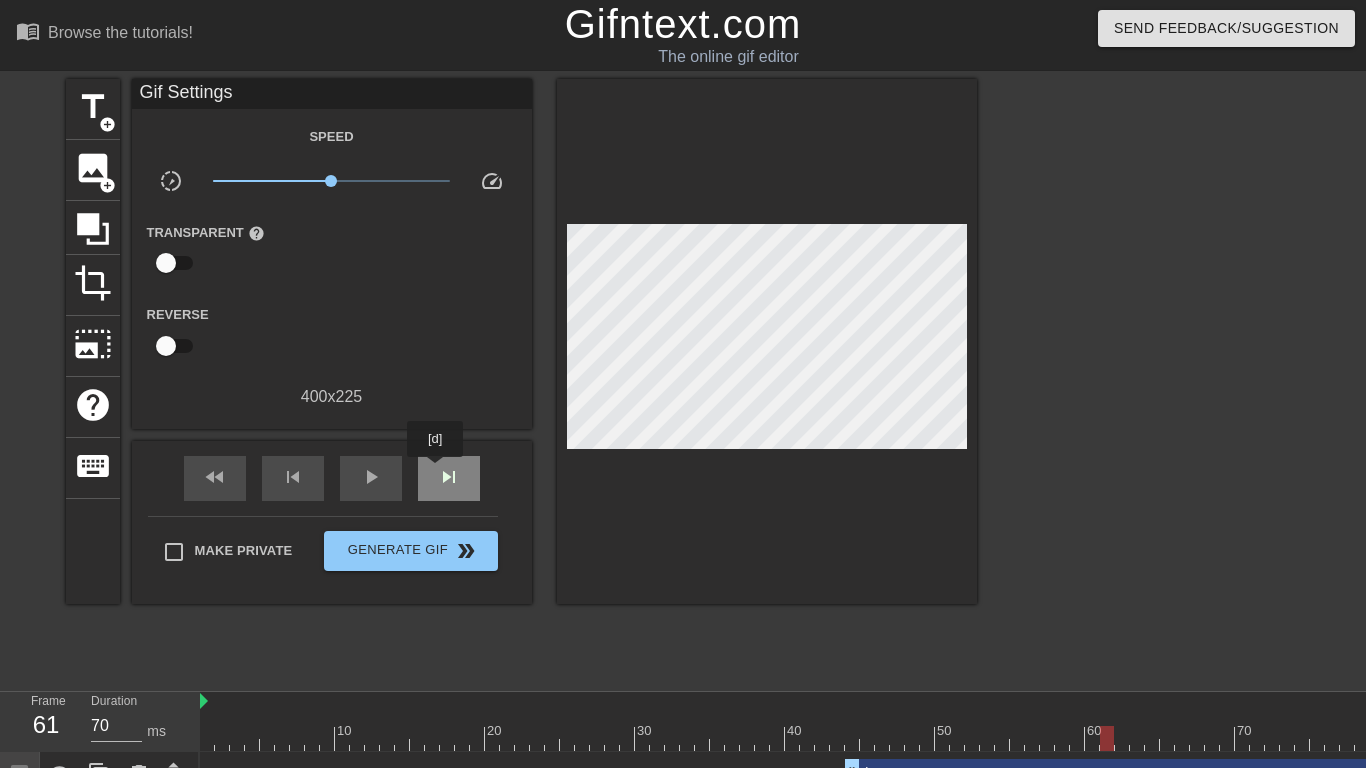 click on "skip_next" at bounding box center [449, 478] 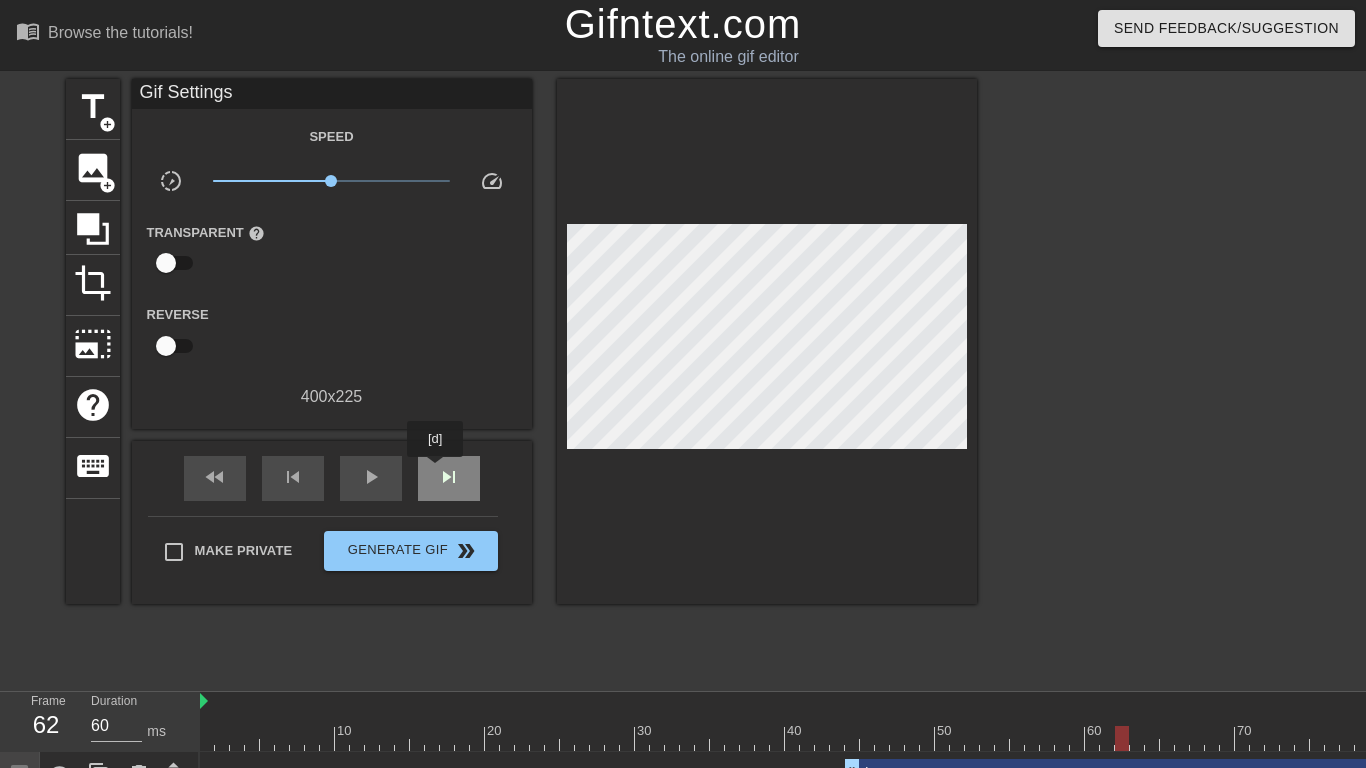 click on "skip_next" at bounding box center (449, 478) 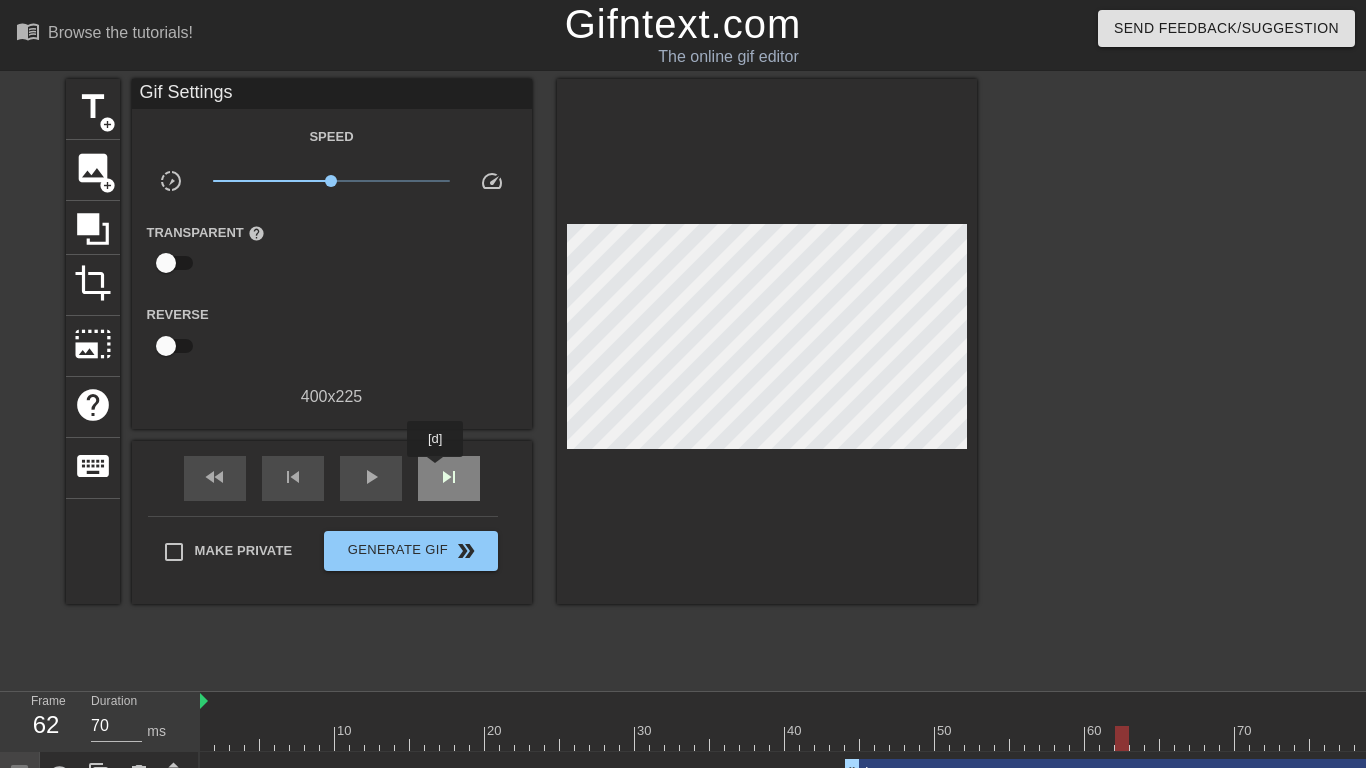 click on "skip_next" at bounding box center (449, 478) 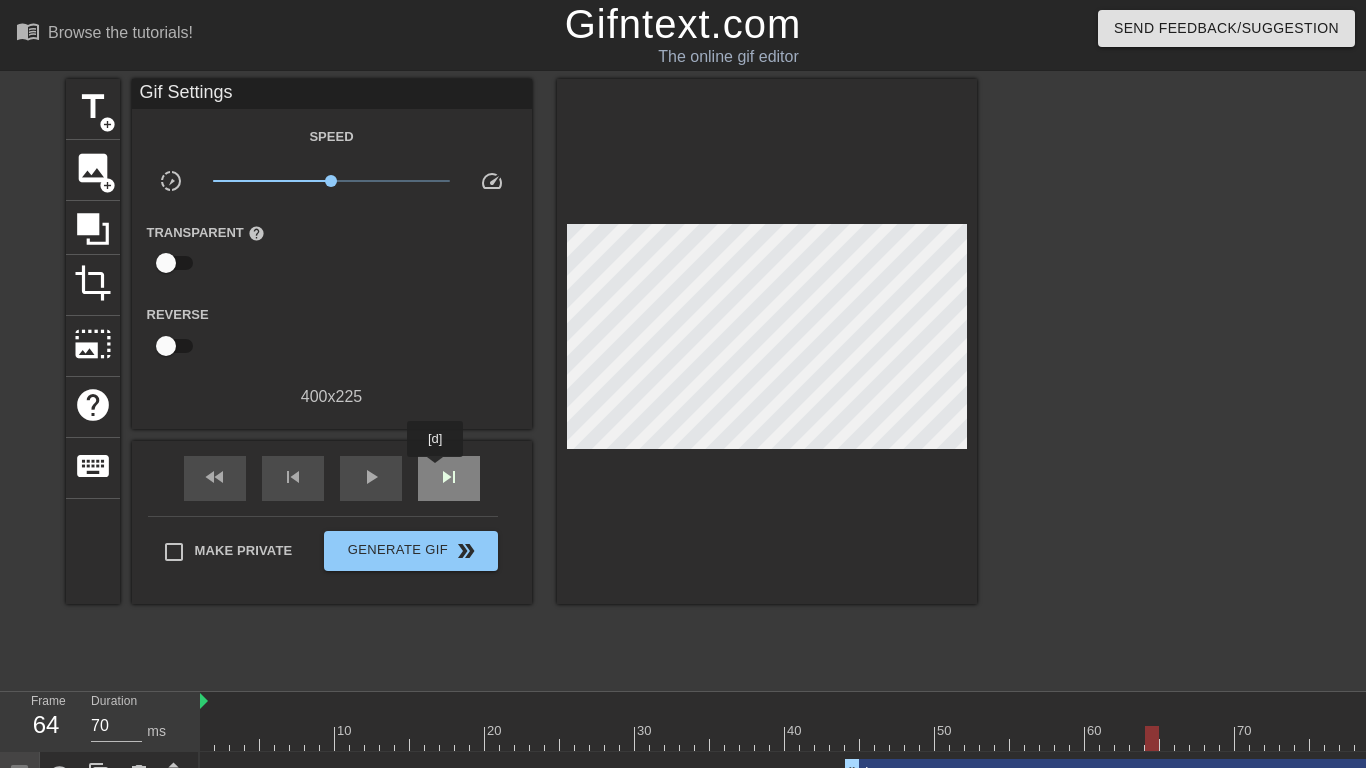 click on "skip_next" at bounding box center [449, 478] 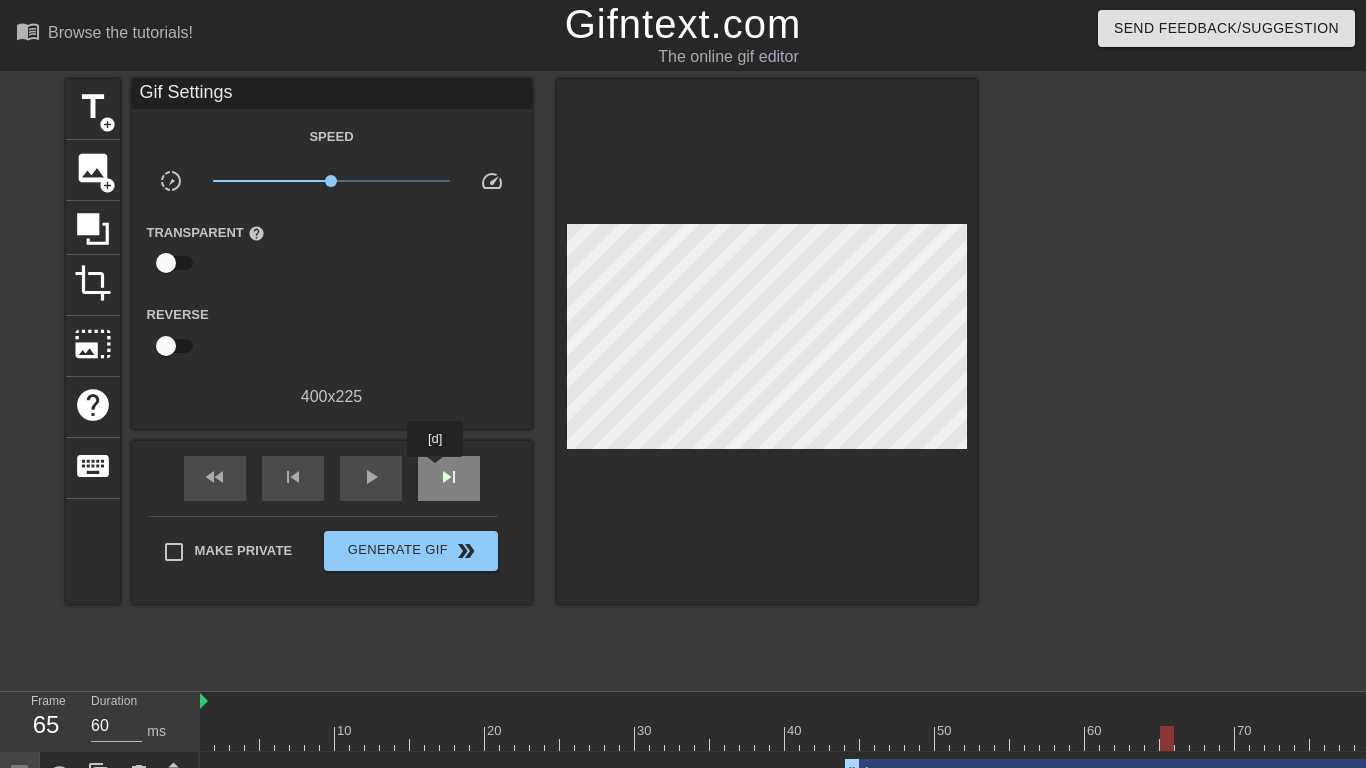 click on "skip_next" at bounding box center (449, 478) 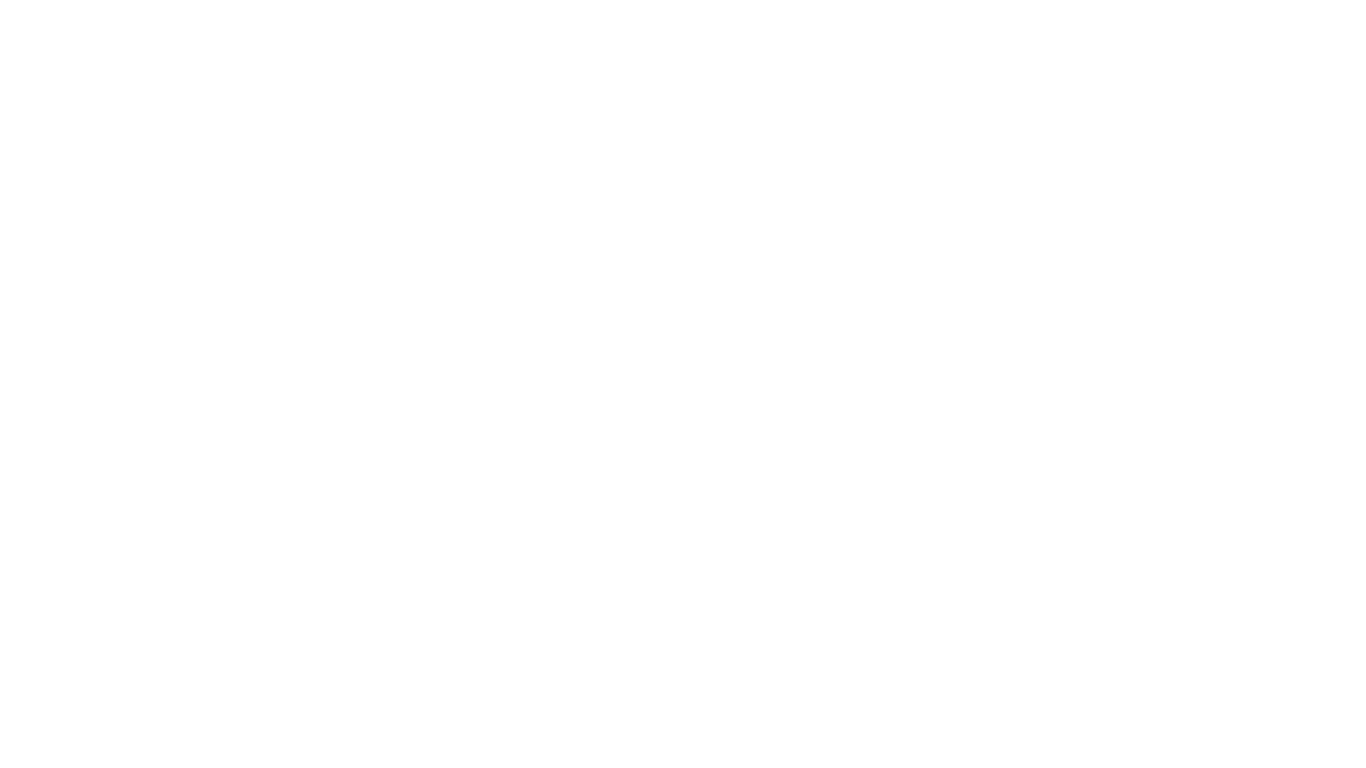 scroll, scrollTop: 0, scrollLeft: 0, axis: both 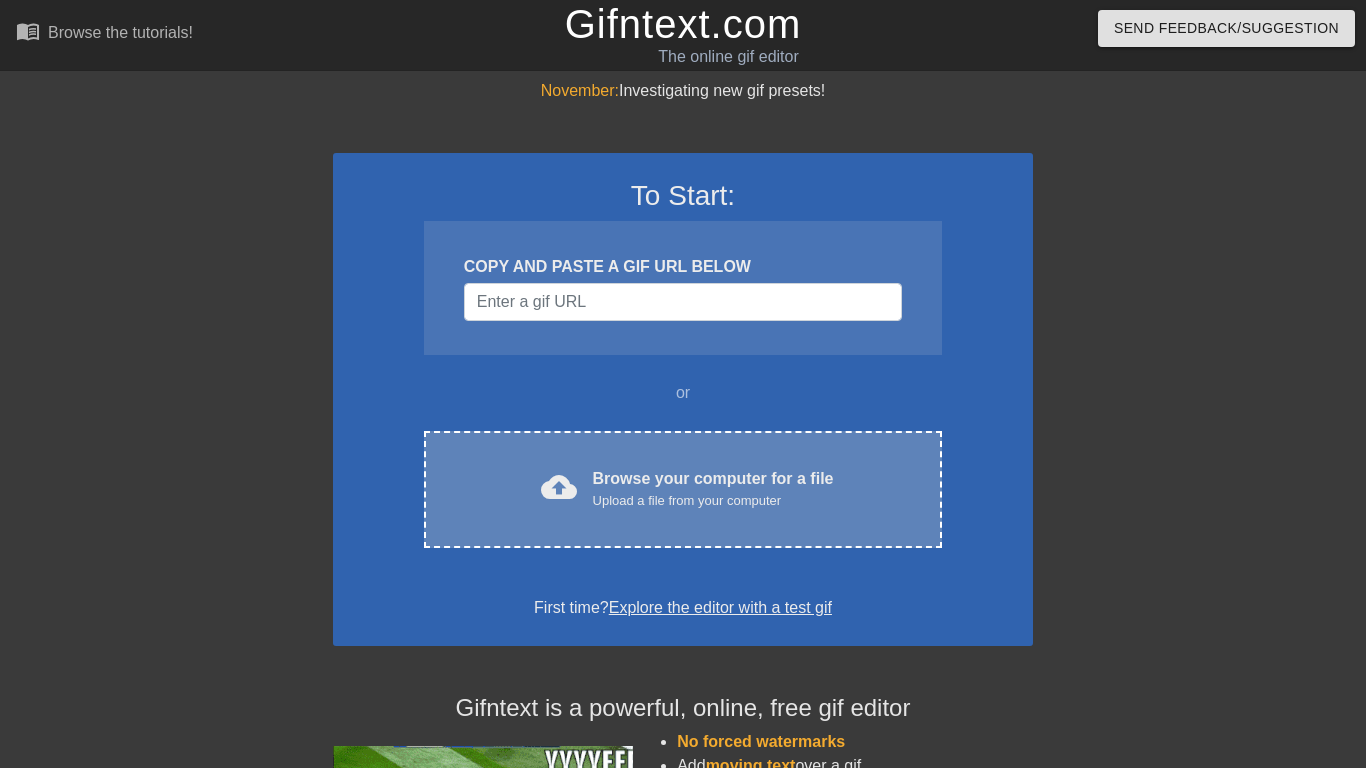 click on "cloud_upload Browse your computer for a file Upload a file from your computer Choose files" at bounding box center [683, 489] 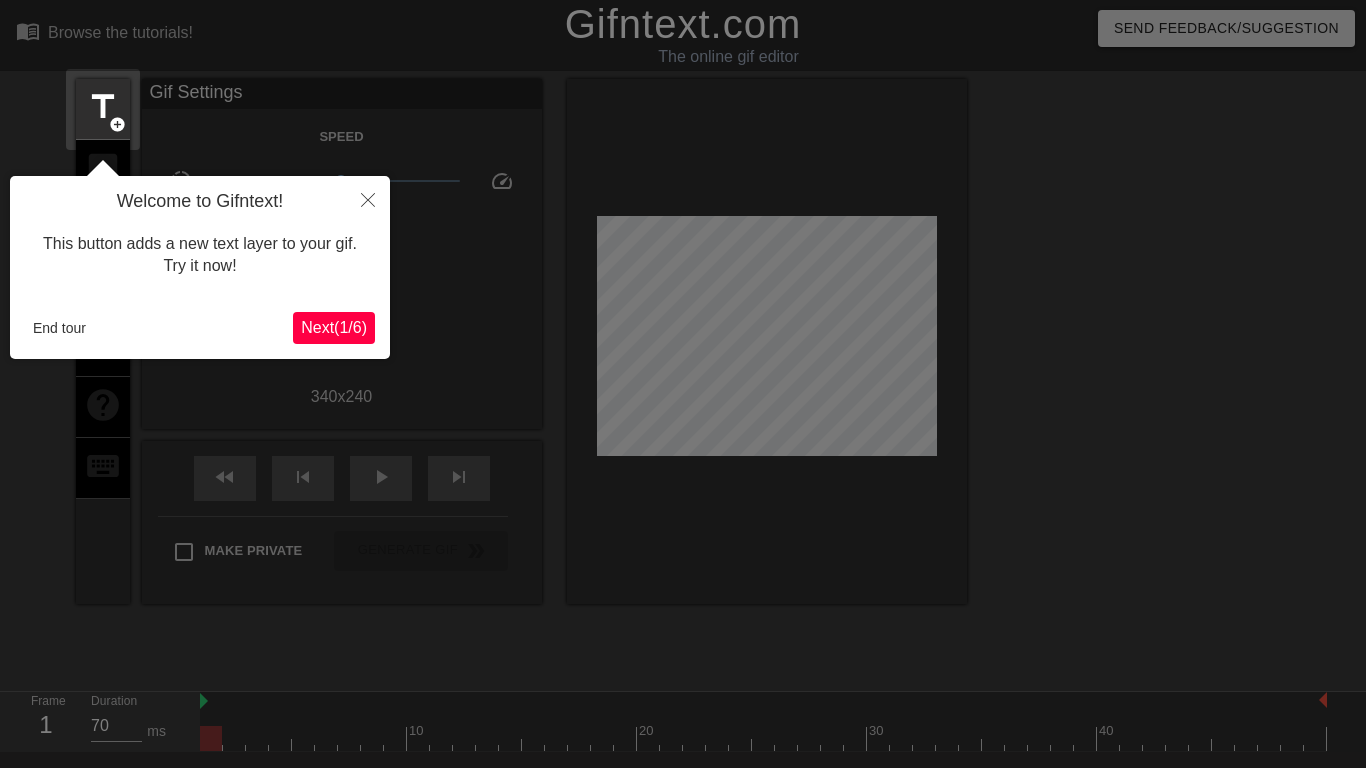 scroll, scrollTop: 49, scrollLeft: 0, axis: vertical 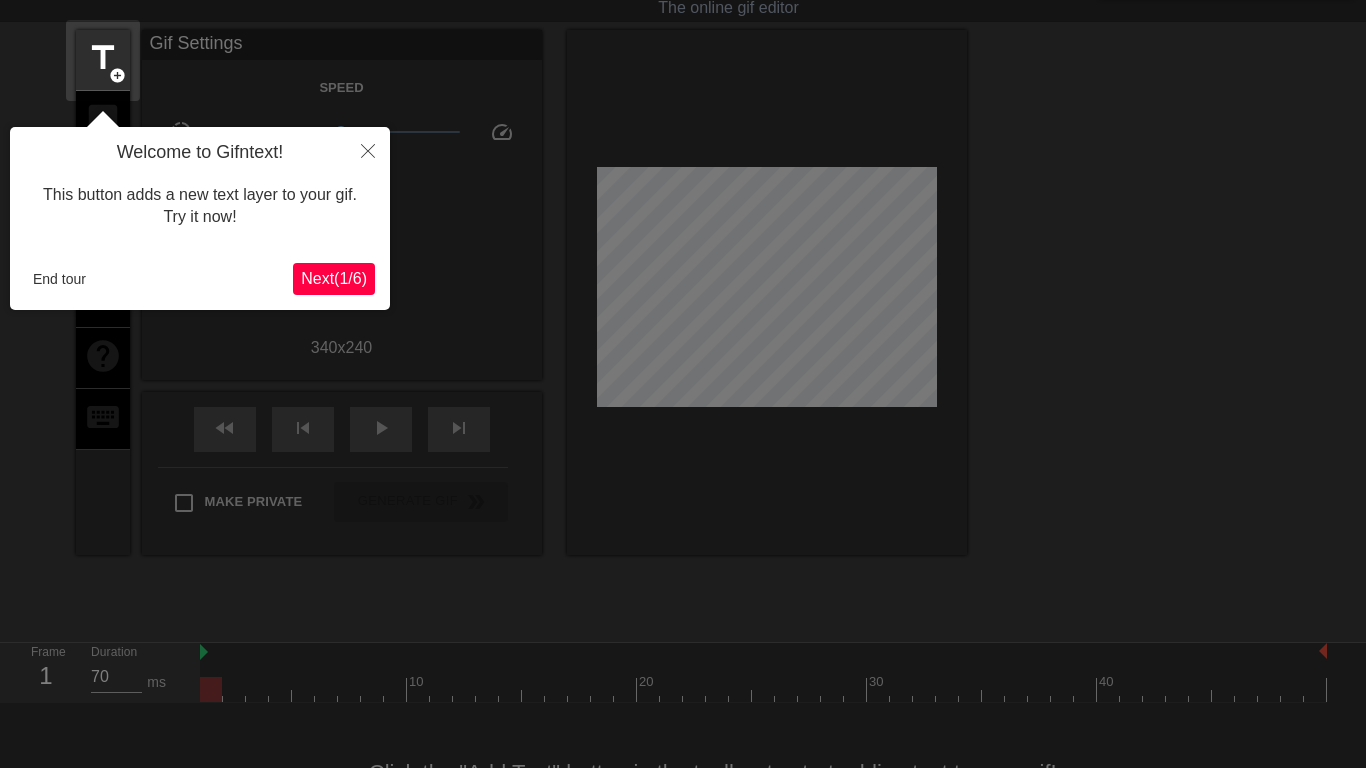 click on "Next  ( 1 / 6 )" at bounding box center [334, 279] 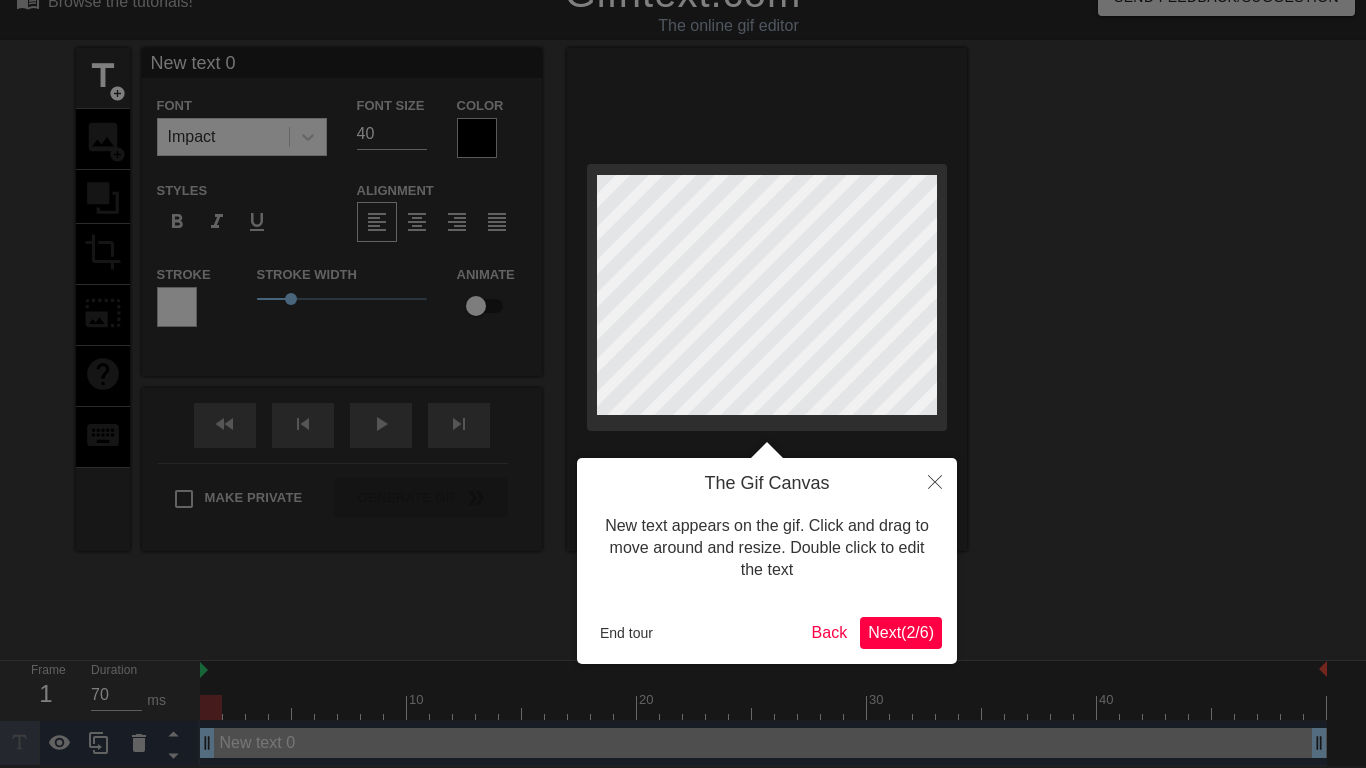 scroll, scrollTop: 0, scrollLeft: 0, axis: both 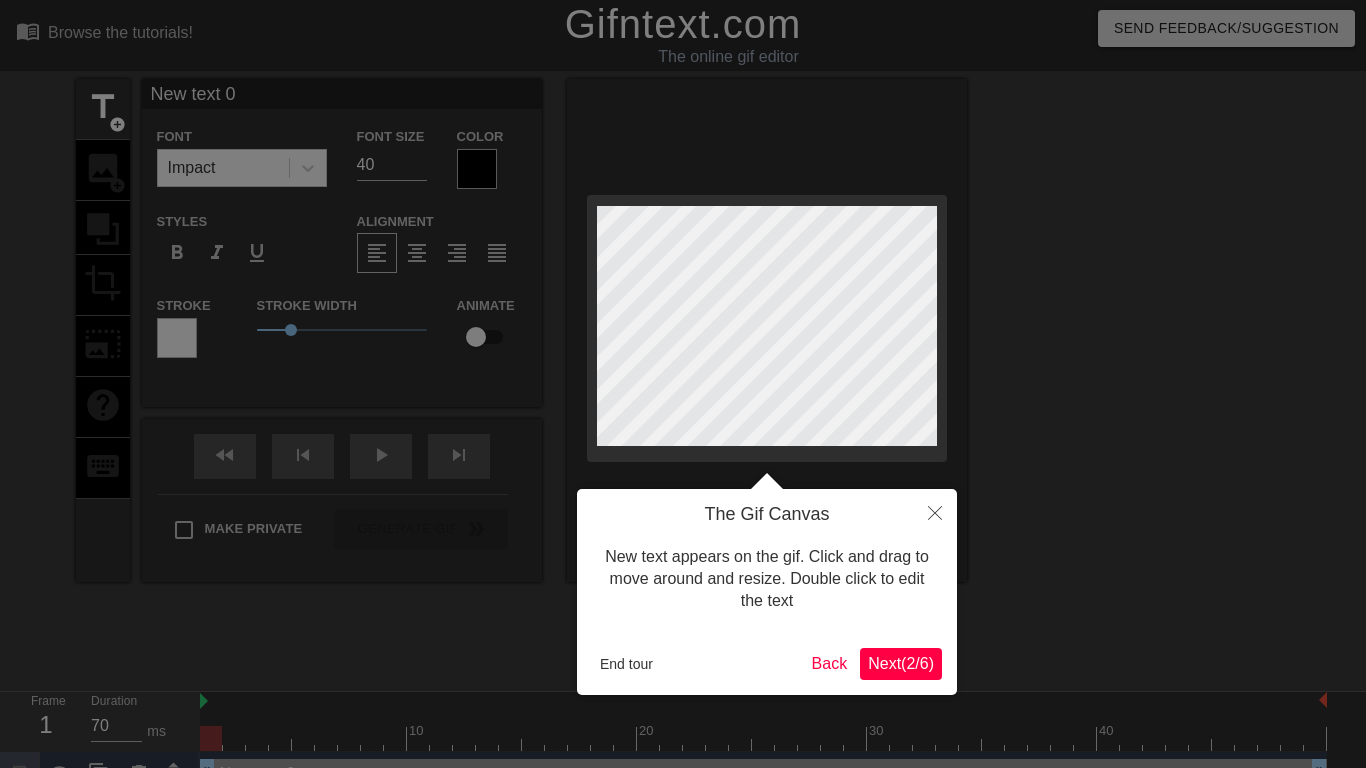 click on "Next  ( 2 / 6 )" at bounding box center [901, 663] 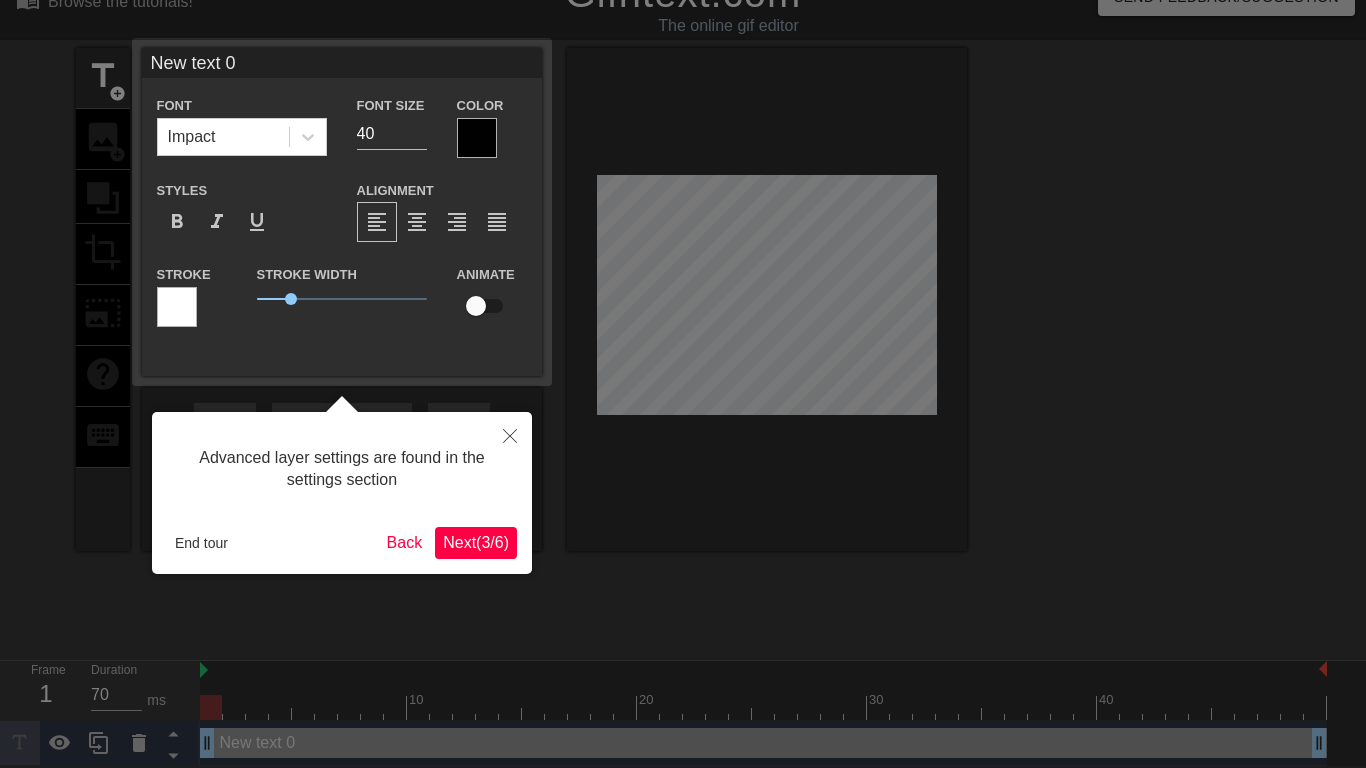 click on "Next  ( 3 / 6 )" at bounding box center (476, 542) 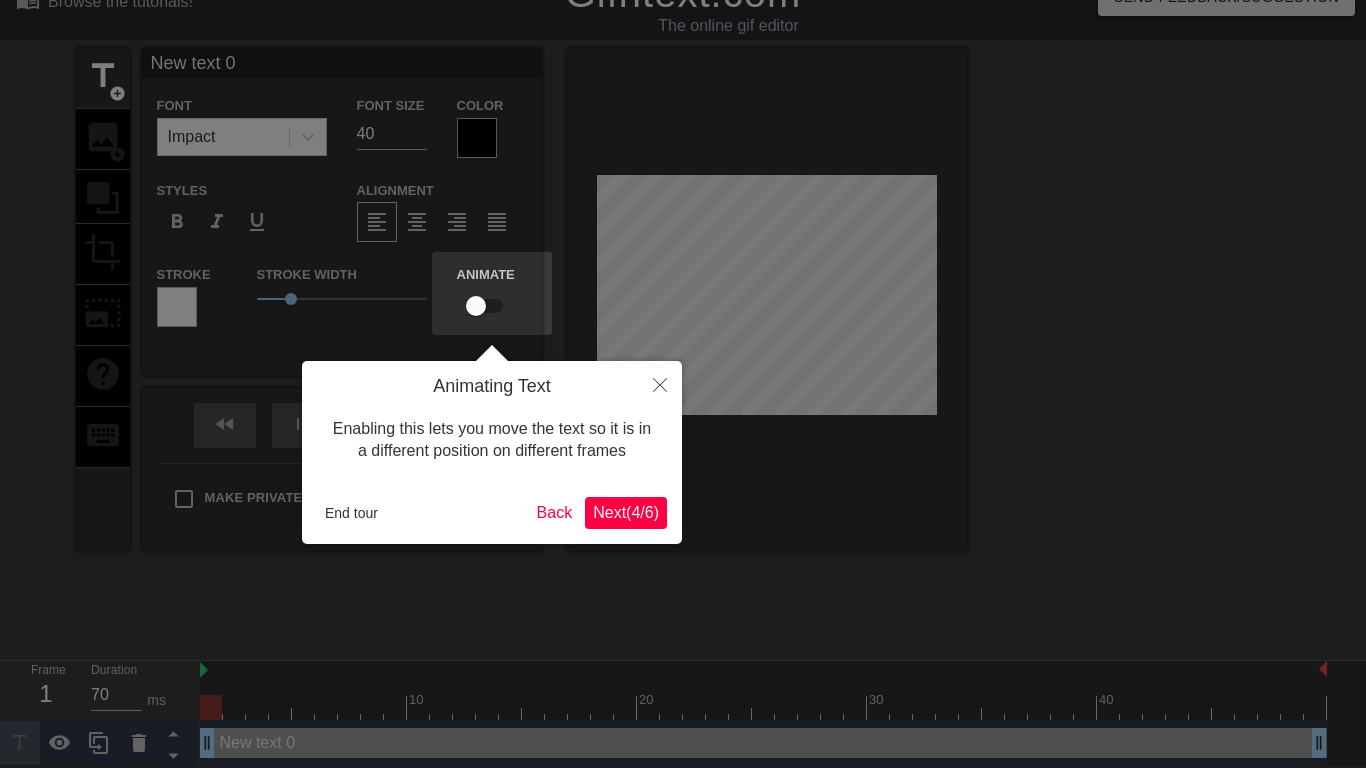 scroll, scrollTop: 0, scrollLeft: 0, axis: both 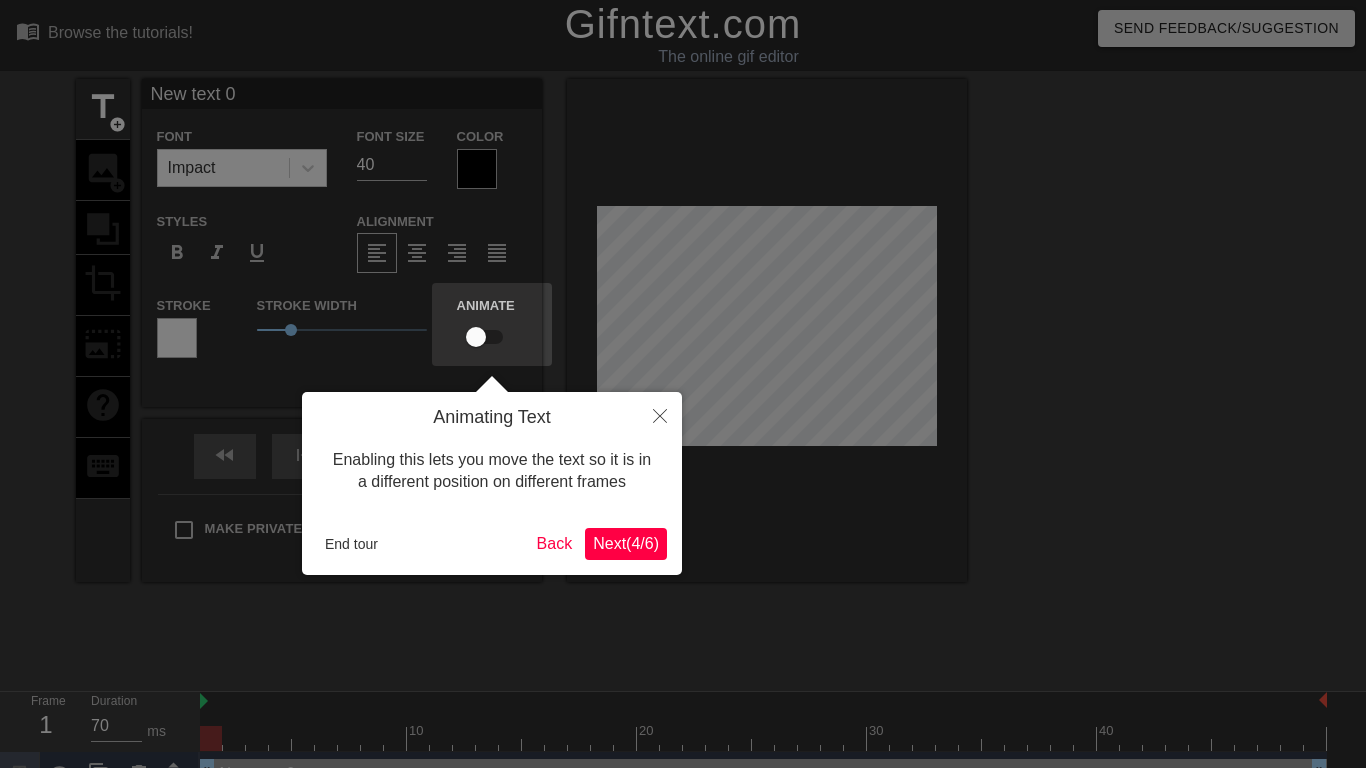 click on "Next  ( 4 / 6 )" at bounding box center [626, 543] 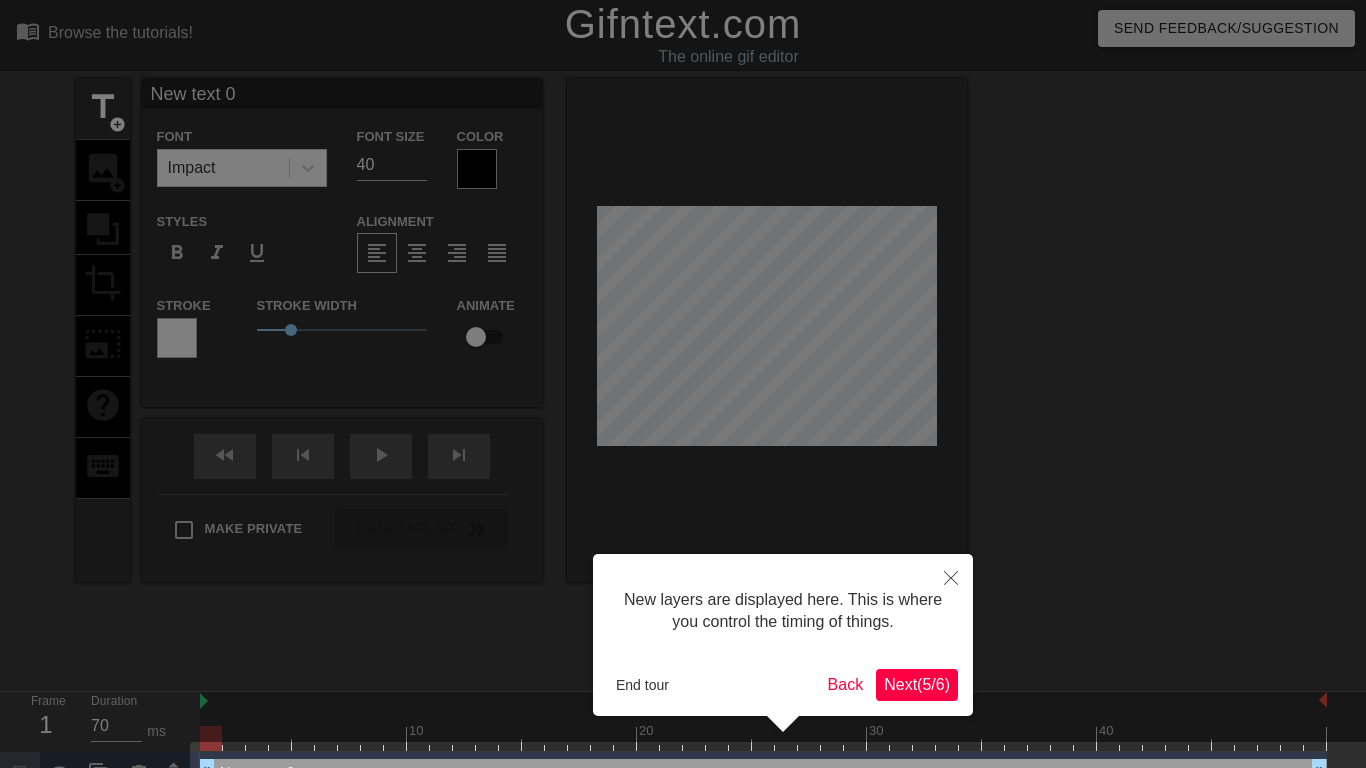 scroll, scrollTop: 47, scrollLeft: 0, axis: vertical 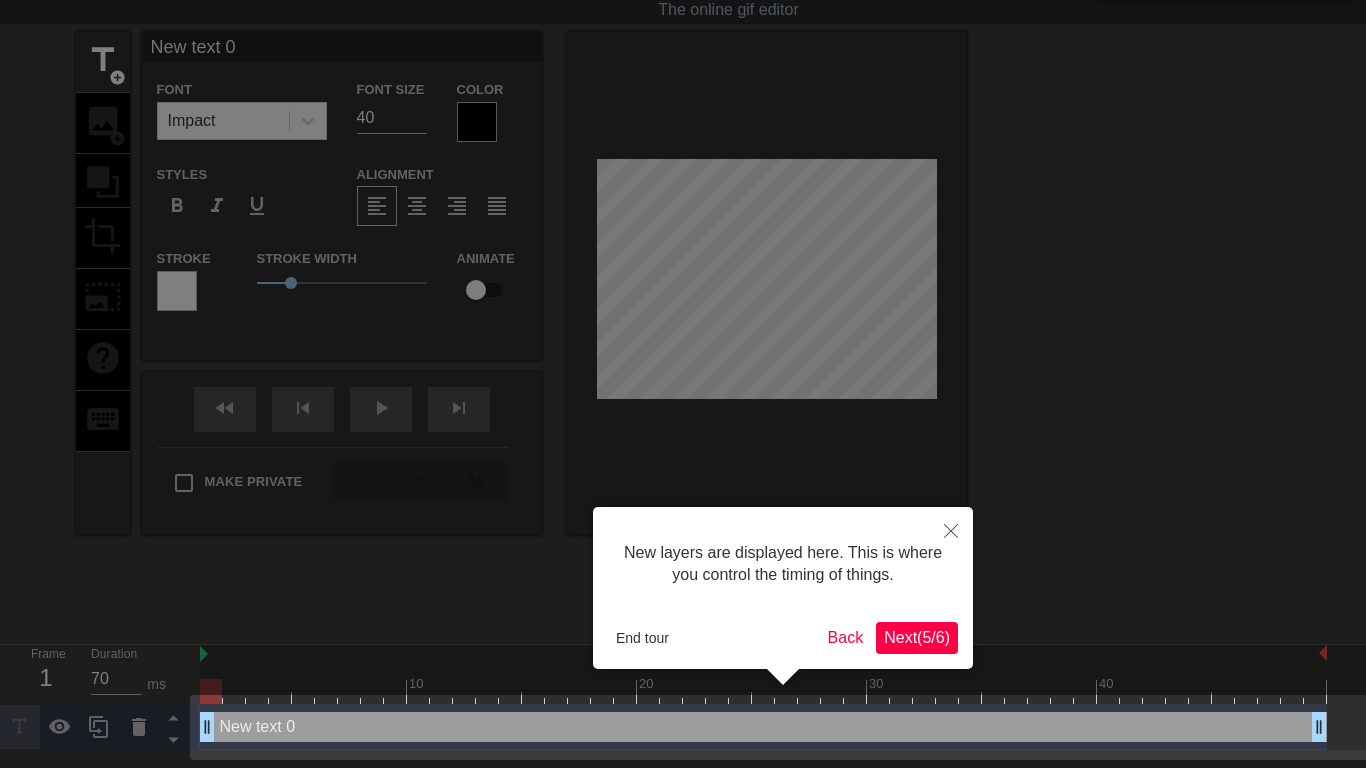 click on "Next  ( 5 / 6 )" at bounding box center [917, 638] 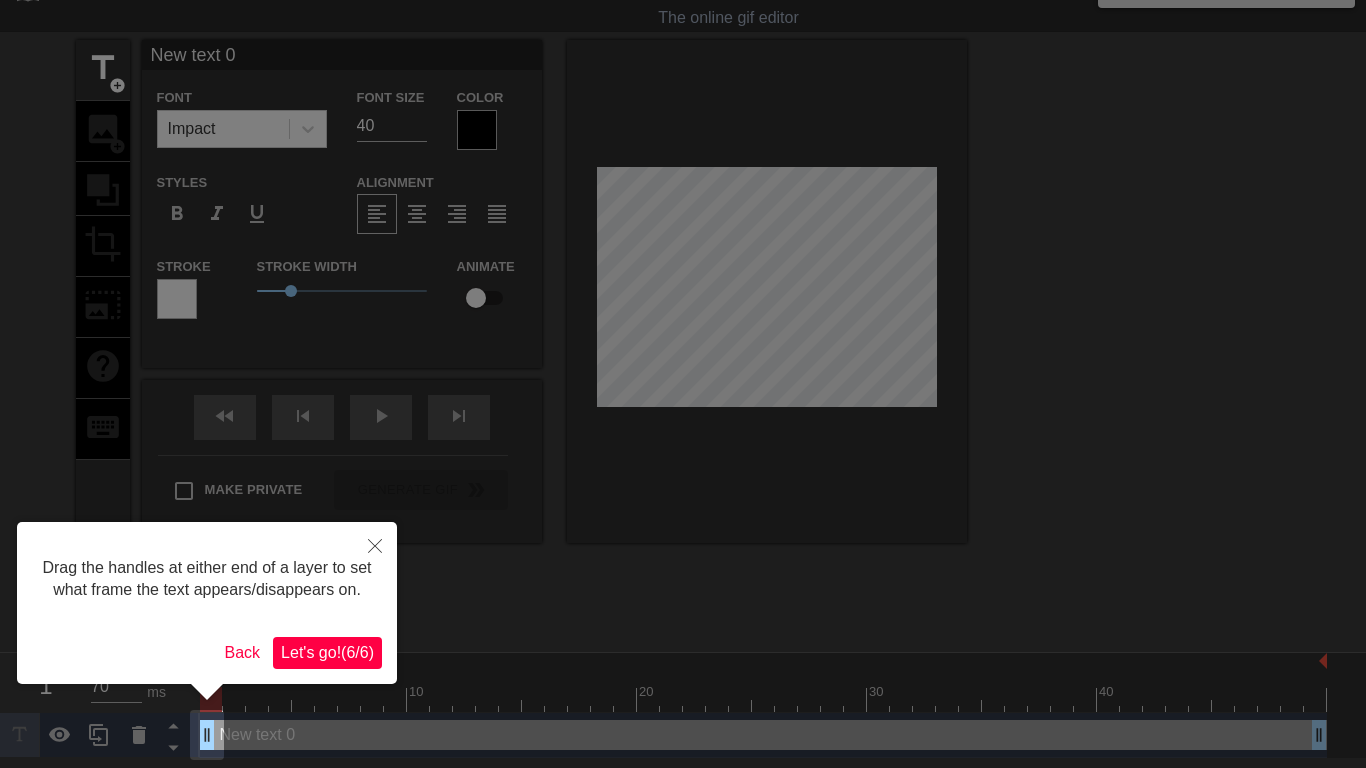 scroll, scrollTop: 0, scrollLeft: 0, axis: both 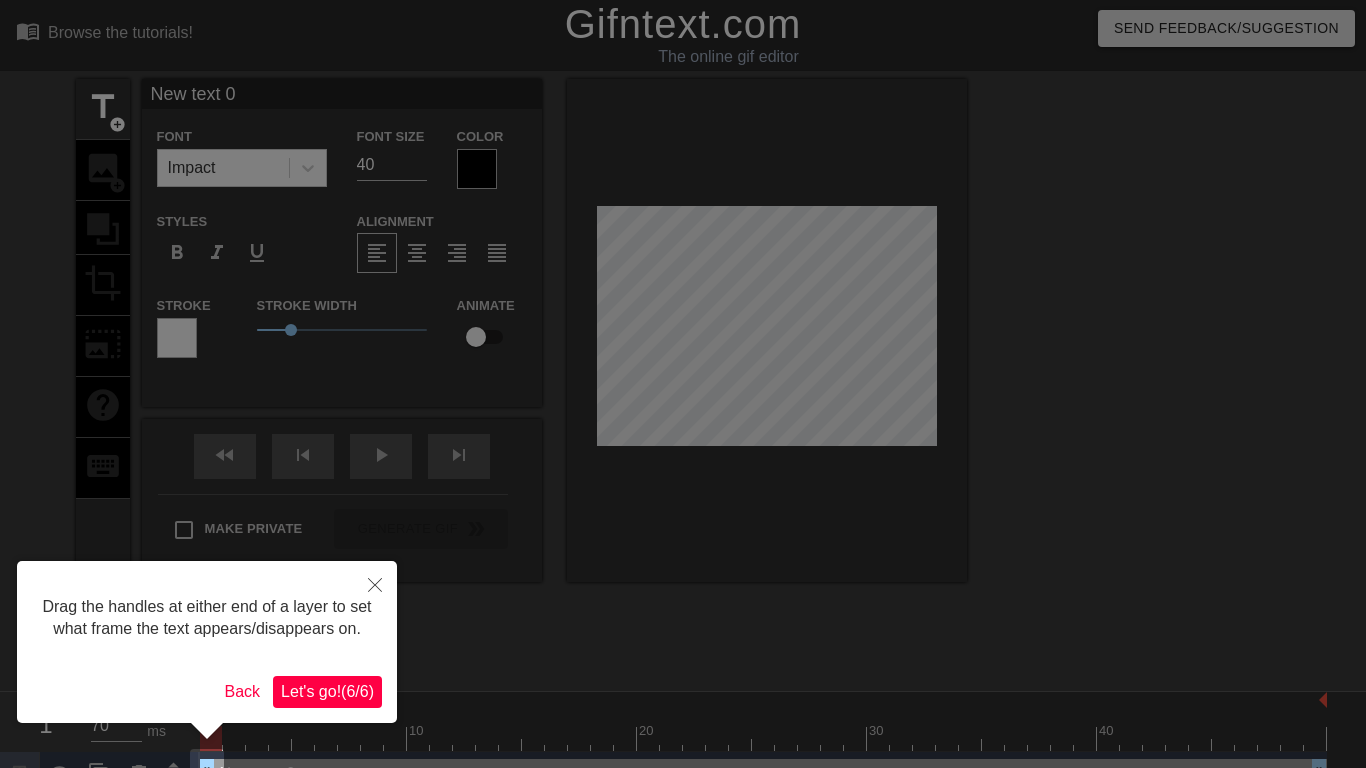 click on "Let's go!  ( 6 / 6 )" at bounding box center [327, 691] 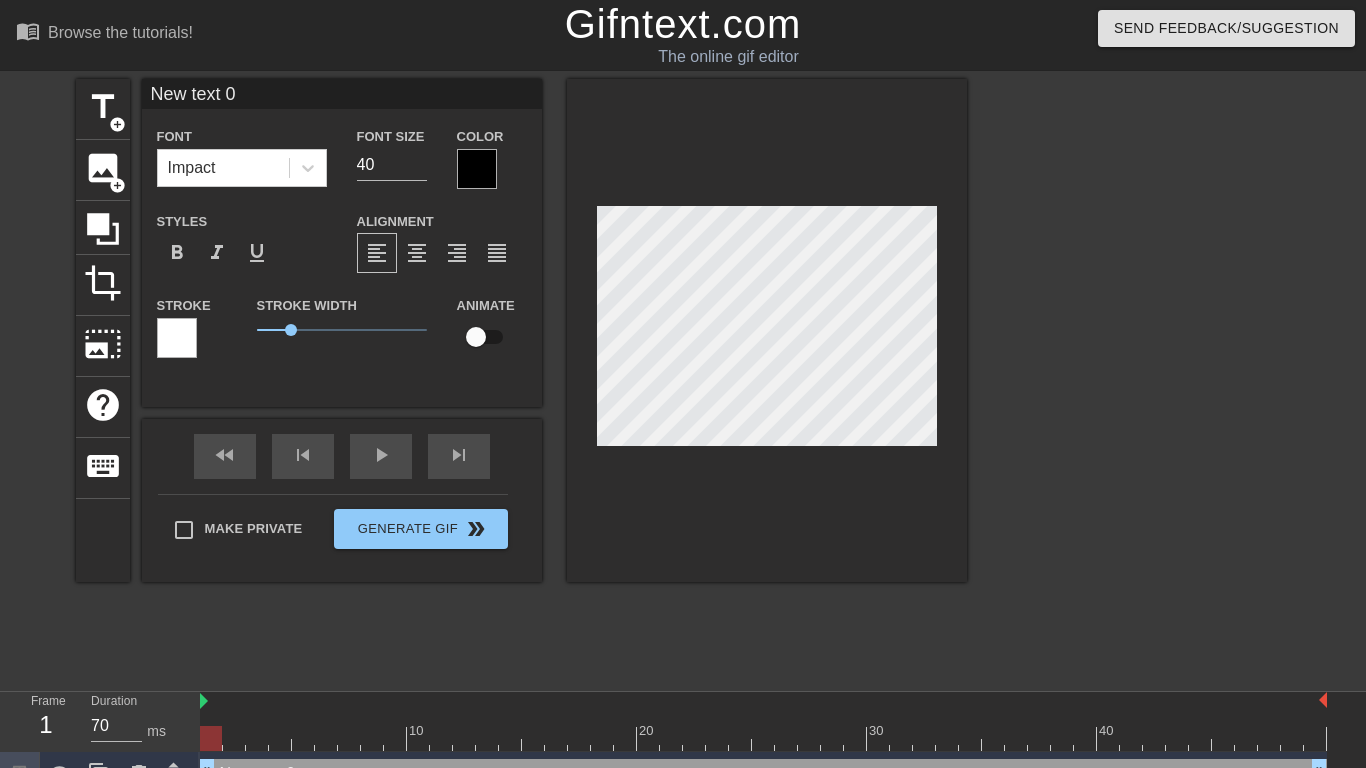 type on "New text" 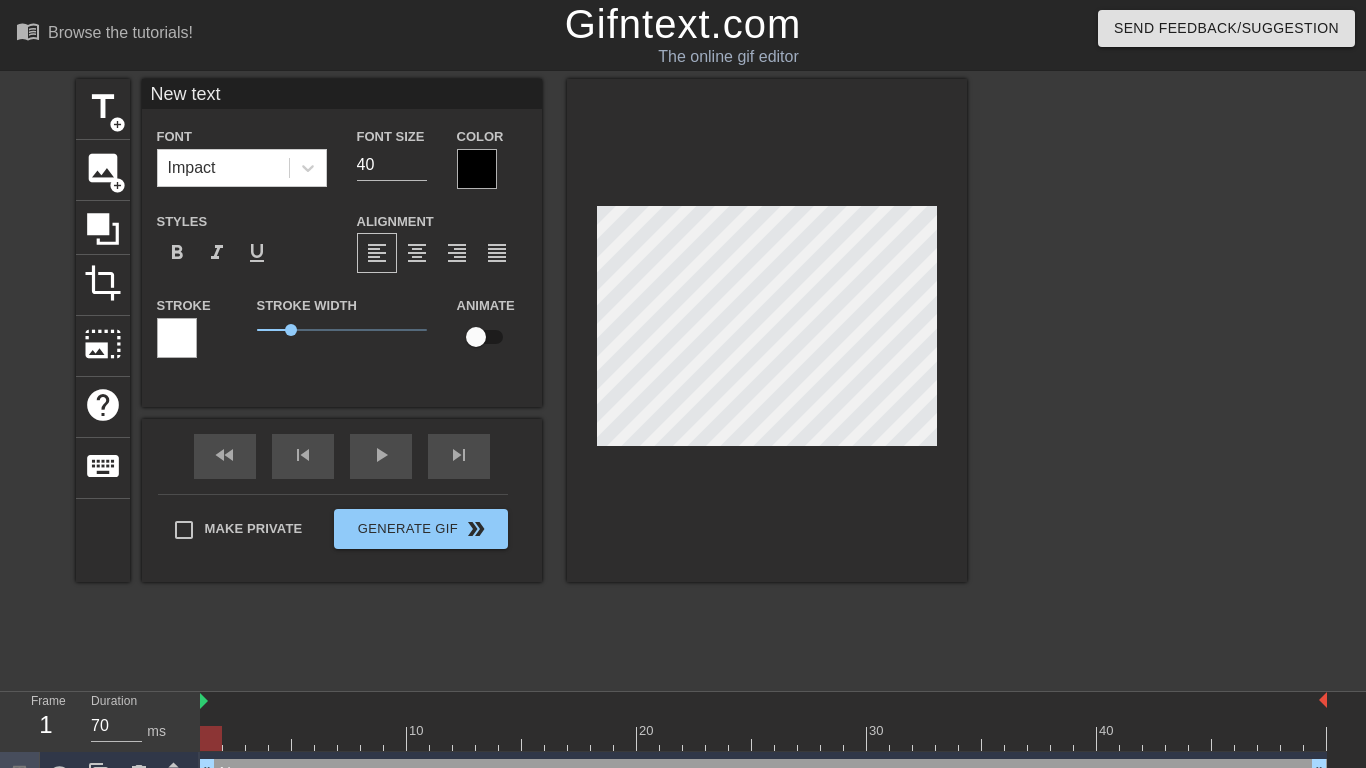 type on "New text" 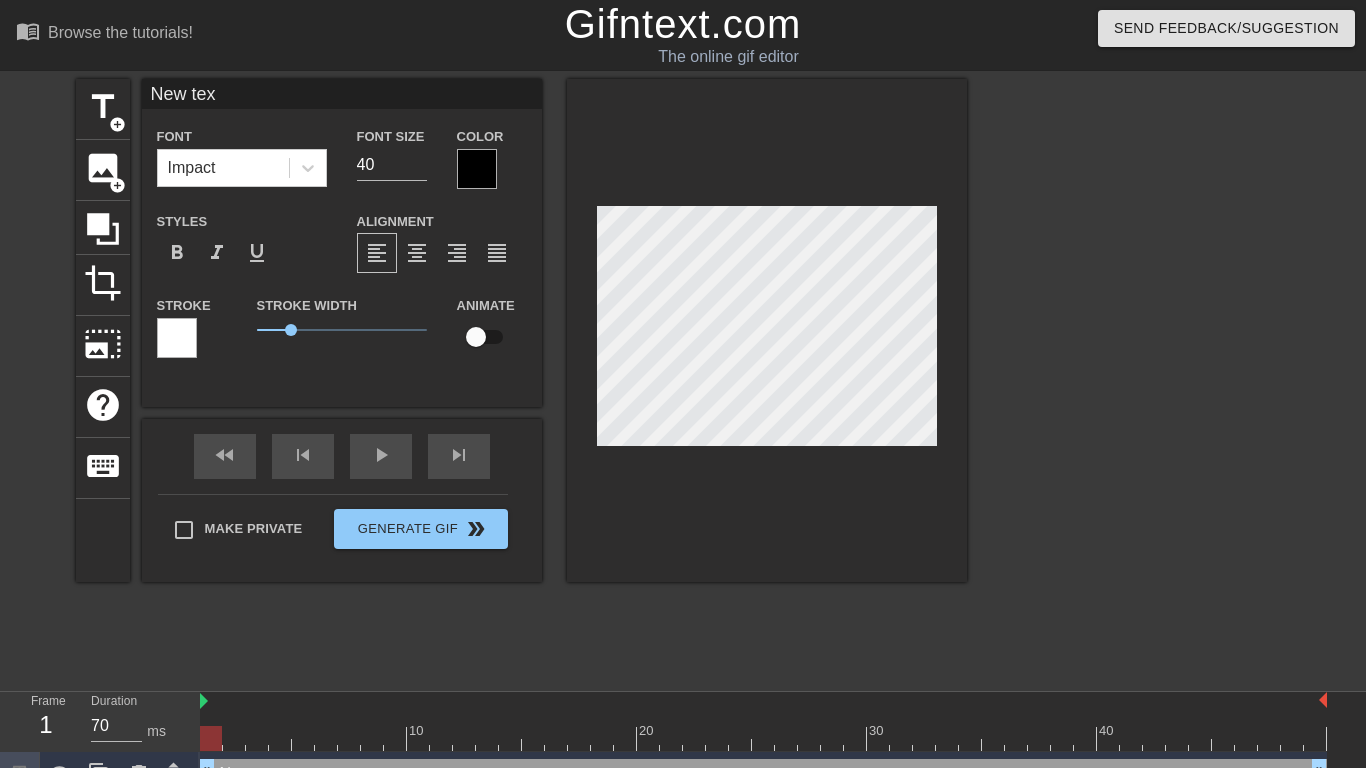 type on "New te" 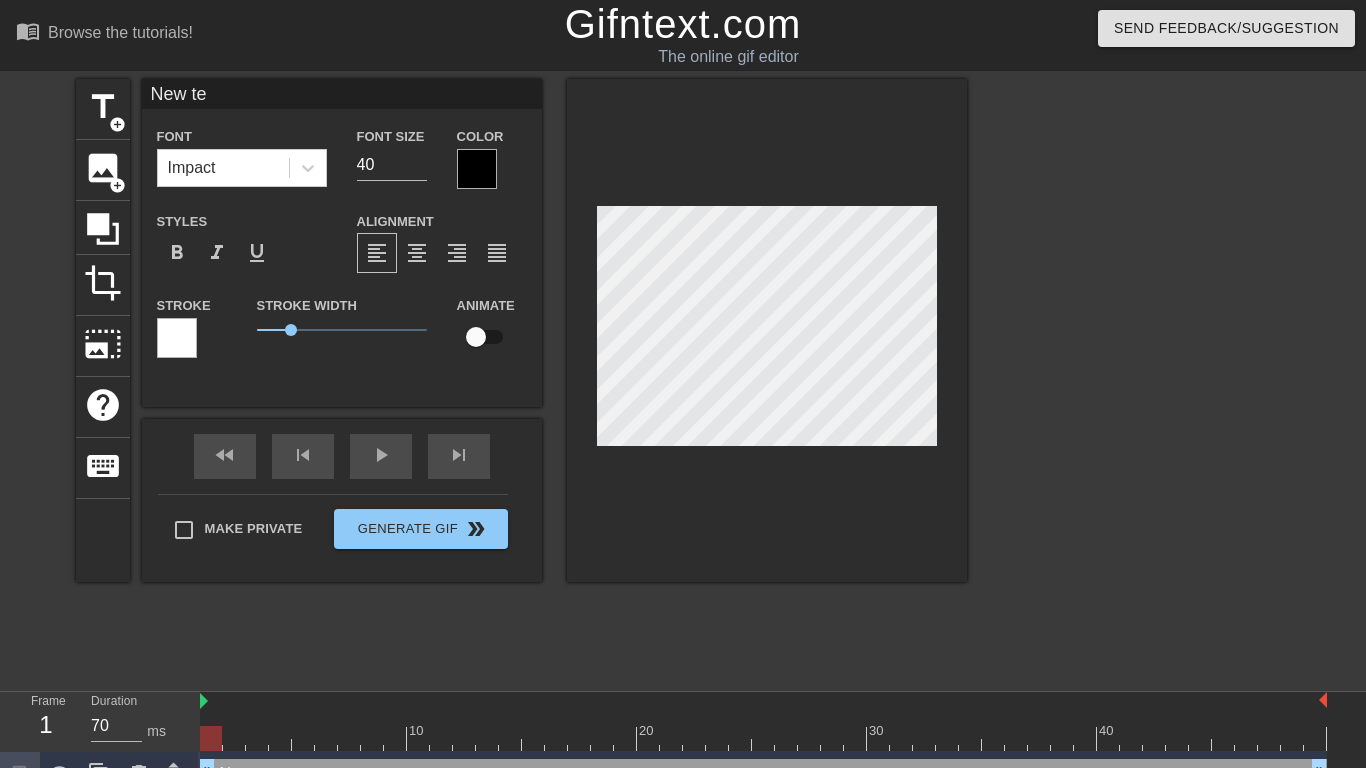 type on "New t" 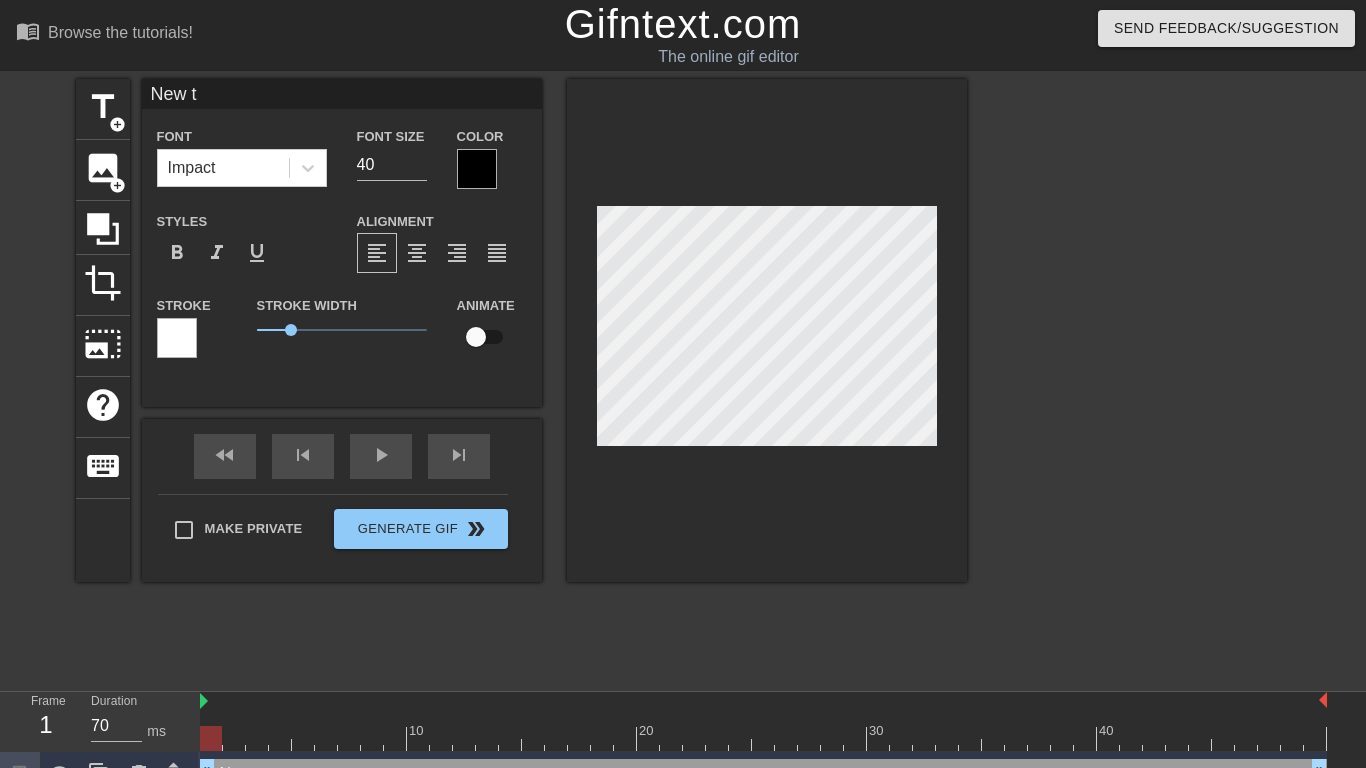 type on "New" 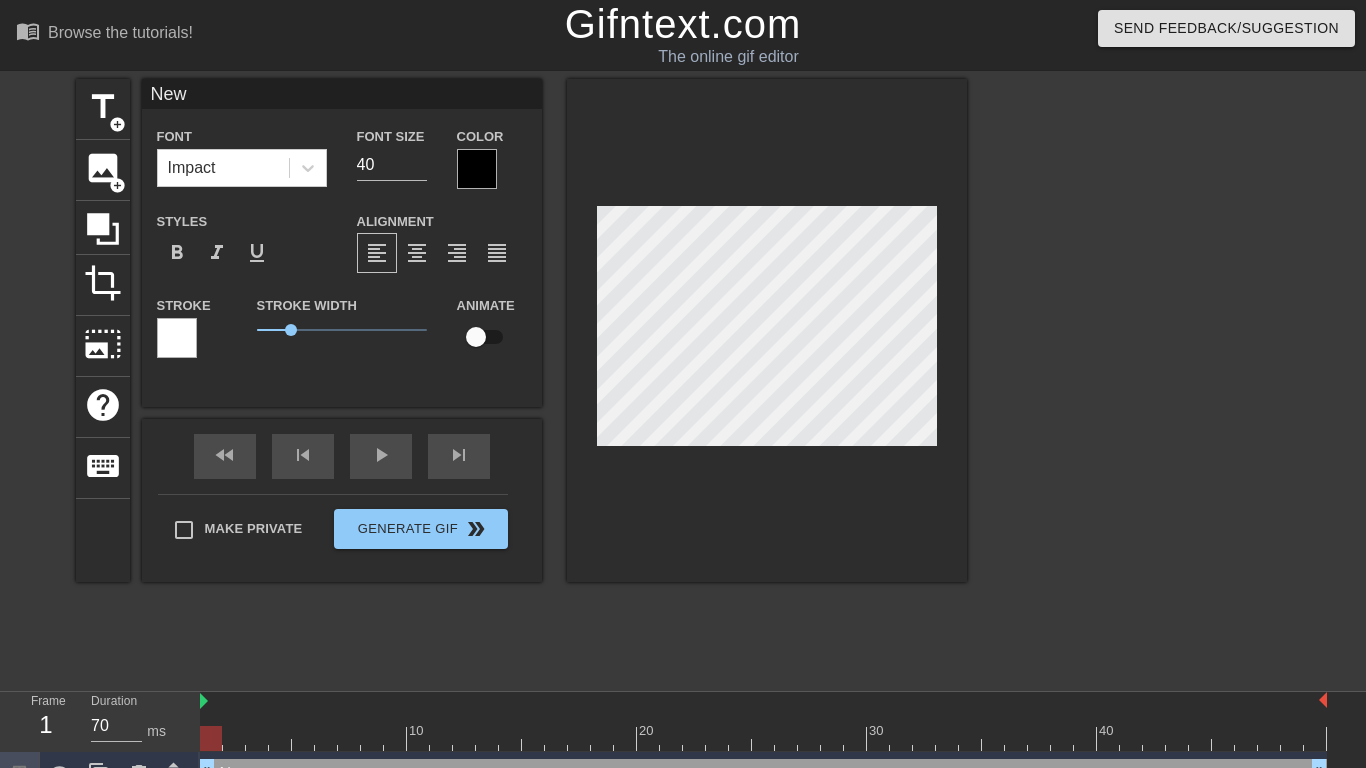 scroll, scrollTop: 0, scrollLeft: 1, axis: horizontal 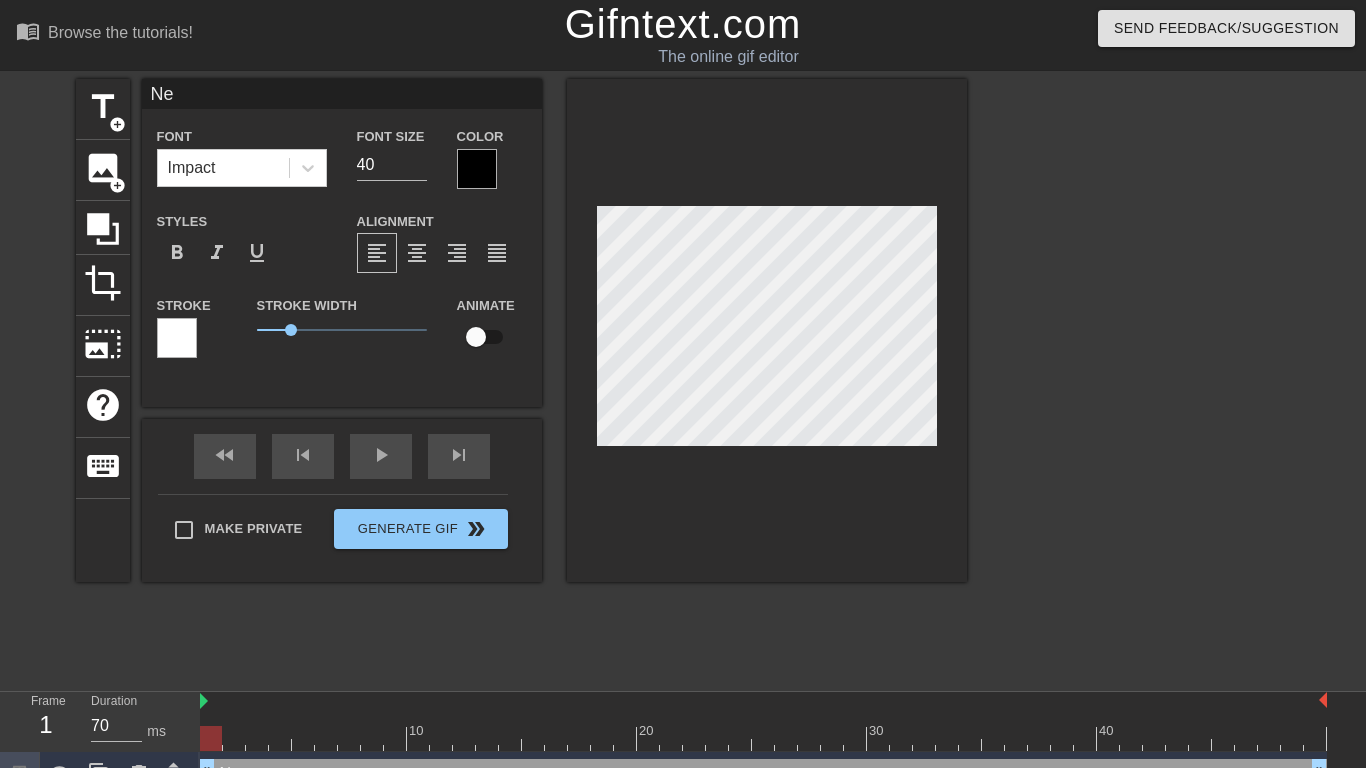 type on "N" 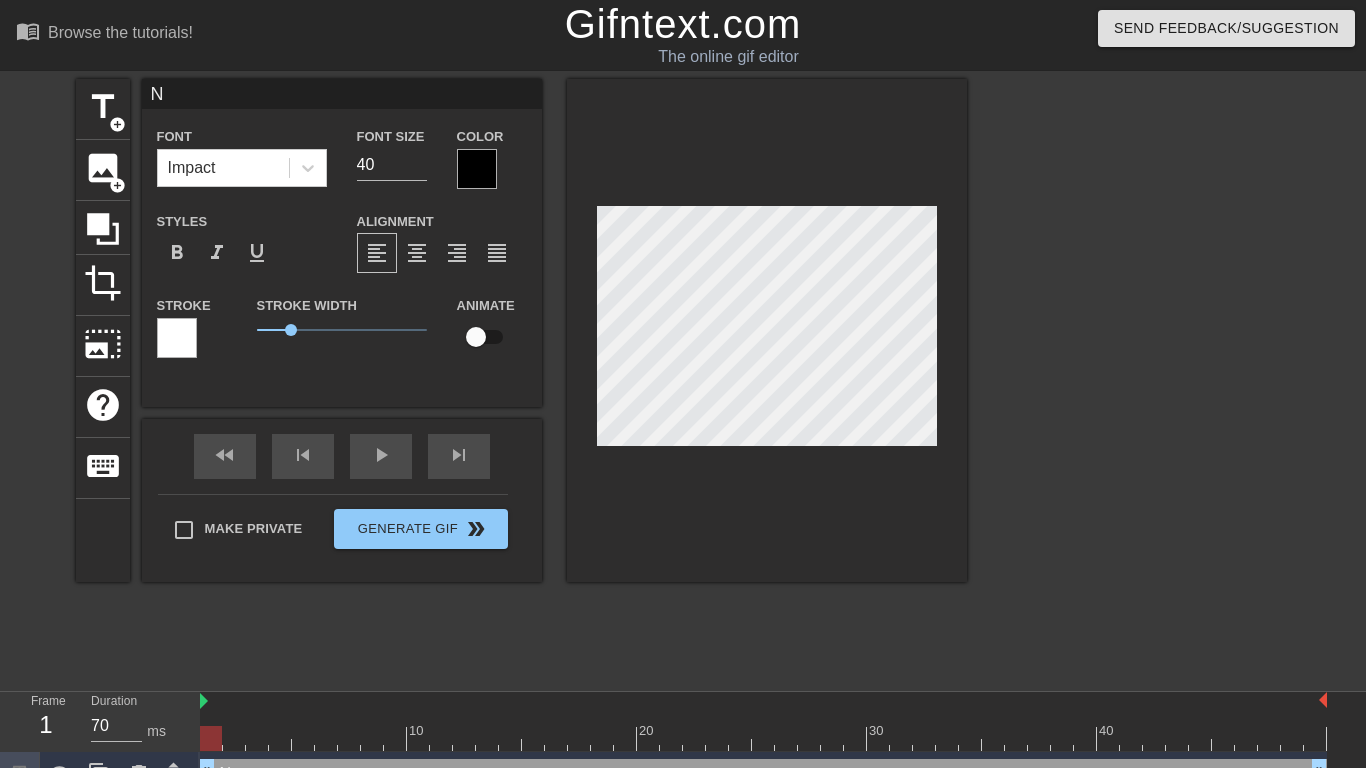 type 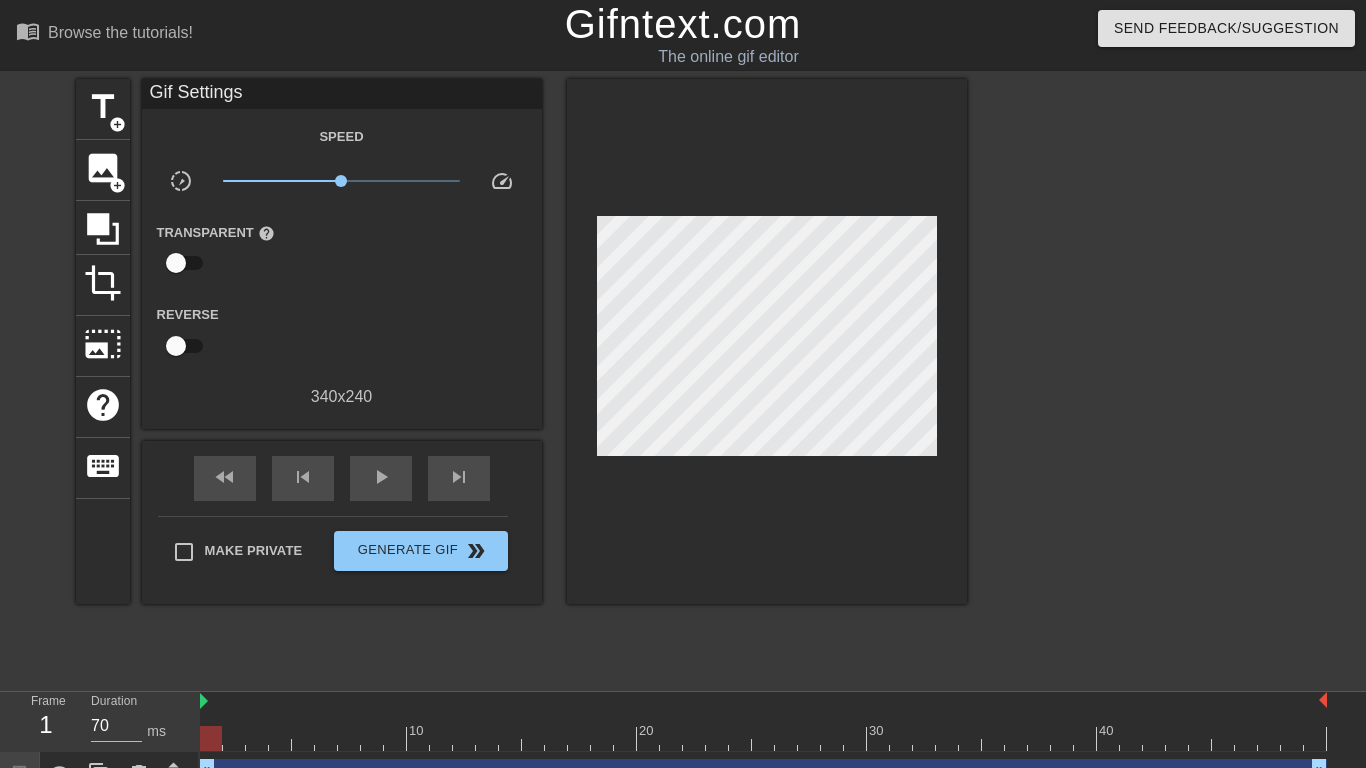 click at bounding box center [767, 341] 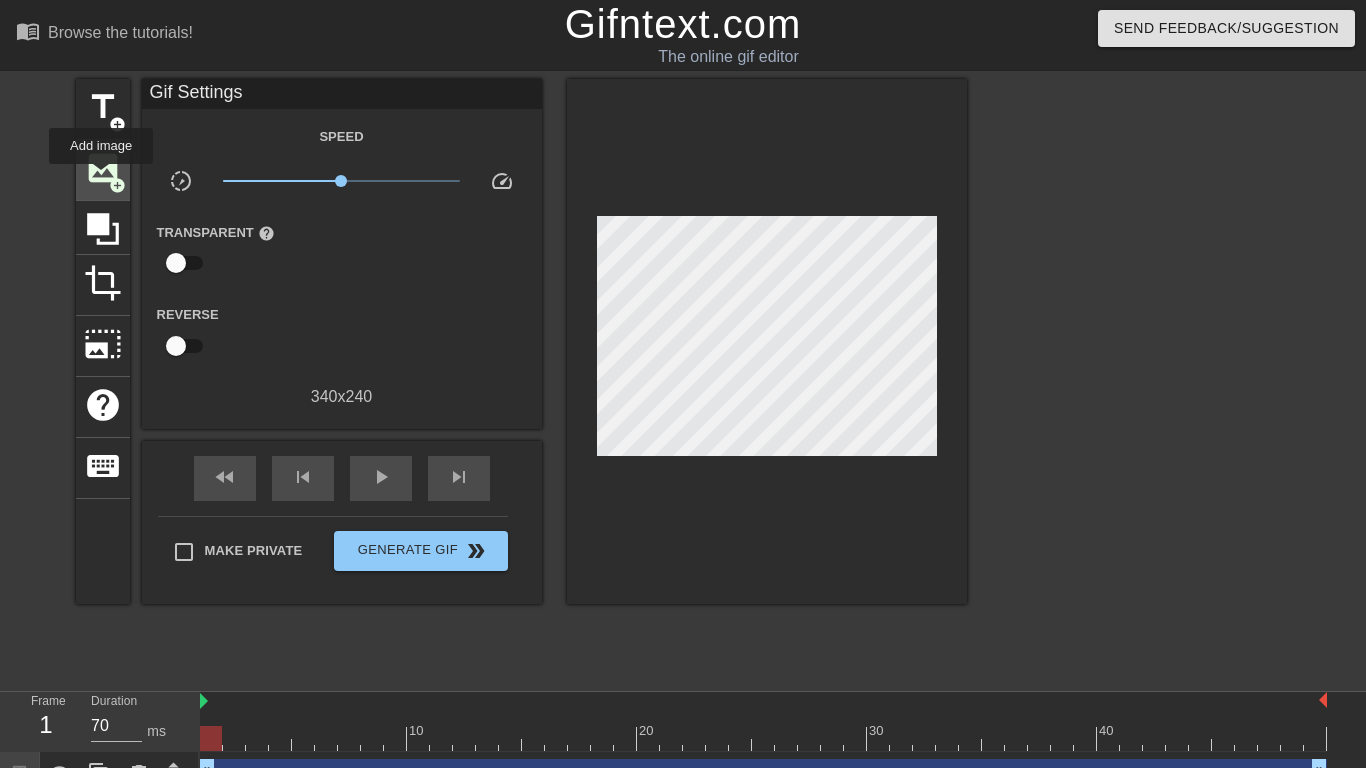 click on "image" at bounding box center [103, 168] 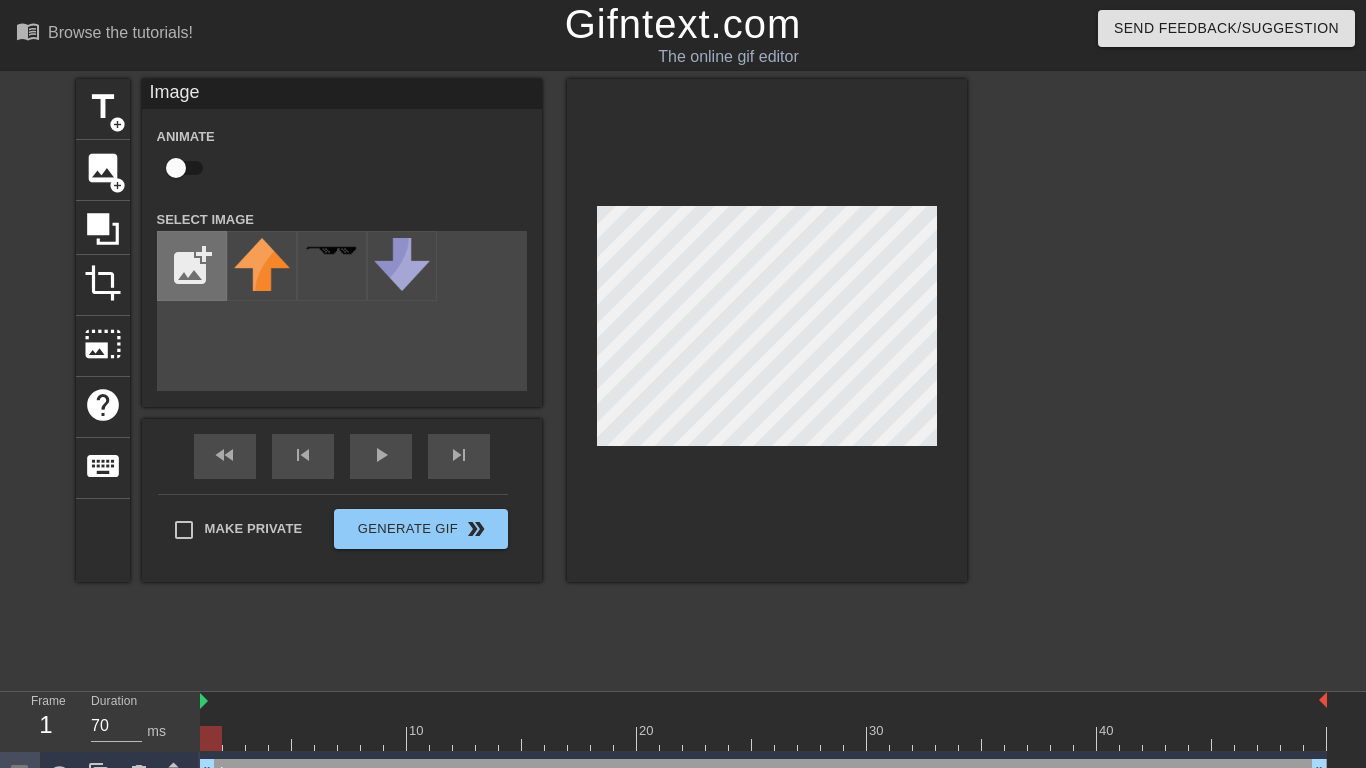 click at bounding box center (192, 266) 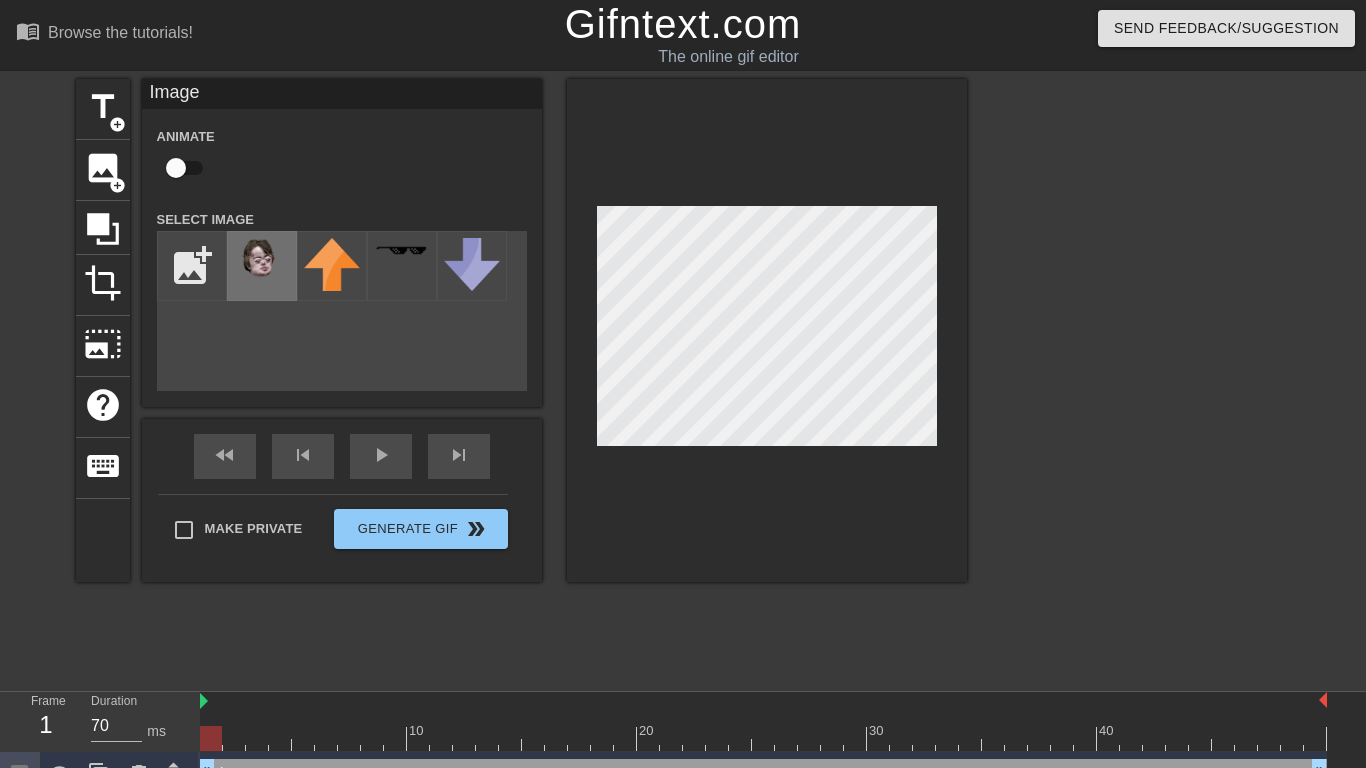 click at bounding box center [262, 263] 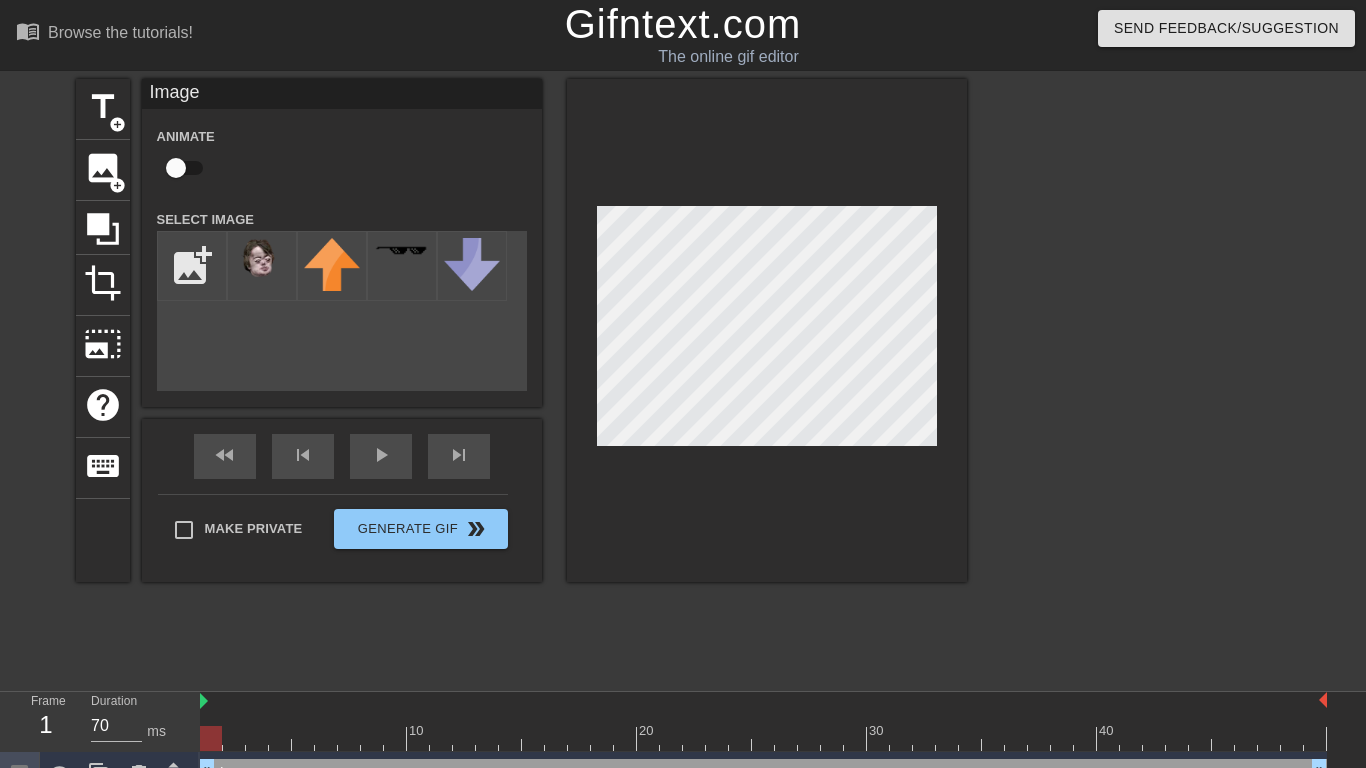 click at bounding box center (176, 168) 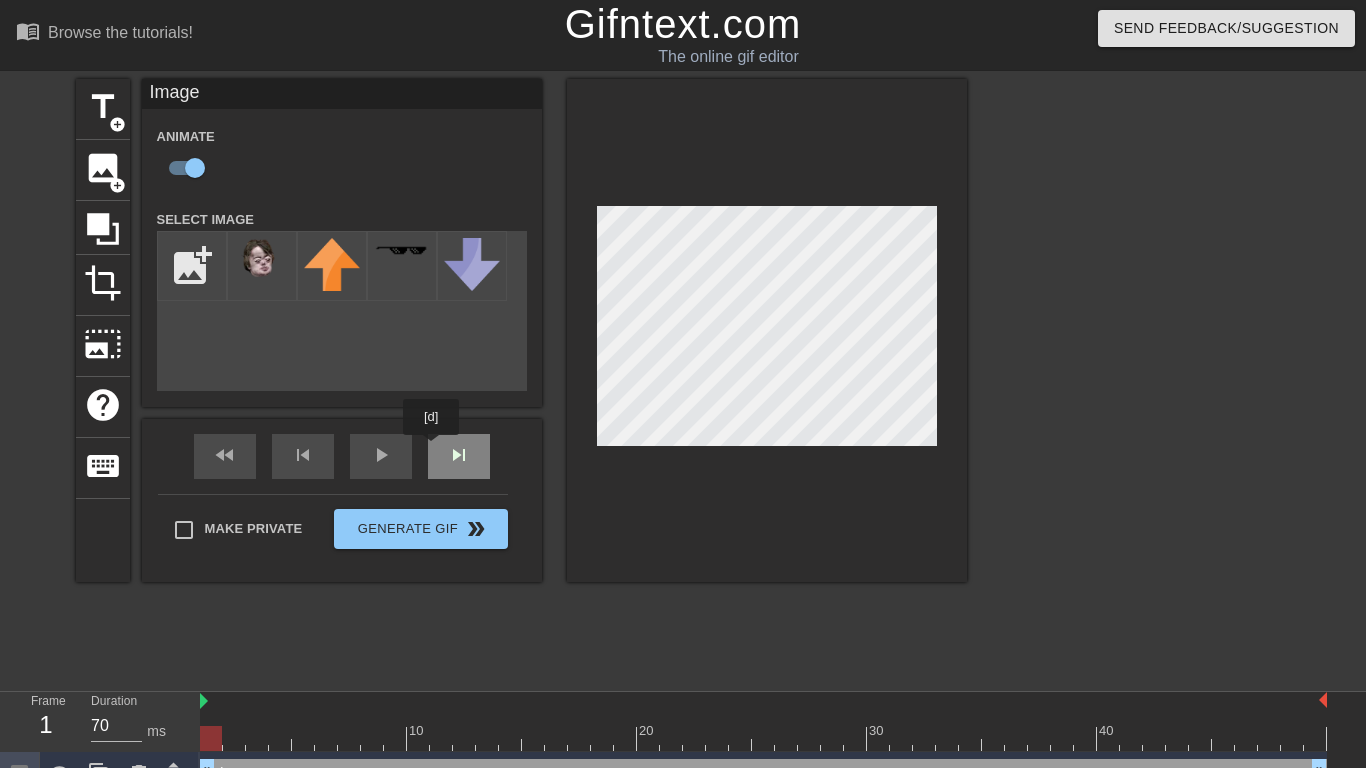 click on "fast_rewind skip_previous play_arrow skip_next" at bounding box center (342, 456) 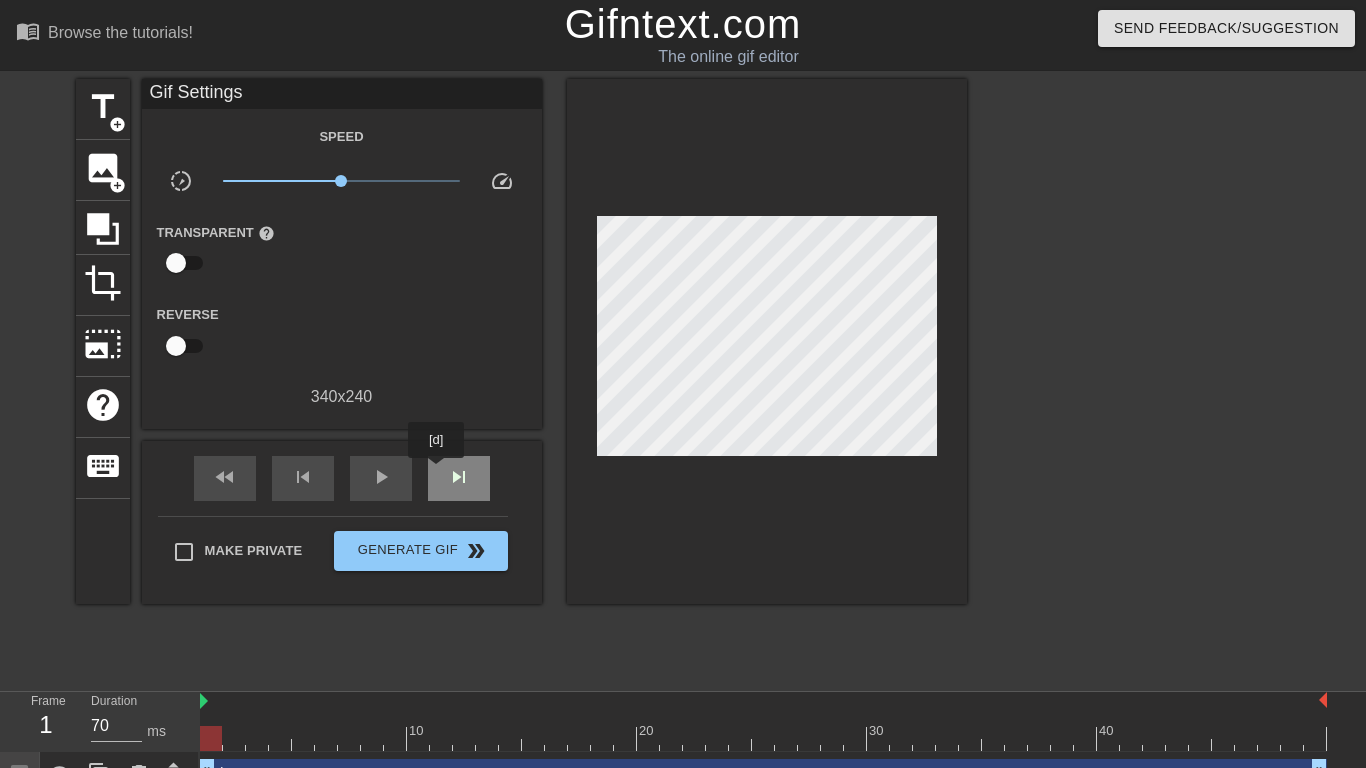 click on "skip_next" at bounding box center [459, 478] 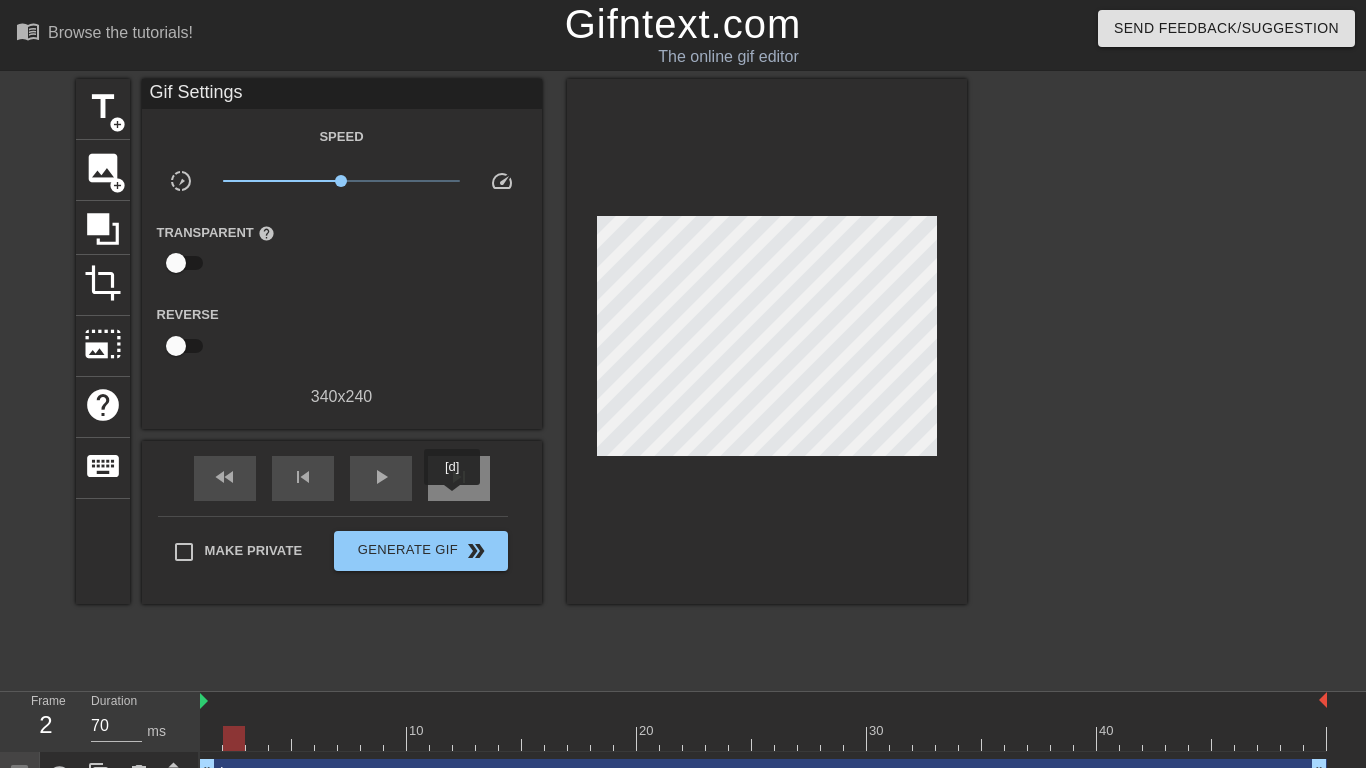 click on "skip_next" at bounding box center (459, 478) 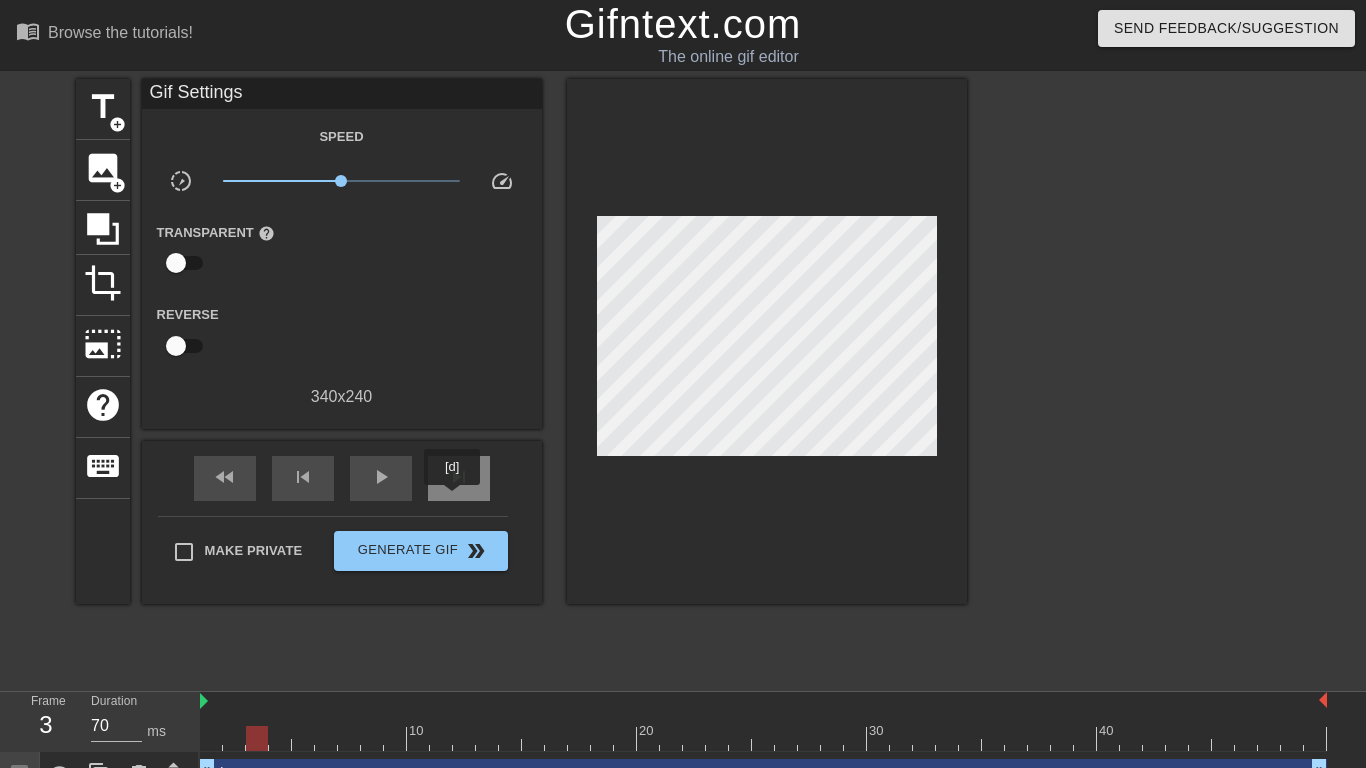 click on "skip_next" at bounding box center [459, 478] 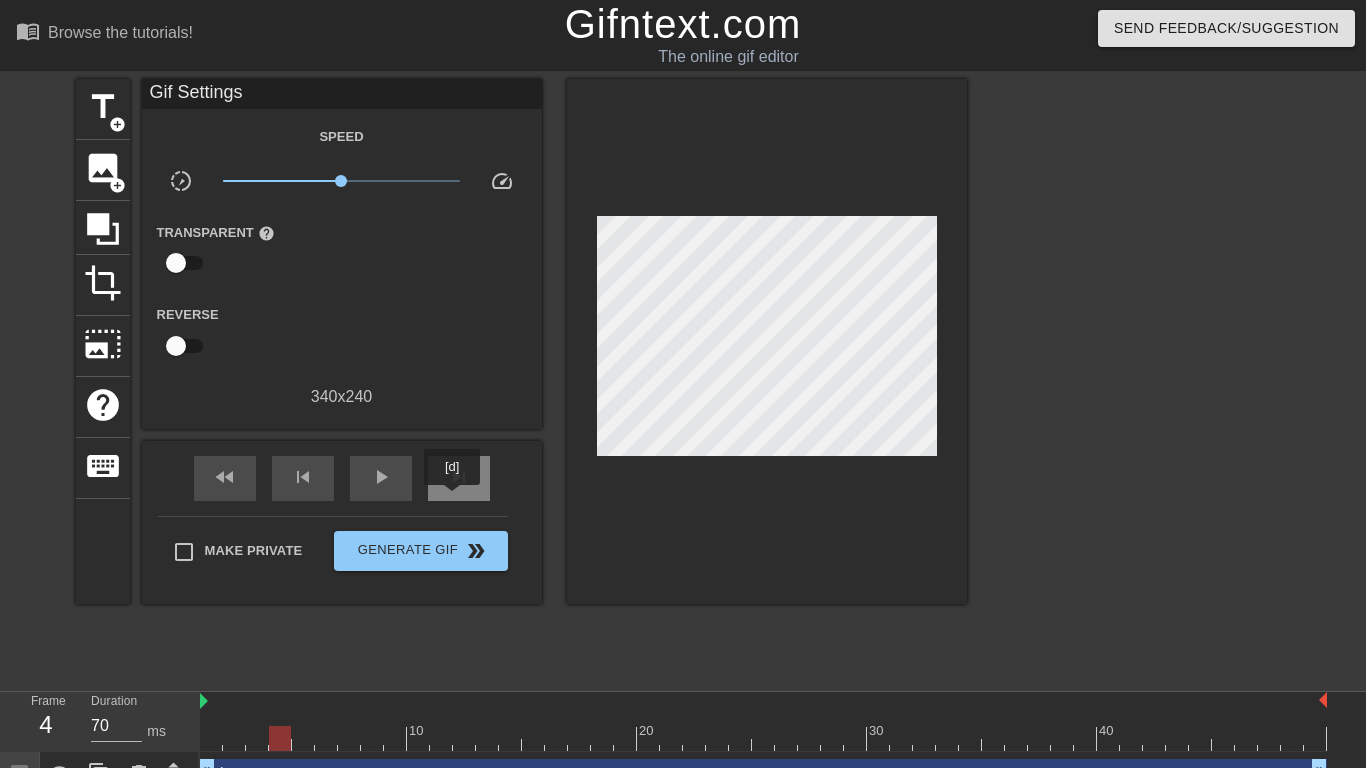 click on "skip_next" at bounding box center (459, 478) 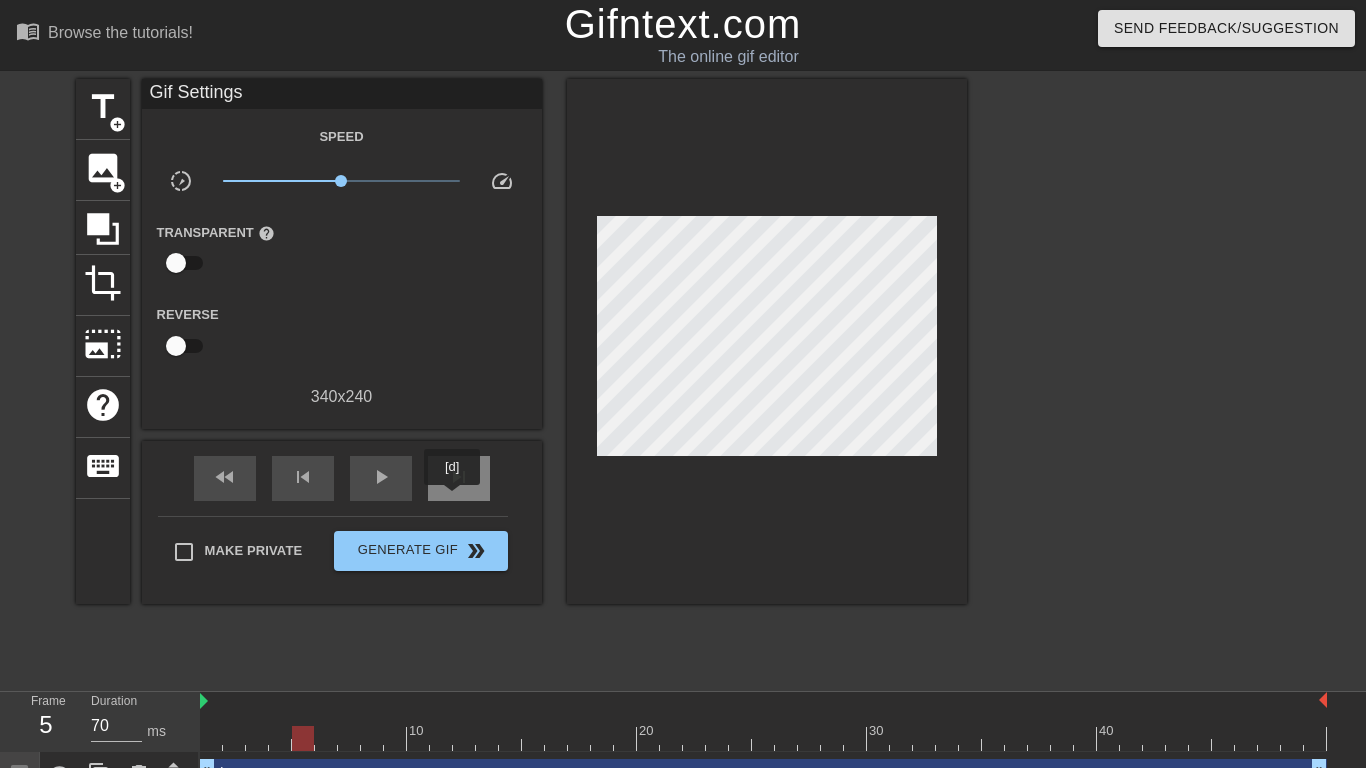 click on "skip_next" at bounding box center [459, 478] 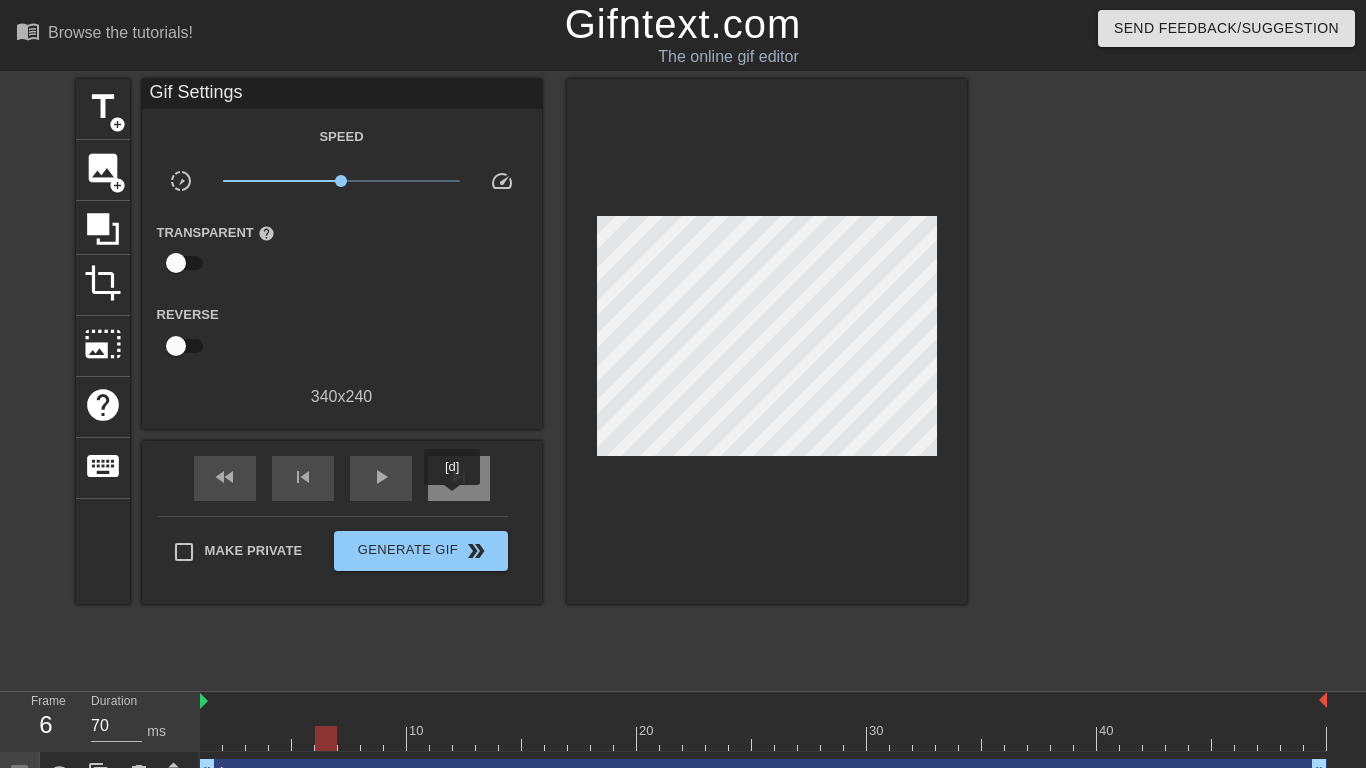 click on "skip_next" at bounding box center [459, 478] 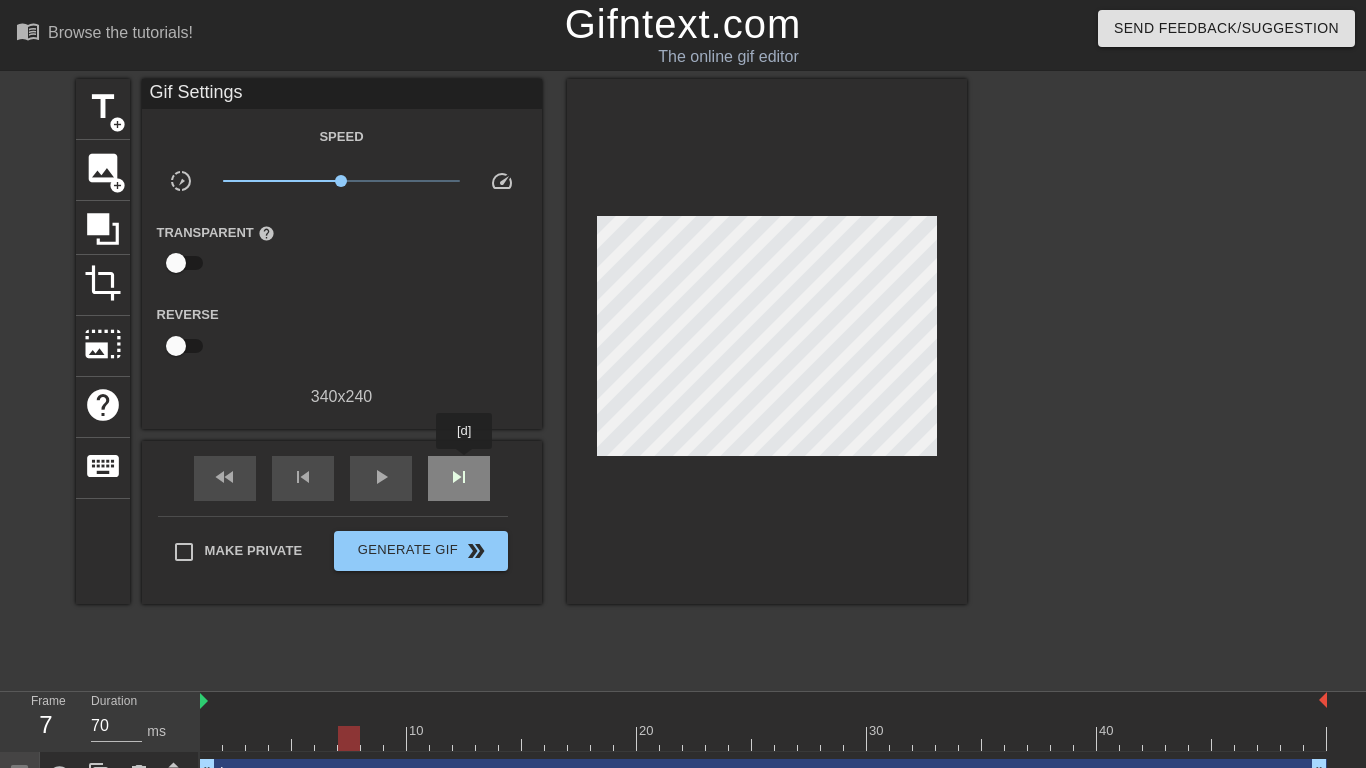 click on "skip_next" at bounding box center (459, 477) 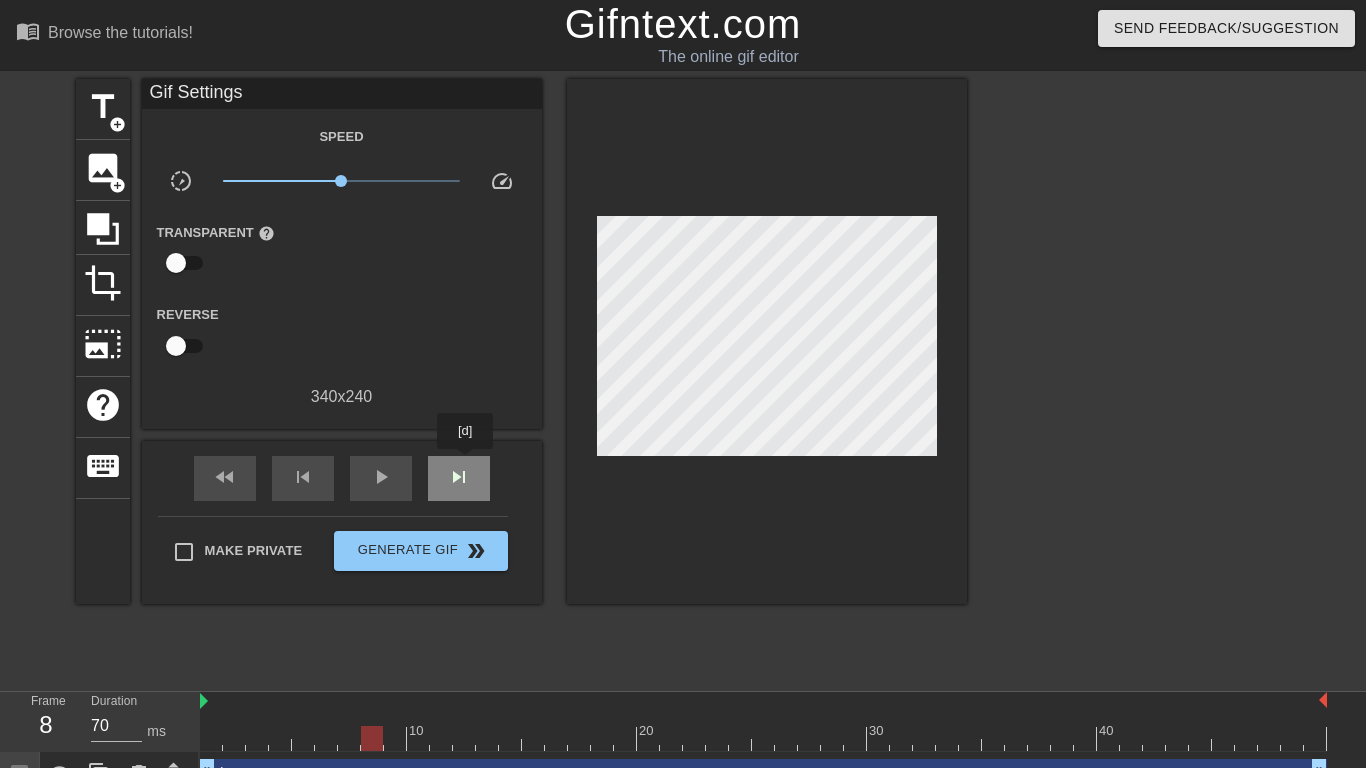 click on "skip_next" at bounding box center [459, 478] 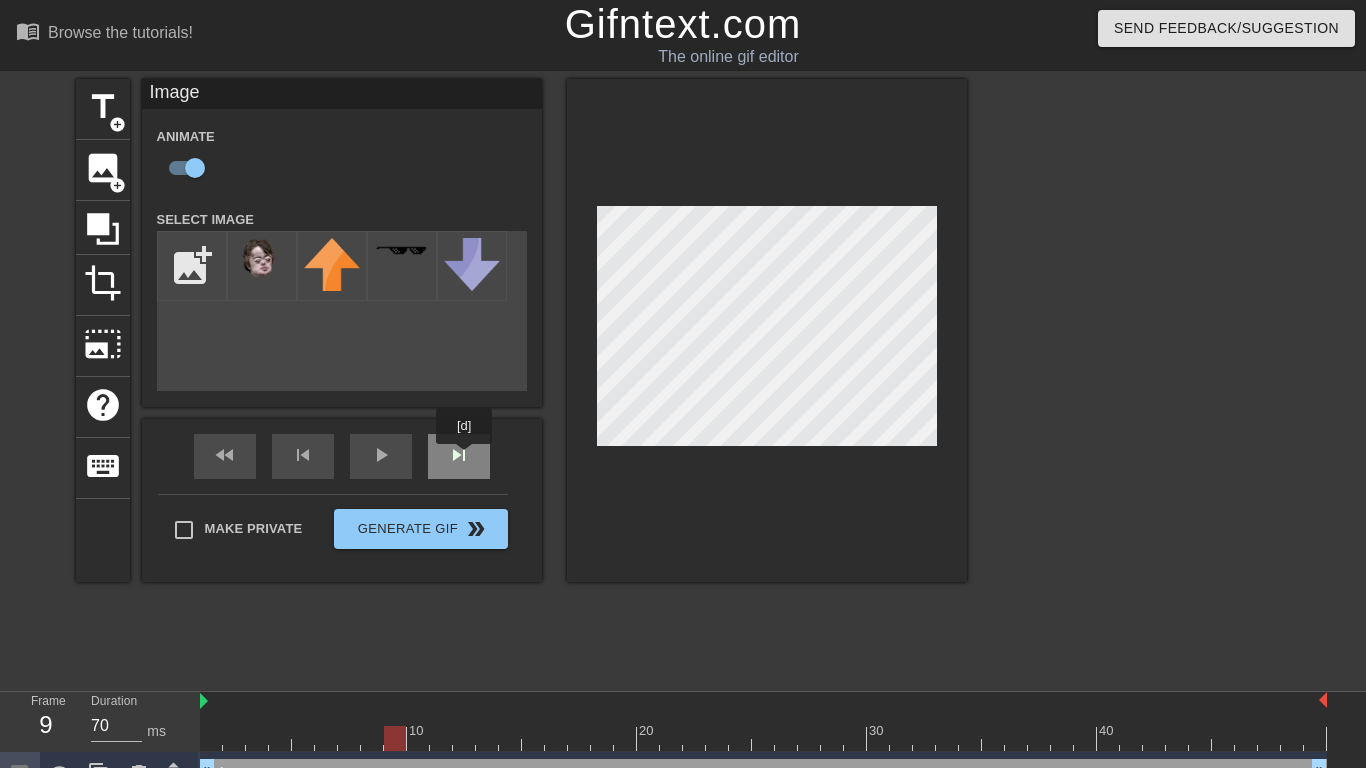 click on "skip_next" at bounding box center [459, 456] 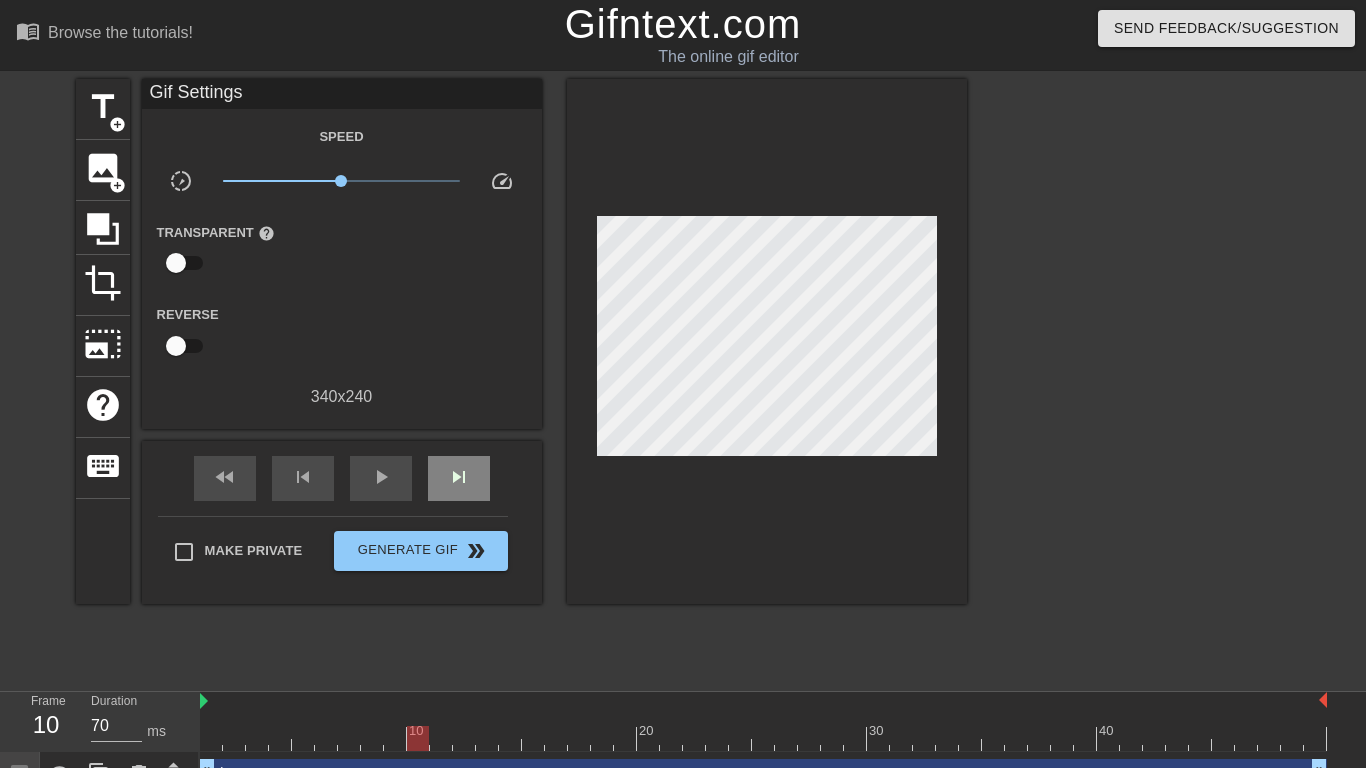 click on "fast_rewind skip_previous play_arrow skip_next" at bounding box center [342, 478] 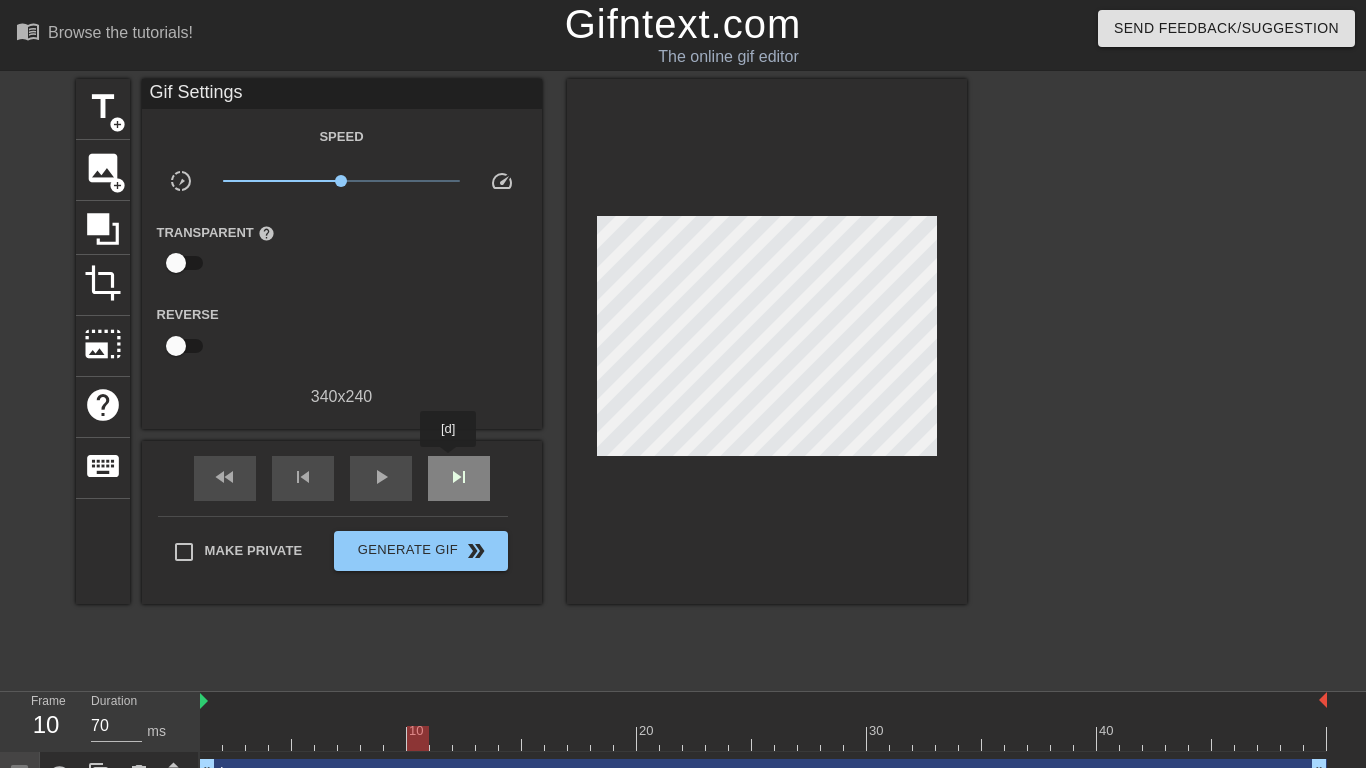 click on "skip_next" at bounding box center (459, 477) 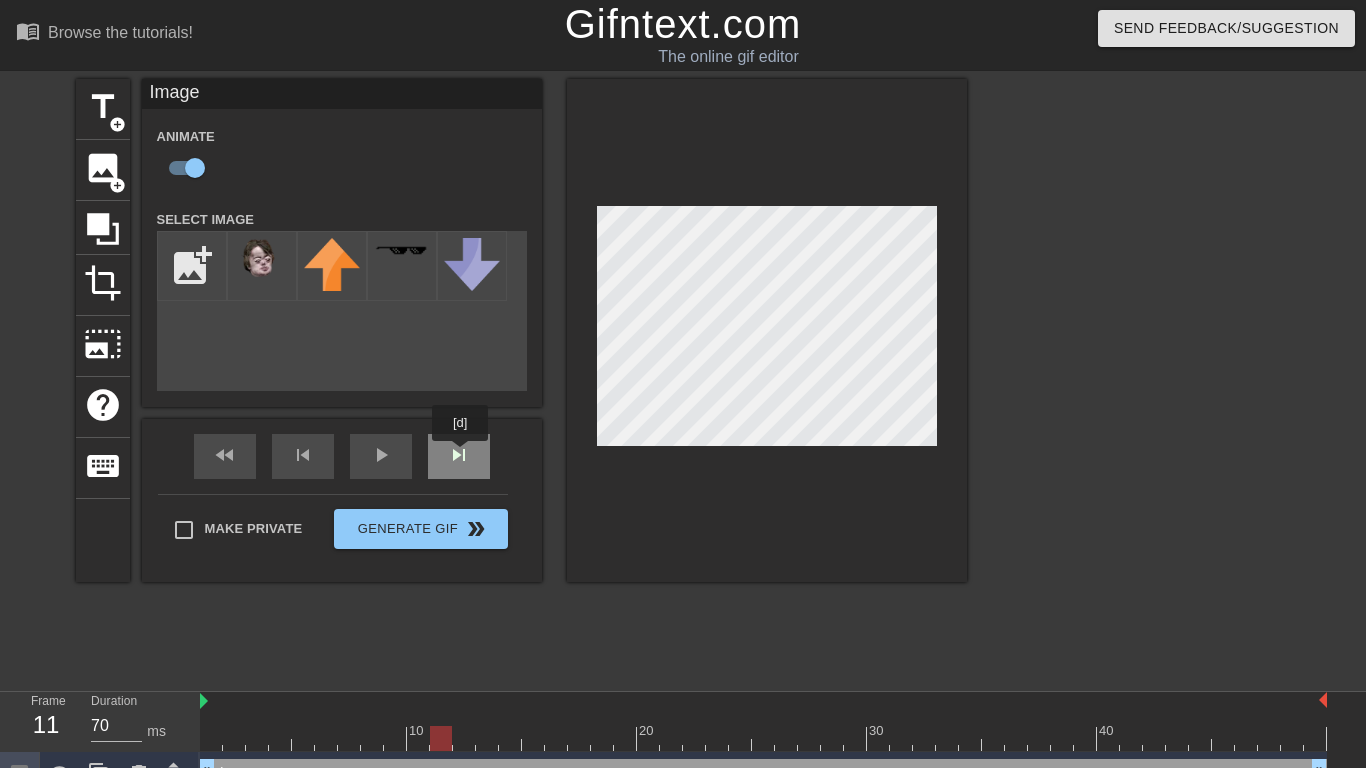 click on "skip_next" at bounding box center (459, 456) 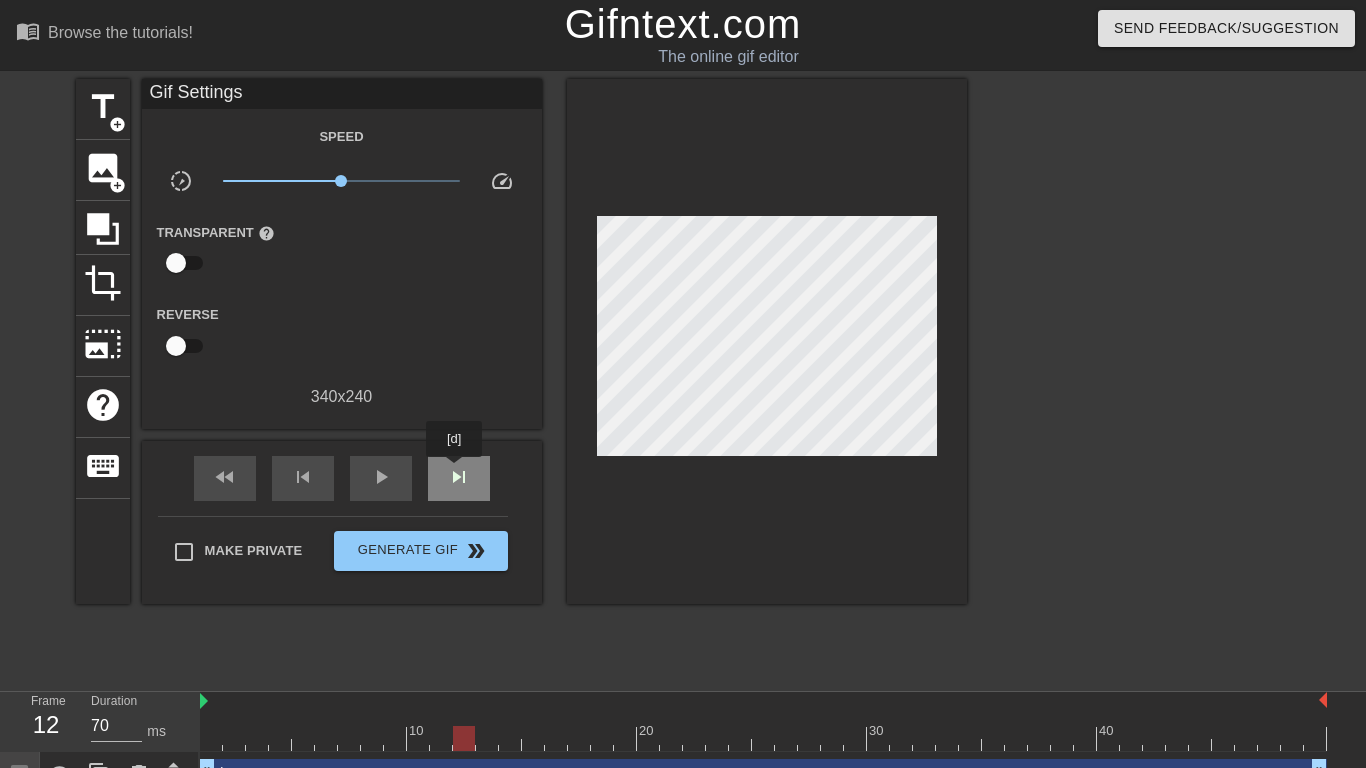 click on "skip_next" at bounding box center [459, 478] 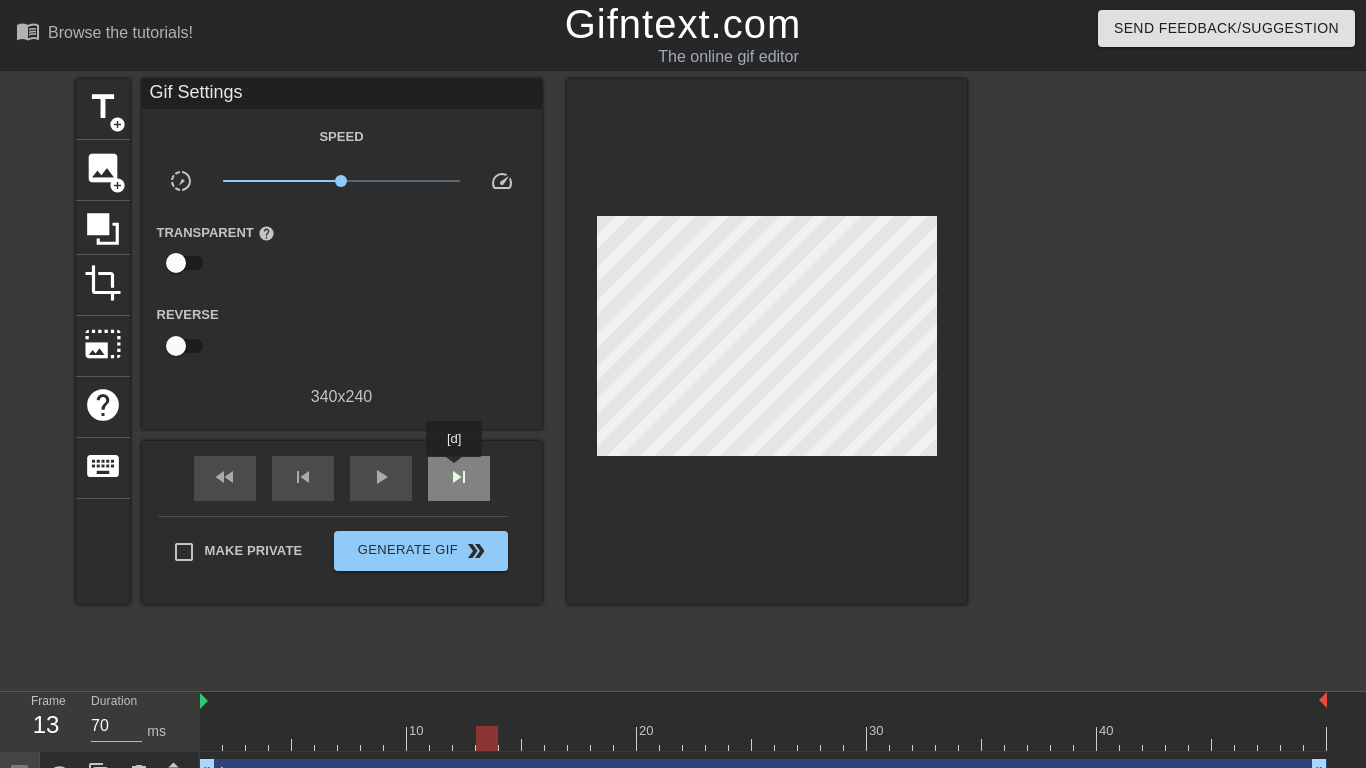 click on "skip_next" at bounding box center (459, 477) 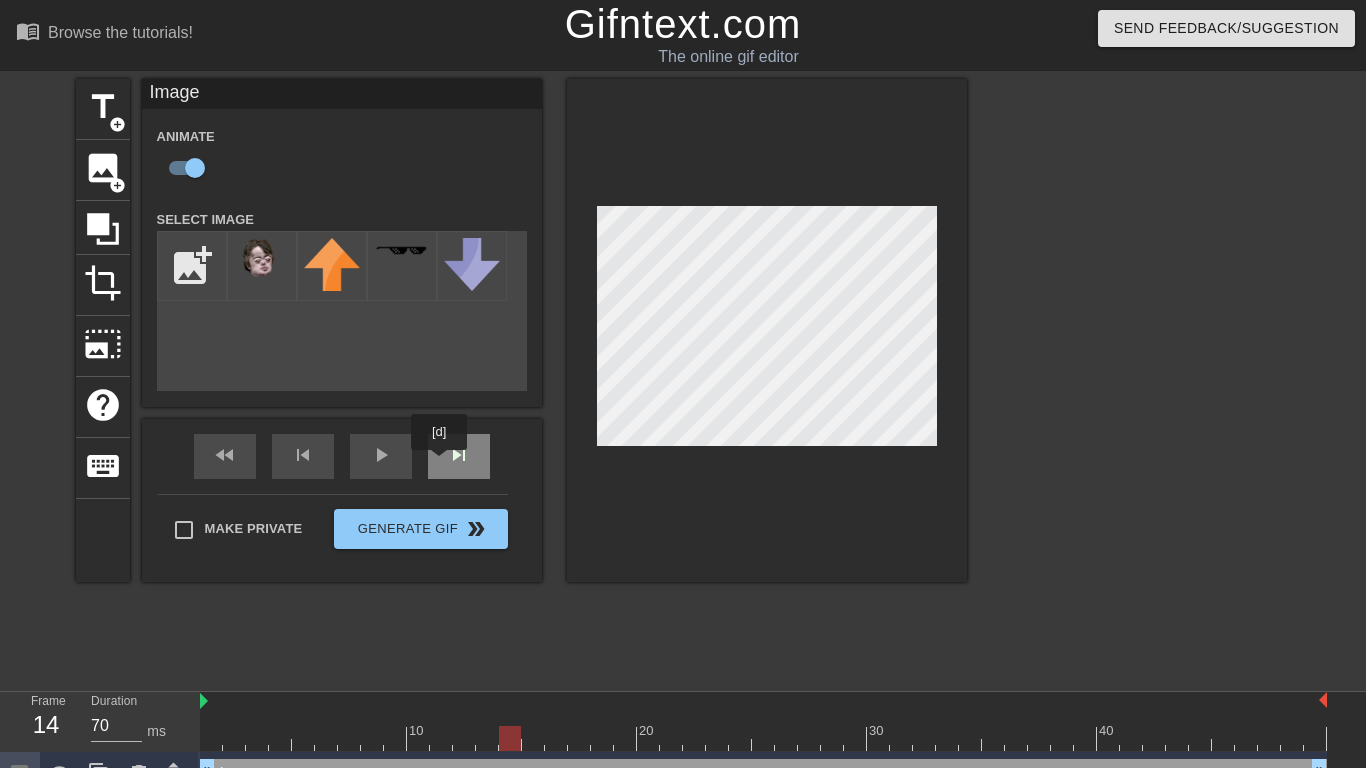 click on "skip_next" at bounding box center (459, 456) 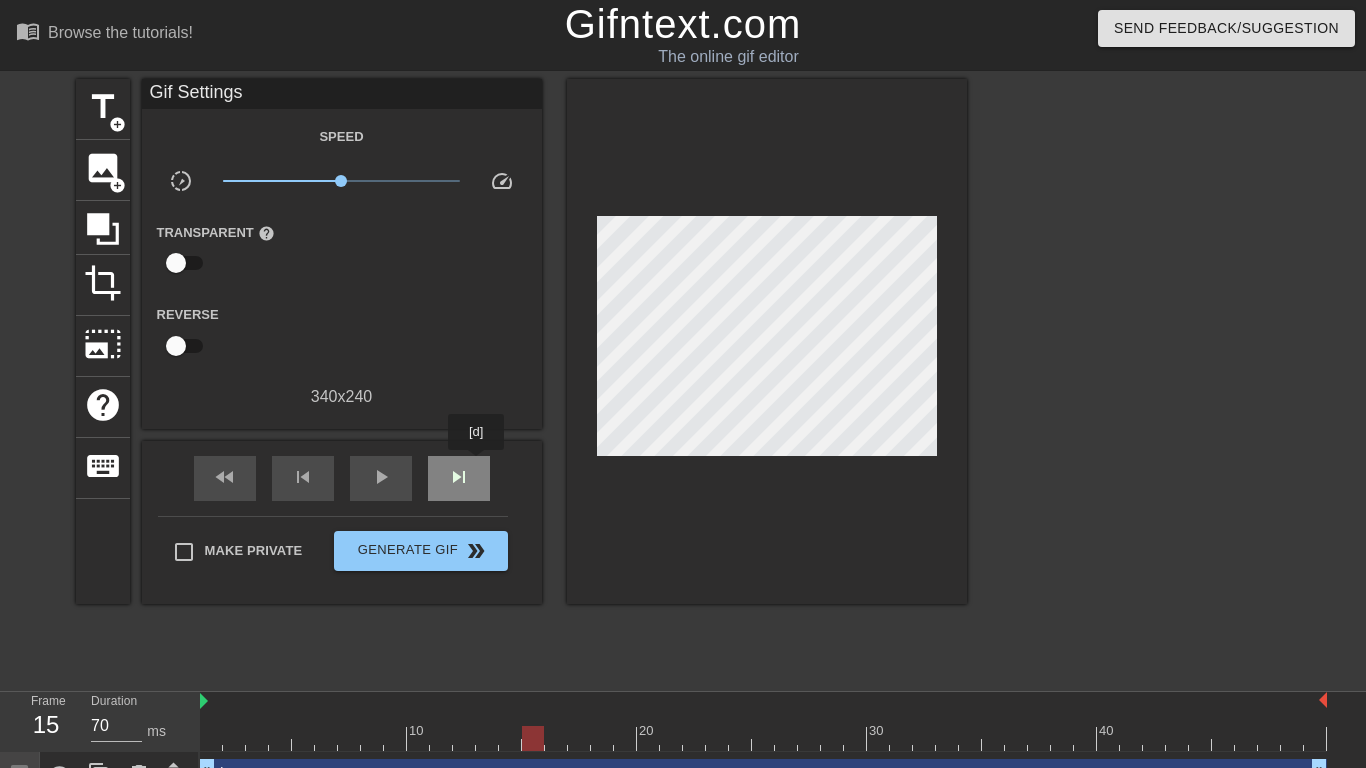 click on "skip_next" at bounding box center (459, 478) 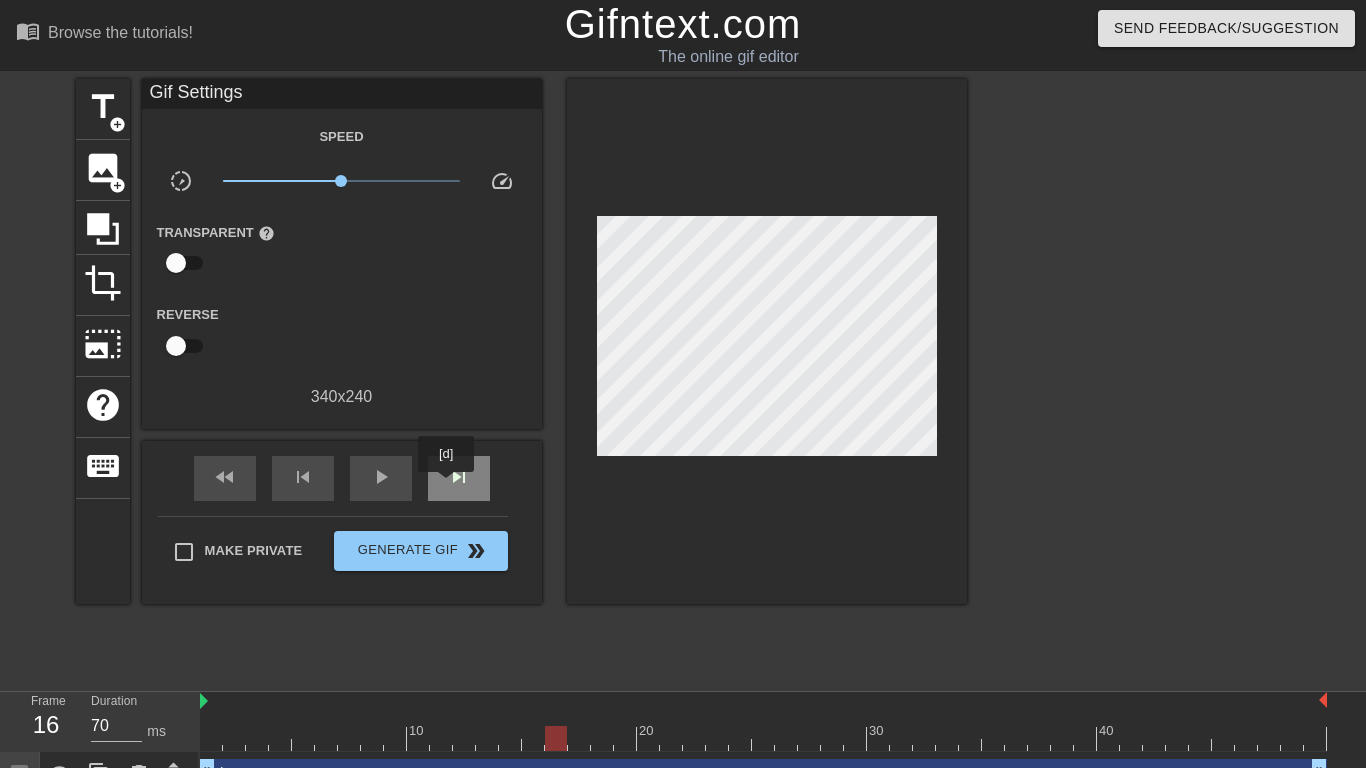 click on "skip_next" at bounding box center [459, 477] 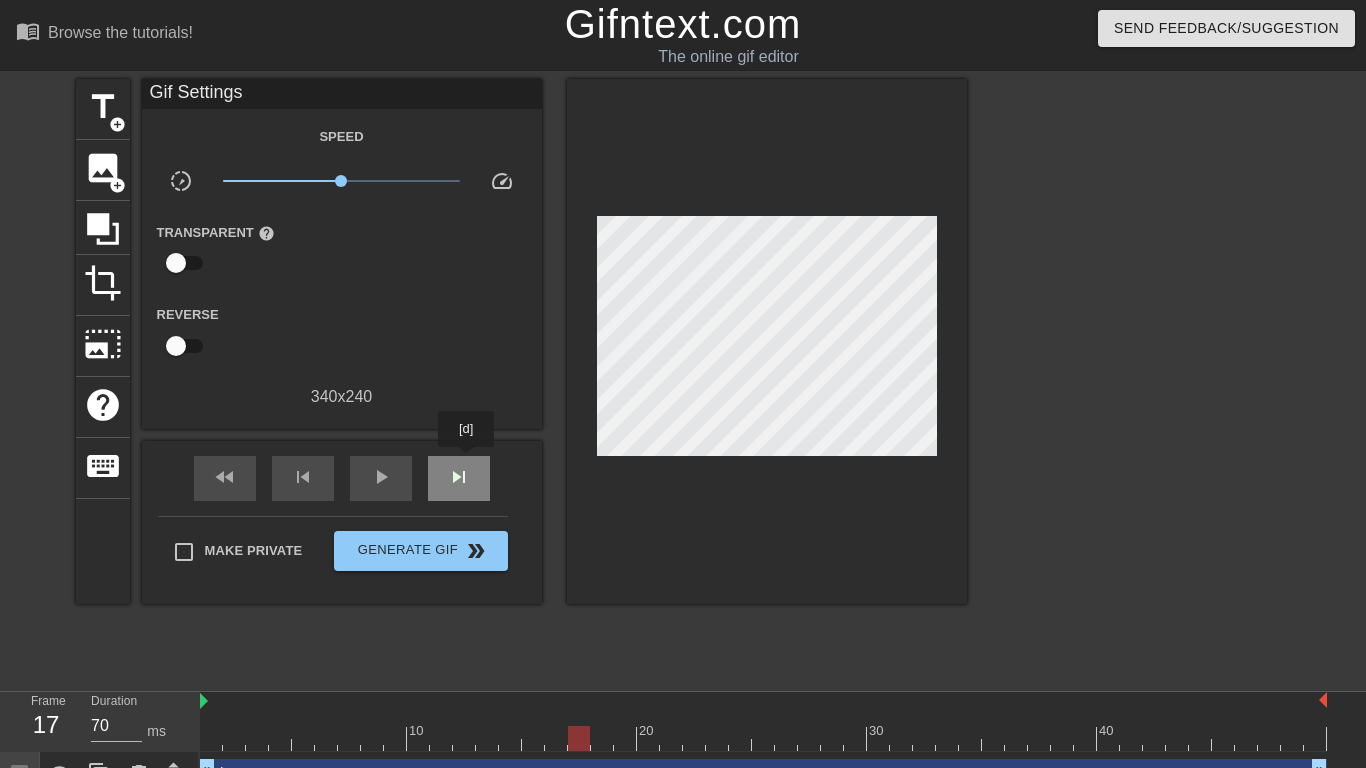 click on "skip_next" at bounding box center (459, 478) 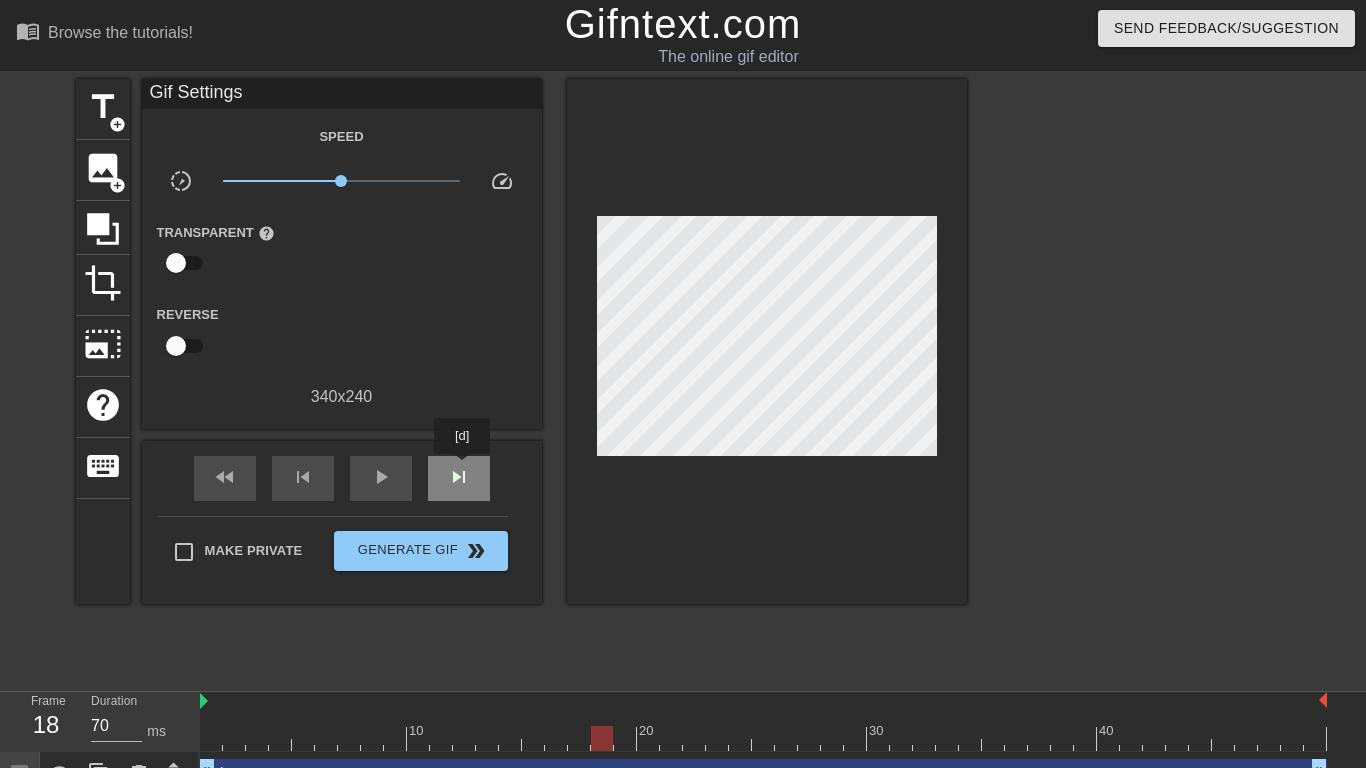 click on "skip_next" at bounding box center (459, 477) 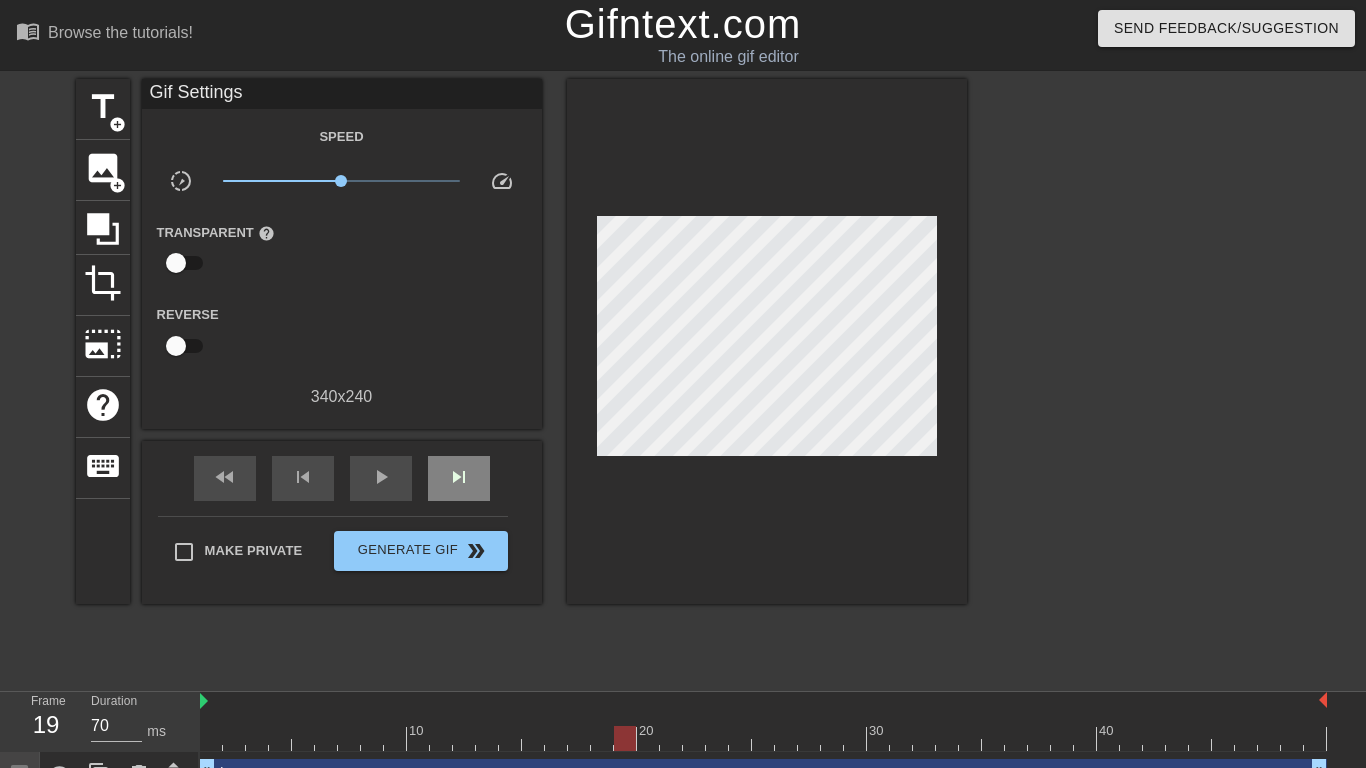 click on "fast_rewind skip_previous play_arrow skip_next" at bounding box center (342, 478) 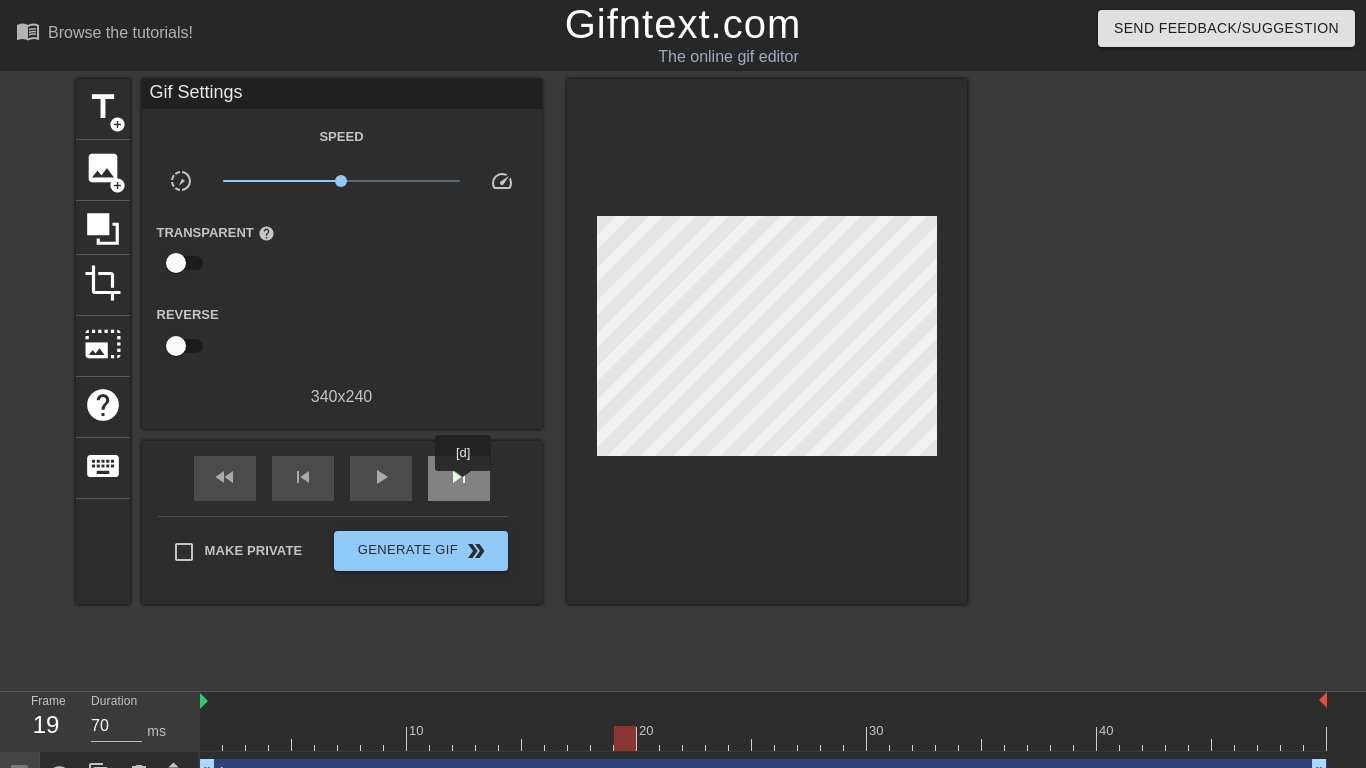 click on "skip_next" at bounding box center [459, 477] 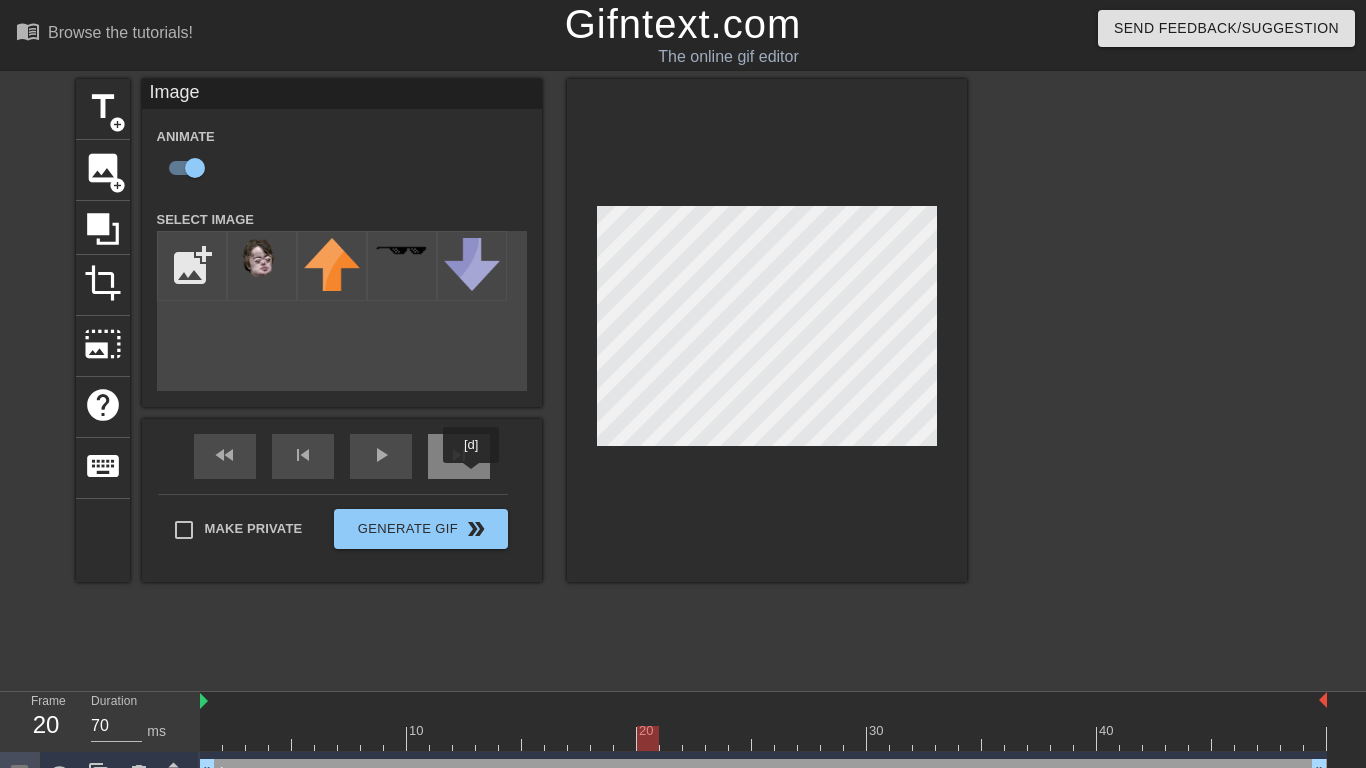 click on "skip_next" at bounding box center [459, 456] 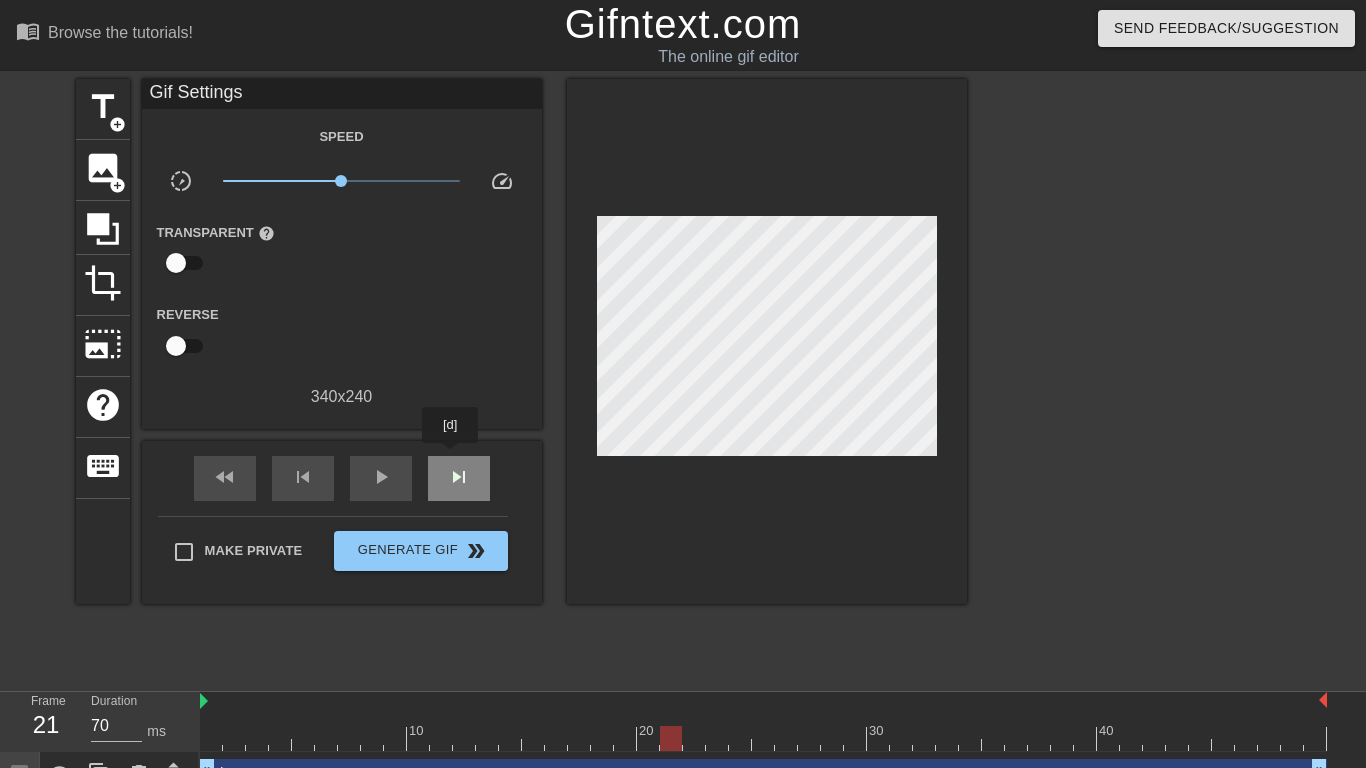 click on "skip_next" at bounding box center (459, 478) 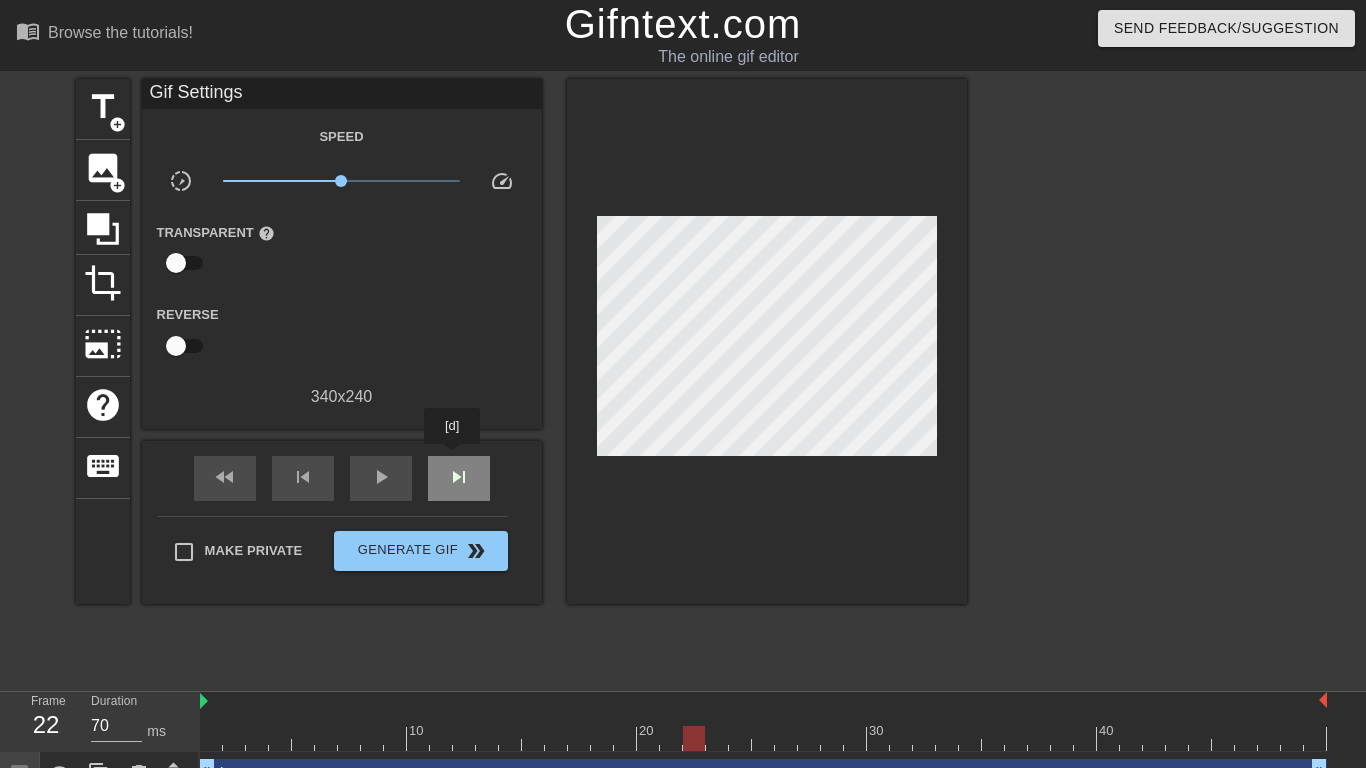 click on "skip_next" at bounding box center (459, 478) 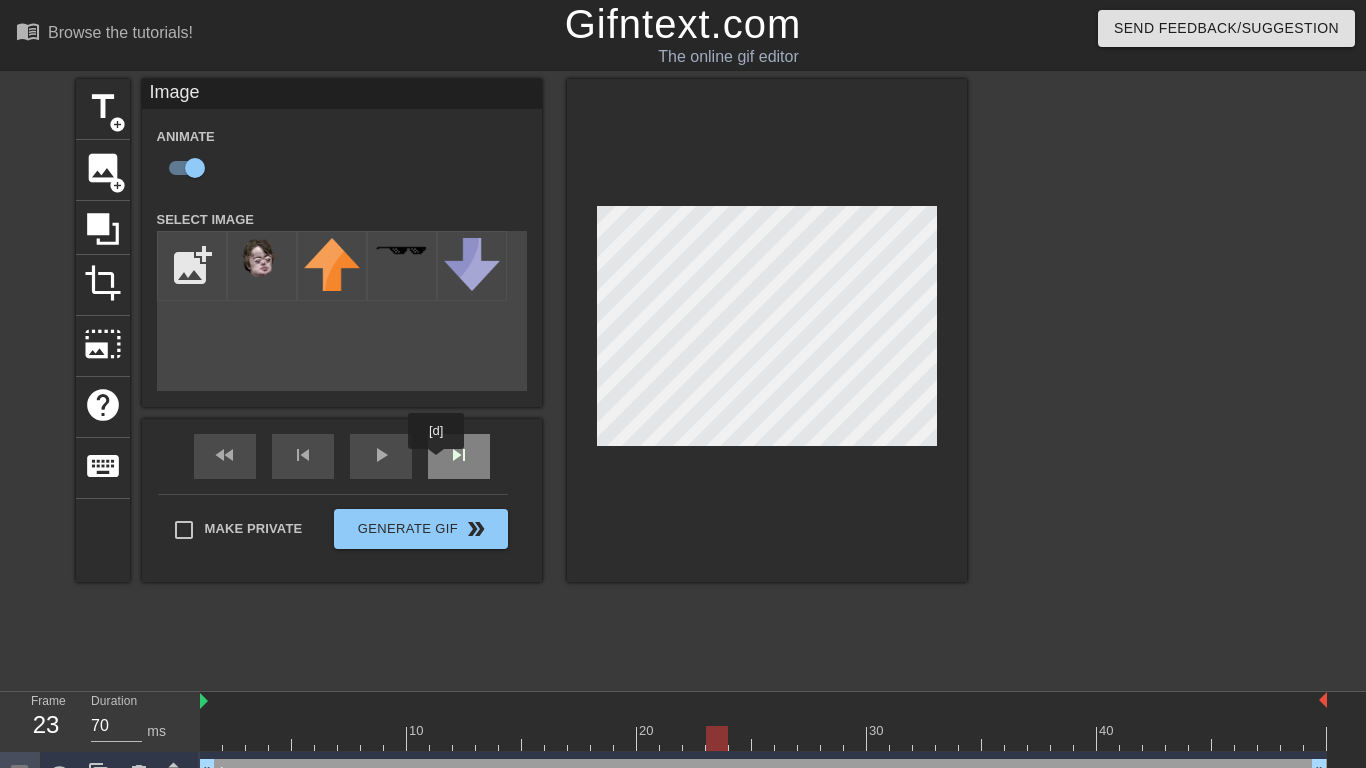 click on "skip_next" at bounding box center [459, 456] 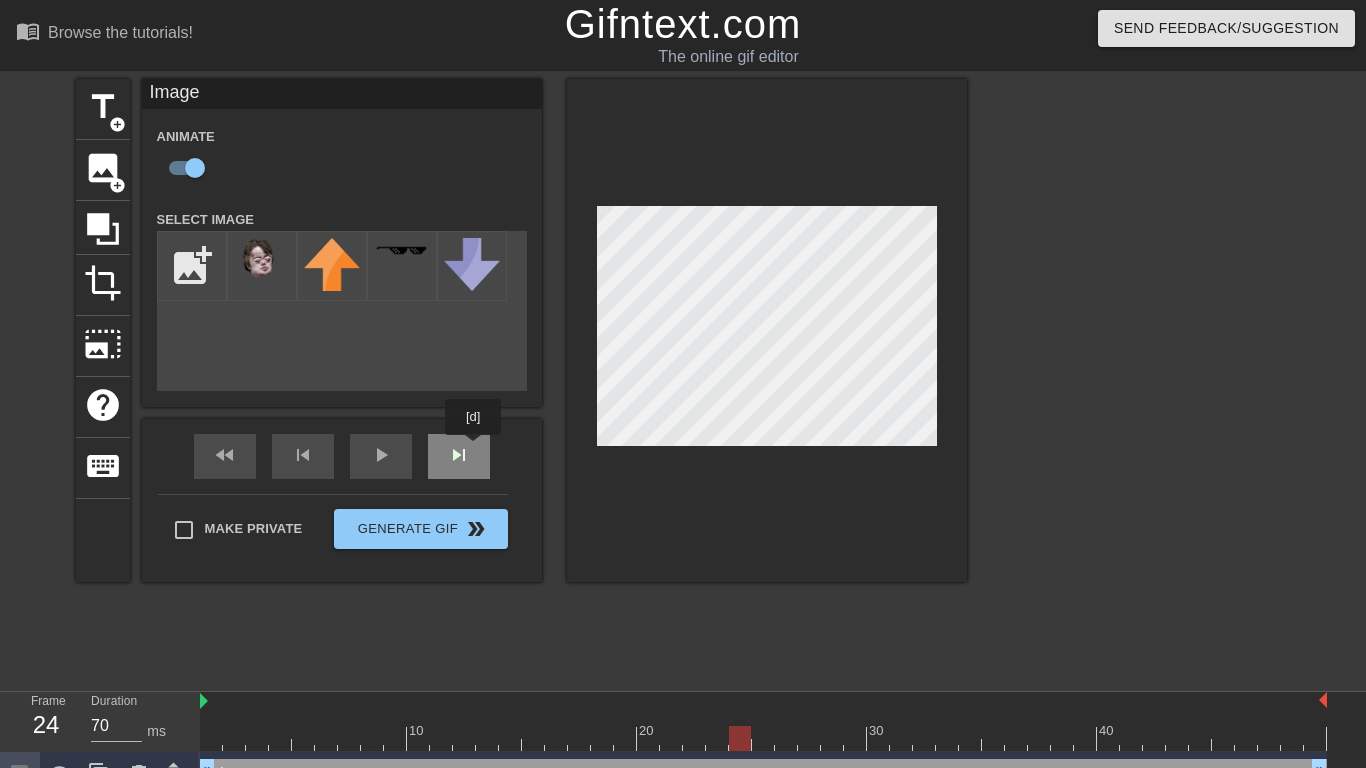 click on "fast_rewind skip_previous play_arrow skip_next" at bounding box center (342, 456) 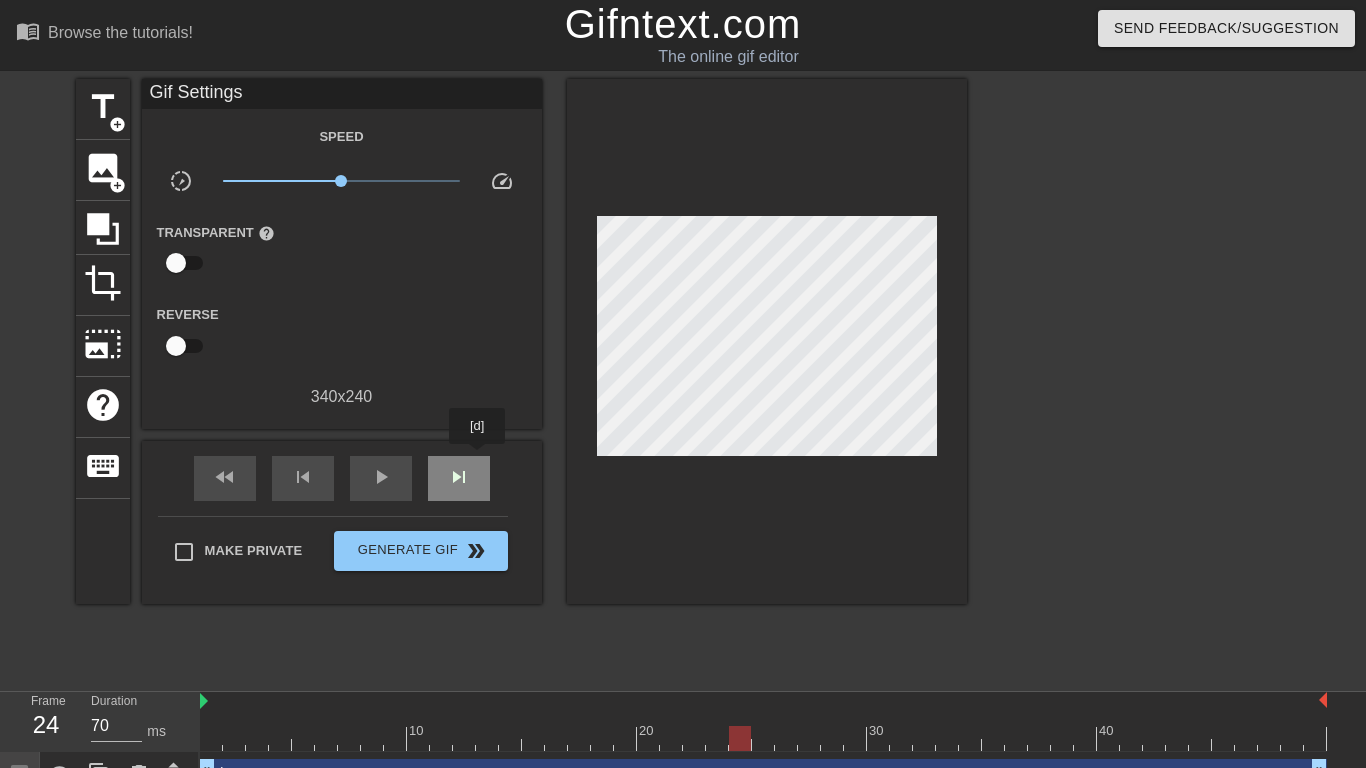 click on "skip_next" at bounding box center [459, 478] 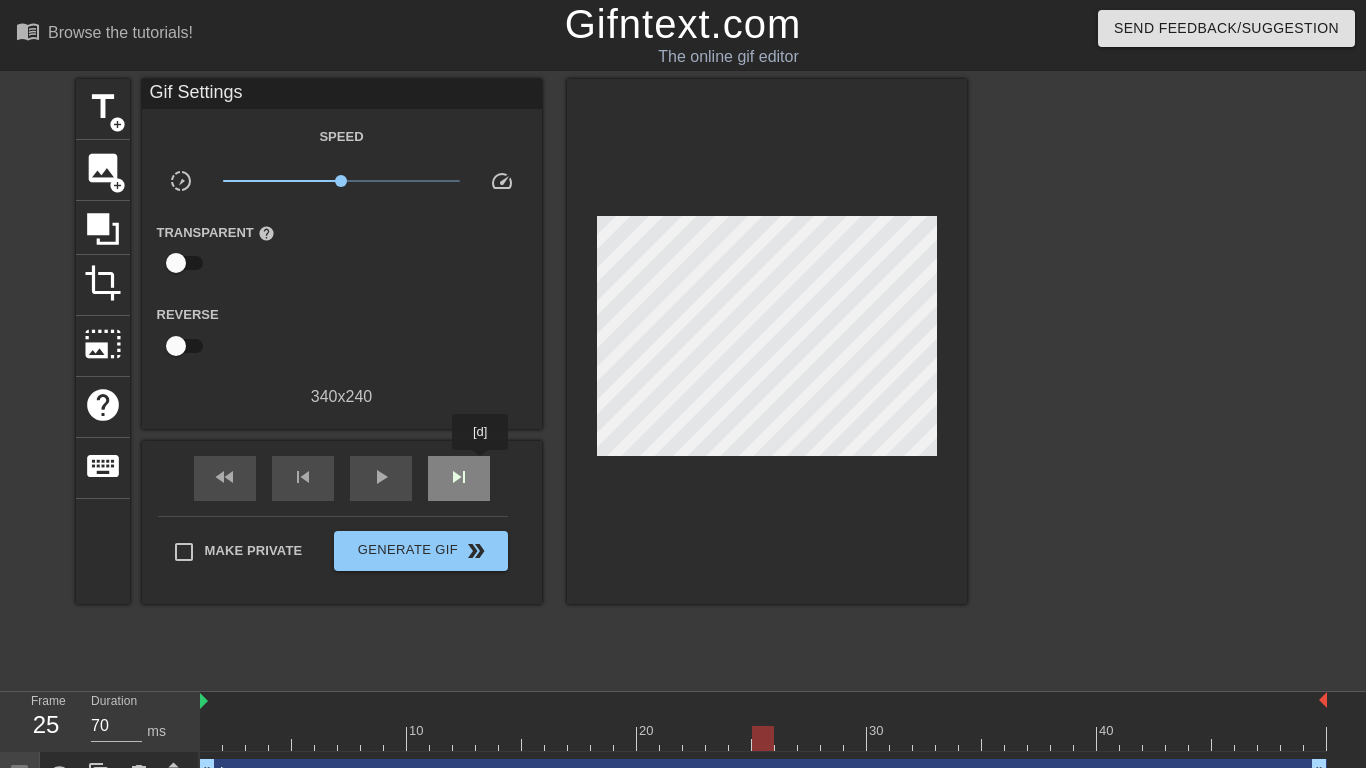 click on "skip_next" at bounding box center (459, 478) 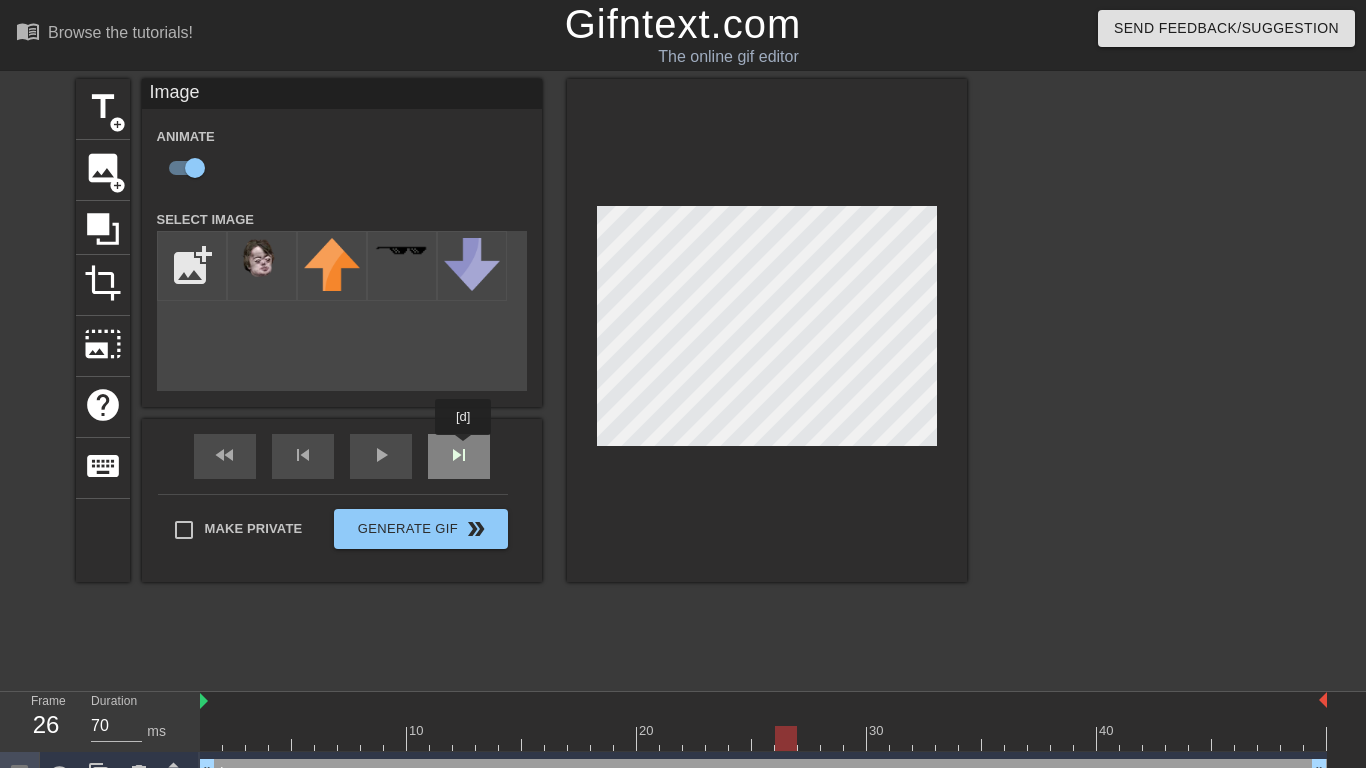 click on "fast_rewind skip_previous play_arrow skip_next" at bounding box center [342, 456] 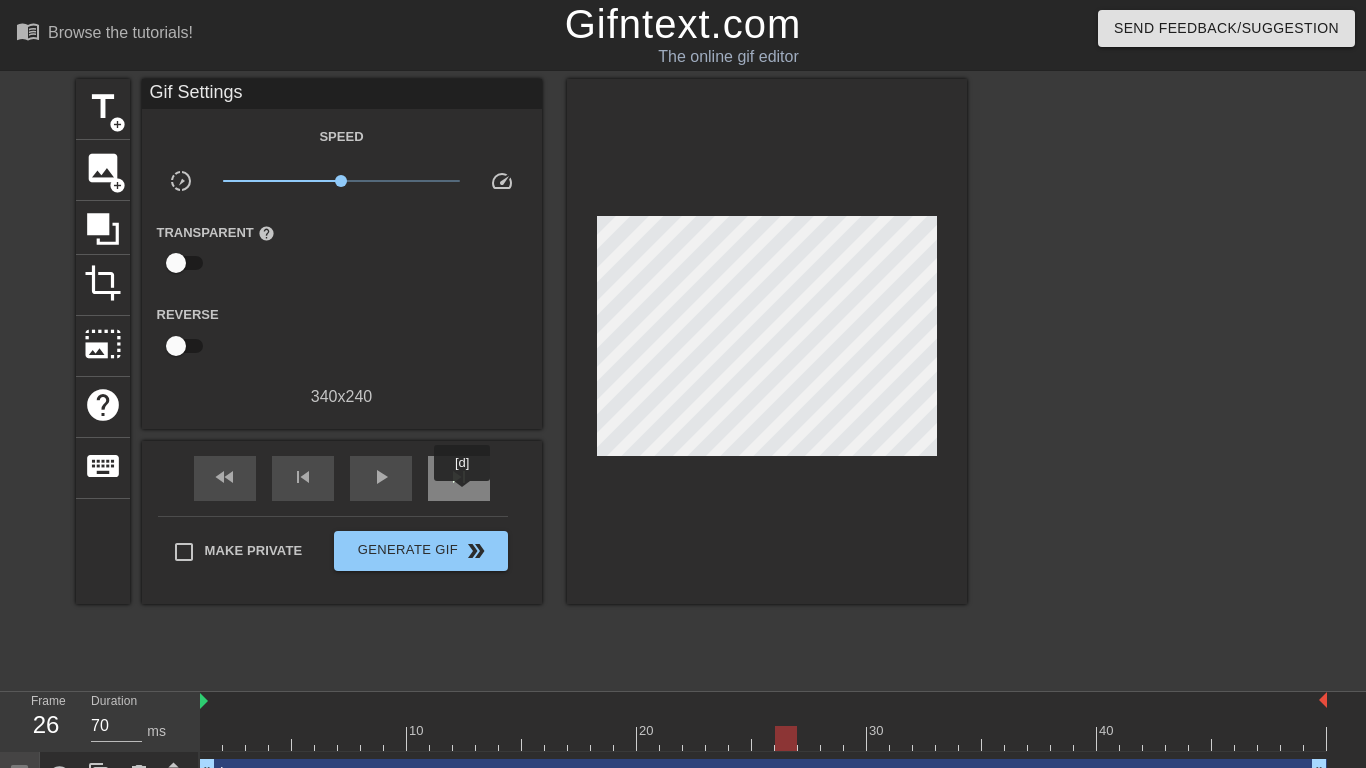 click on "skip_next" at bounding box center [459, 478] 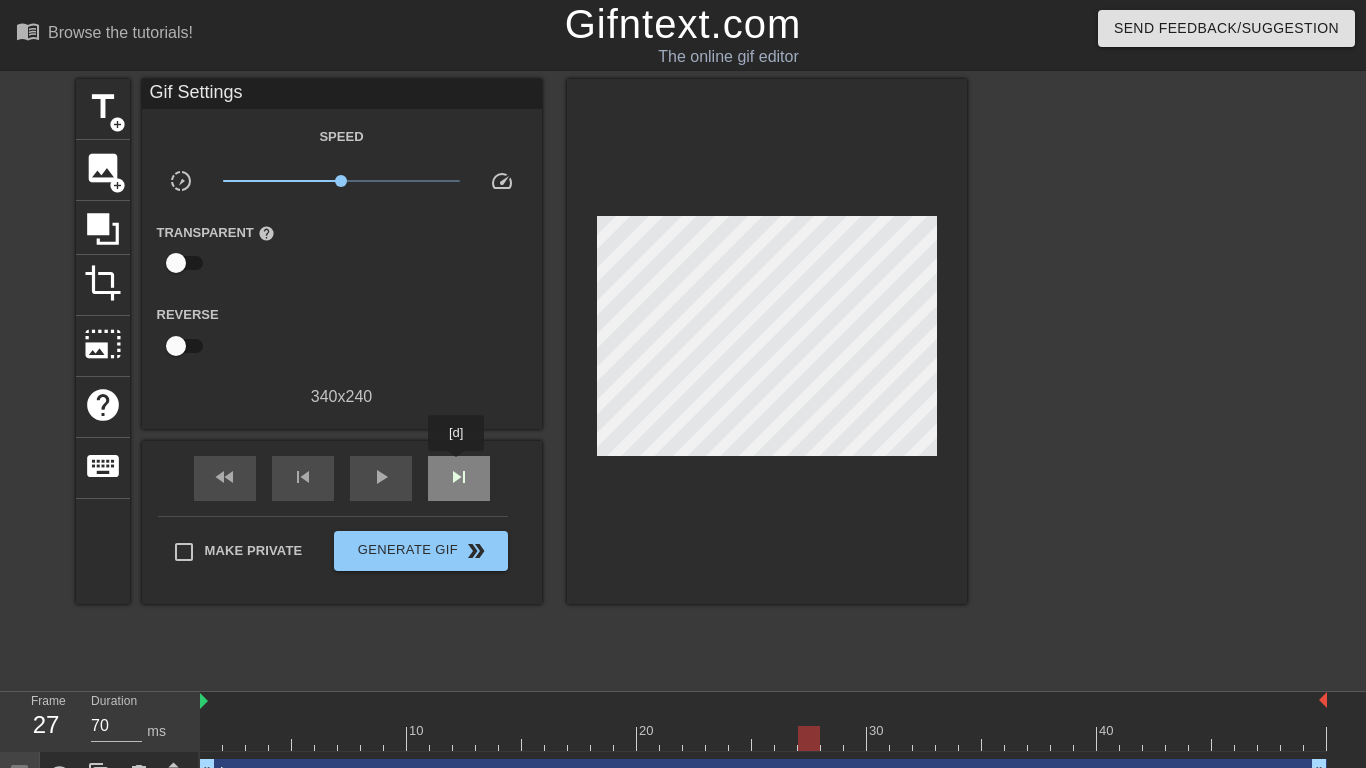 click on "skip_next" at bounding box center (459, 477) 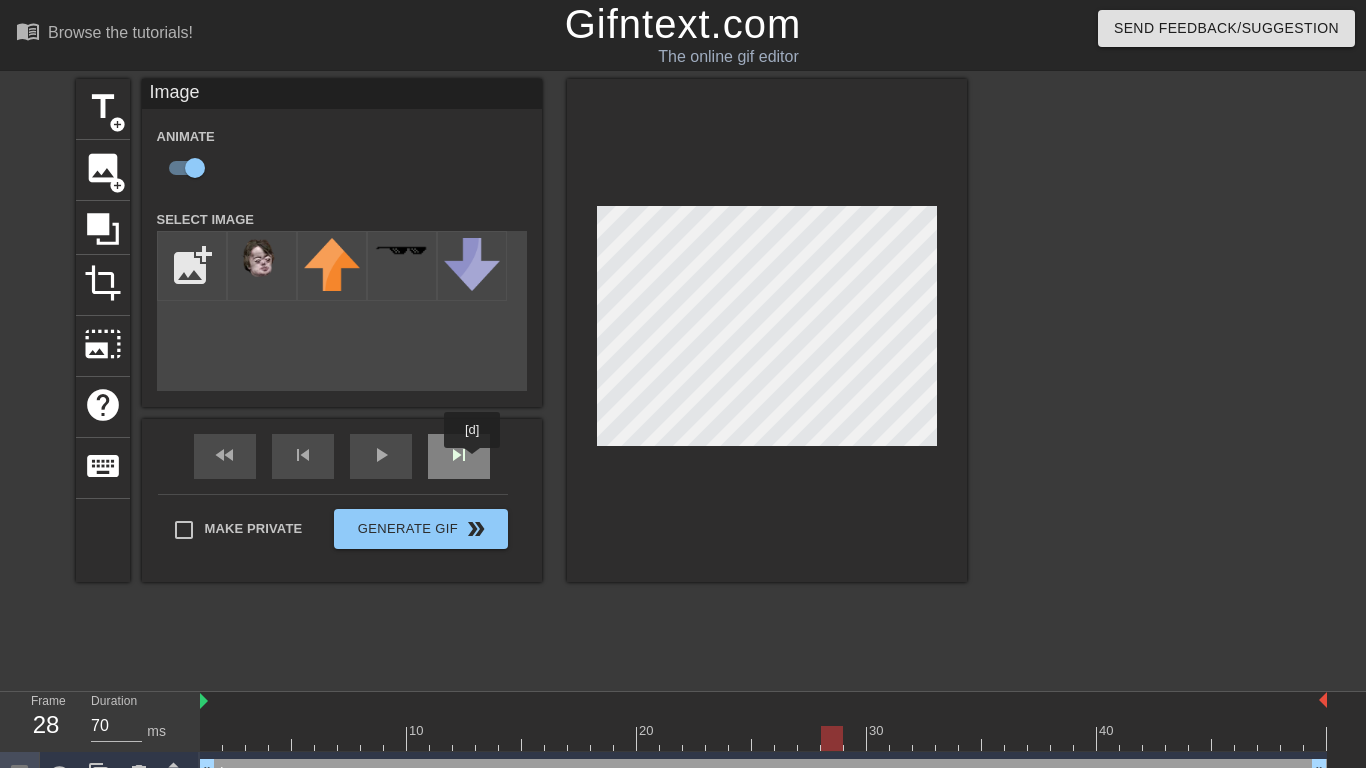 click on "skip_next" at bounding box center [459, 456] 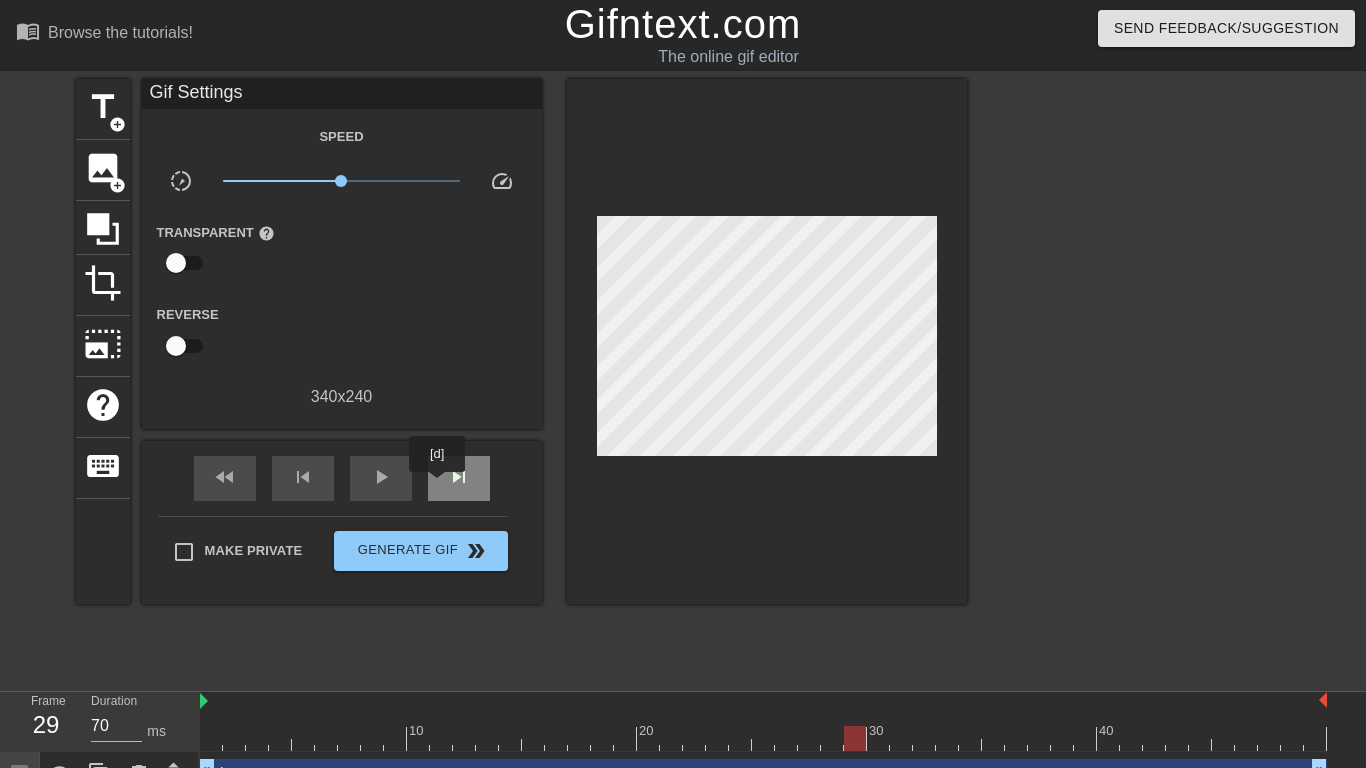 click on "skip_next" at bounding box center (459, 478) 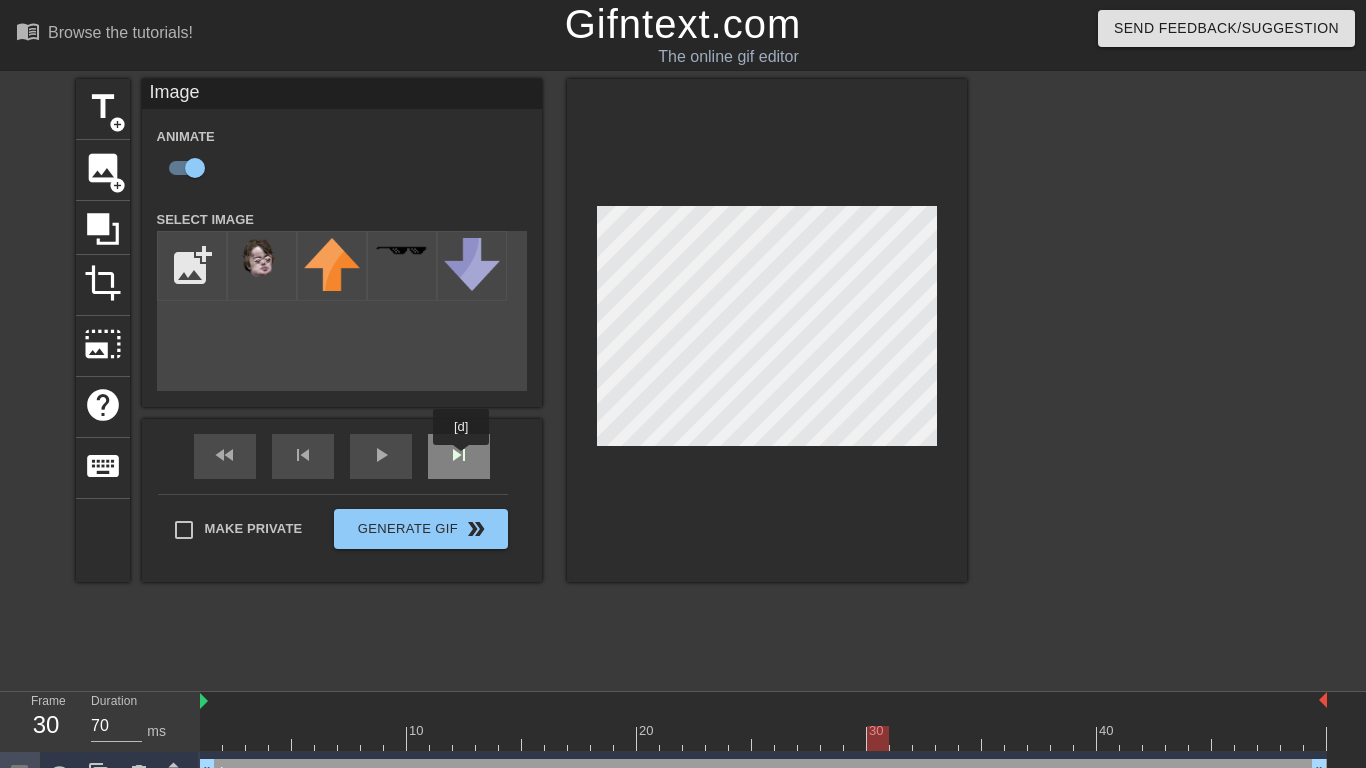 click on "skip_next" at bounding box center [459, 456] 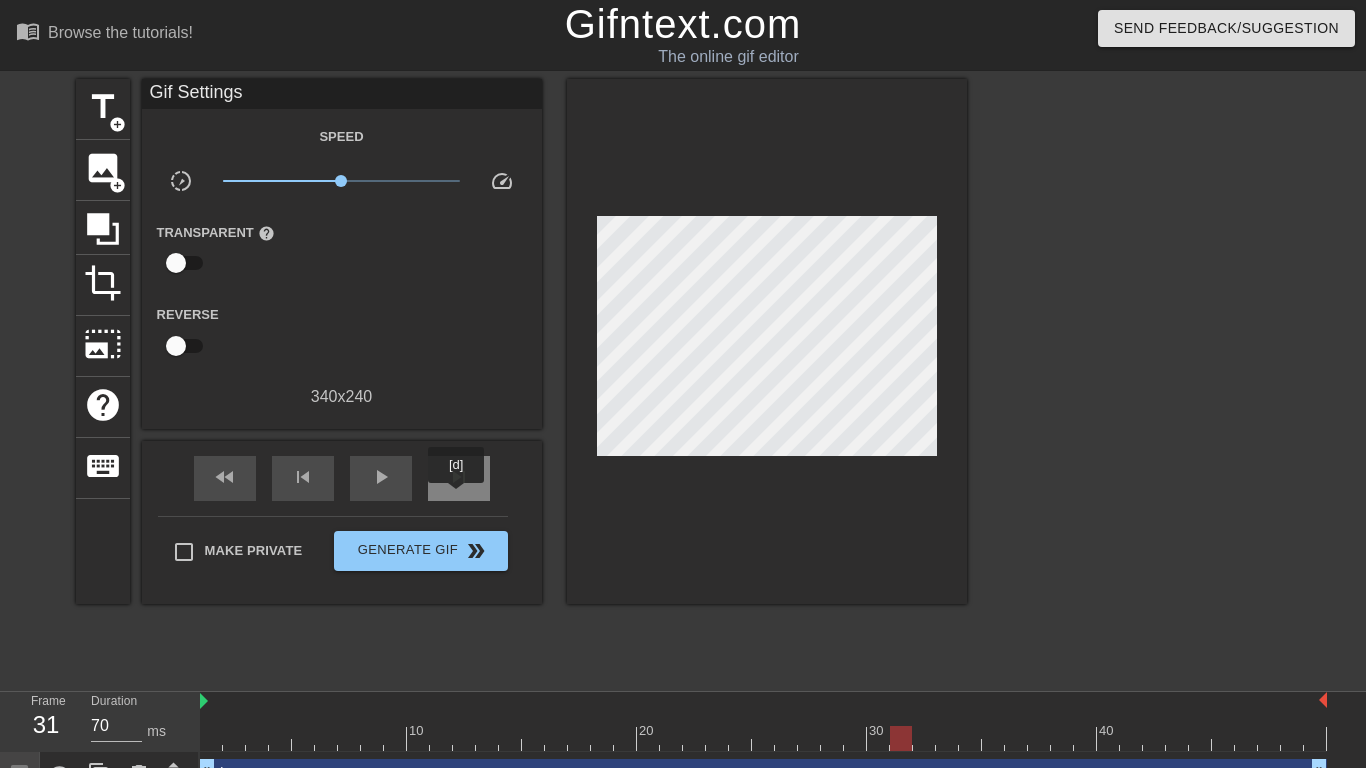 click on "skip_next" at bounding box center (459, 478) 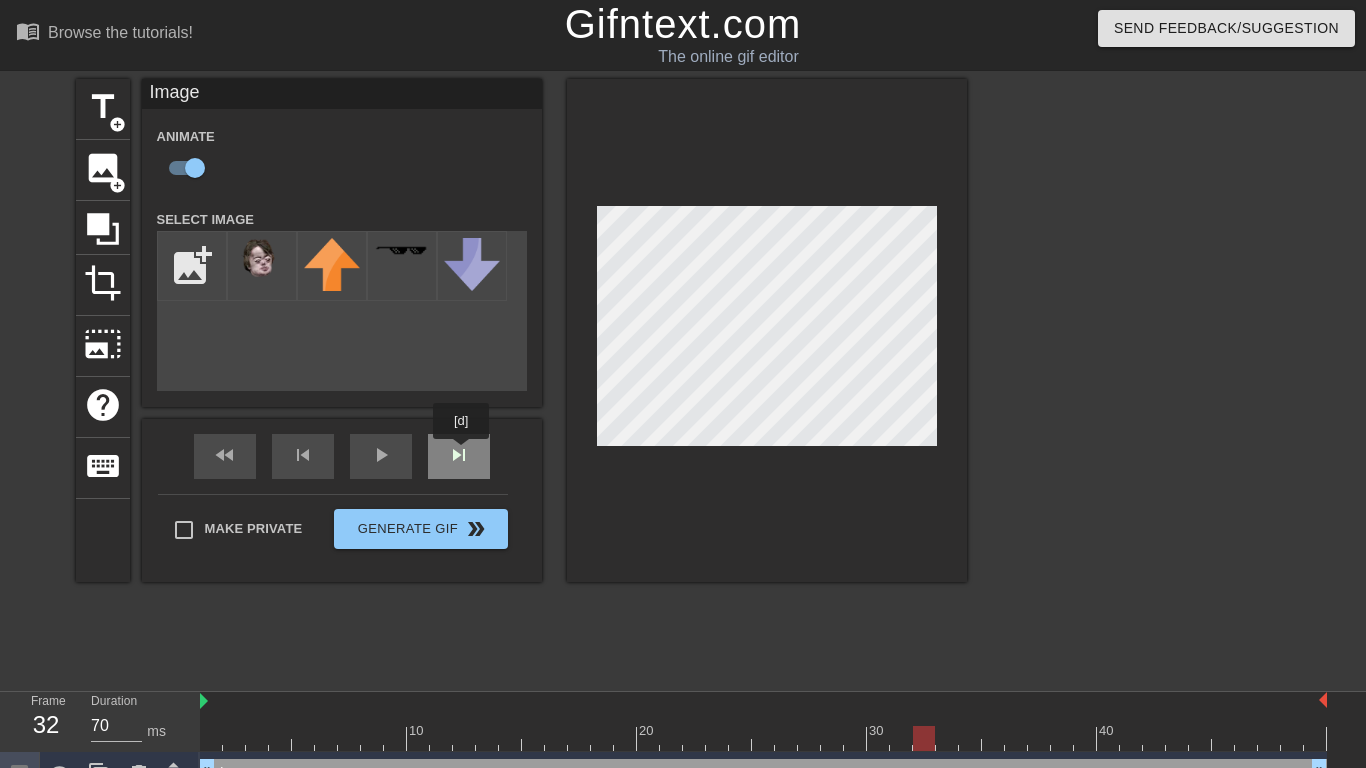 click on "fast_rewind skip_previous play_arrow skip_next" at bounding box center (342, 456) 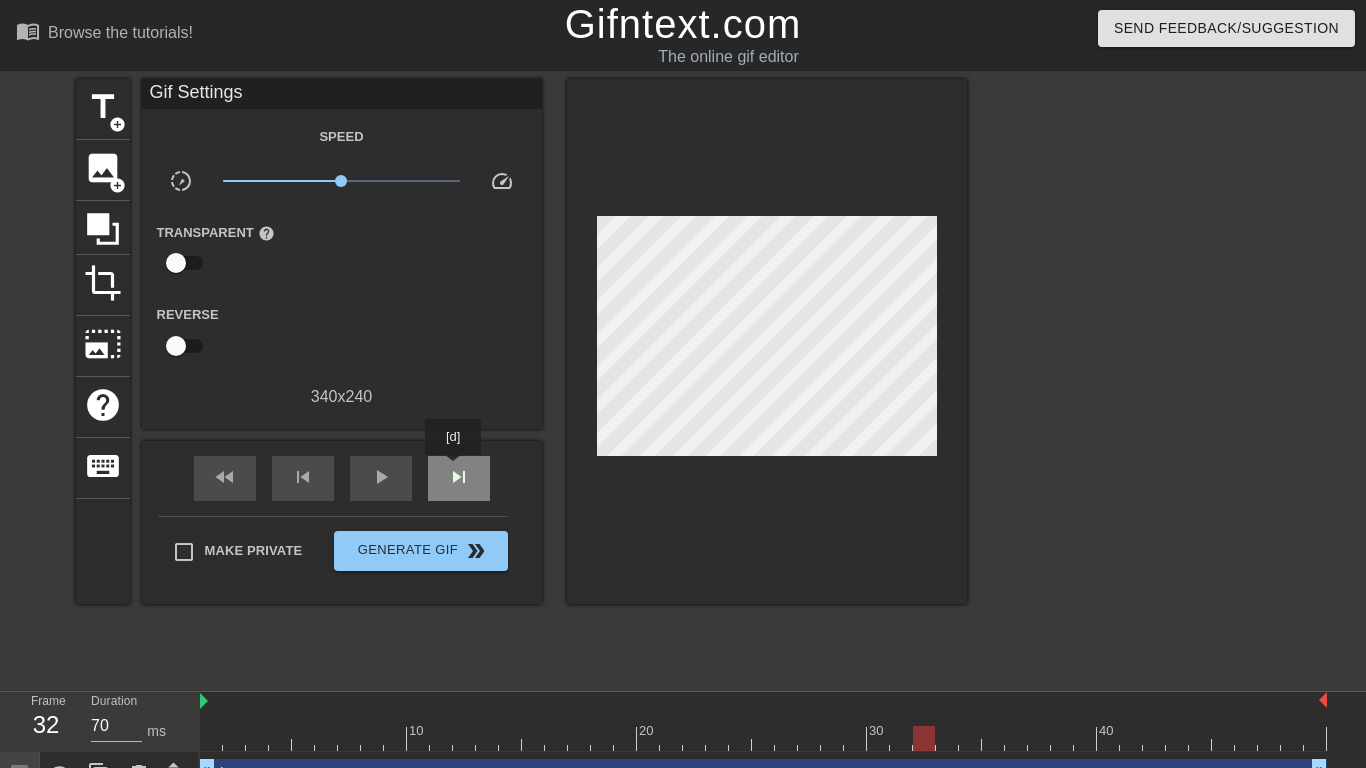 click on "skip_next" at bounding box center (459, 477) 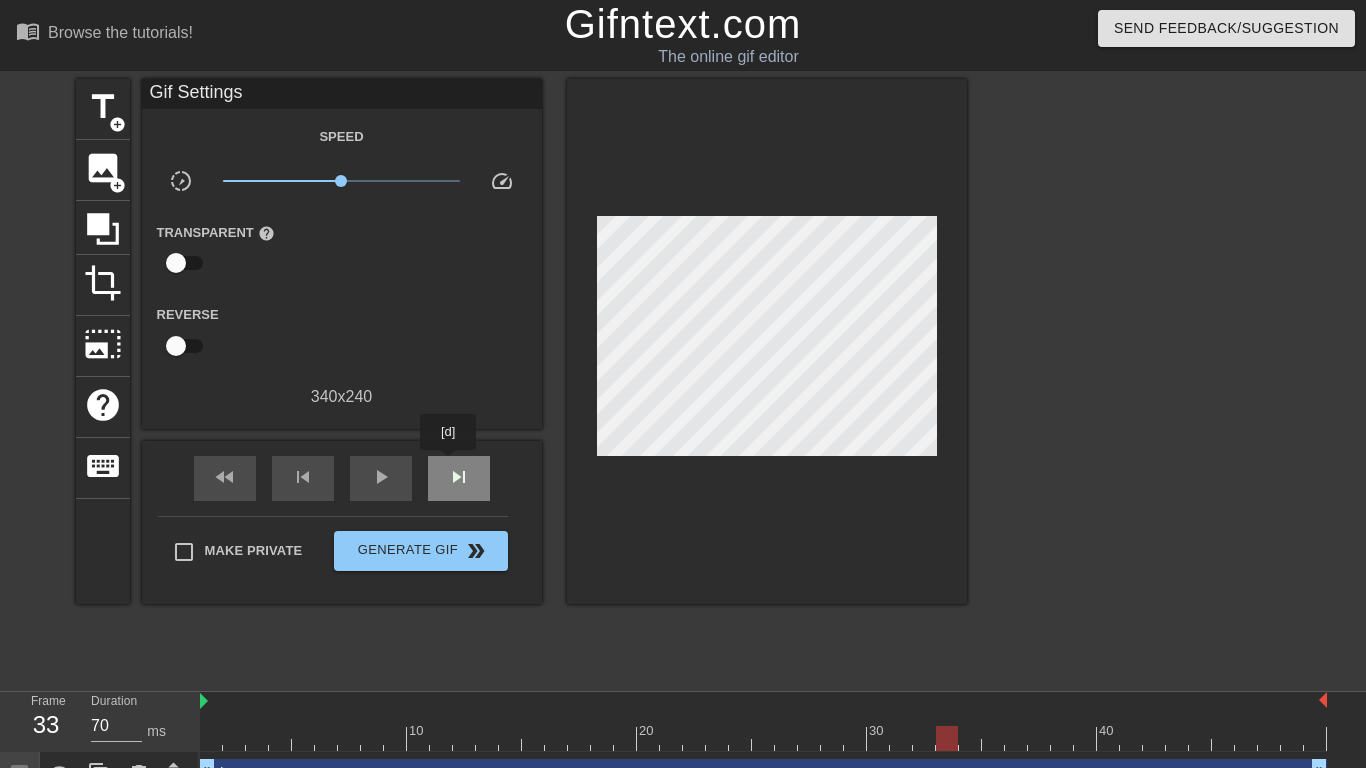 click on "skip_next" at bounding box center [459, 477] 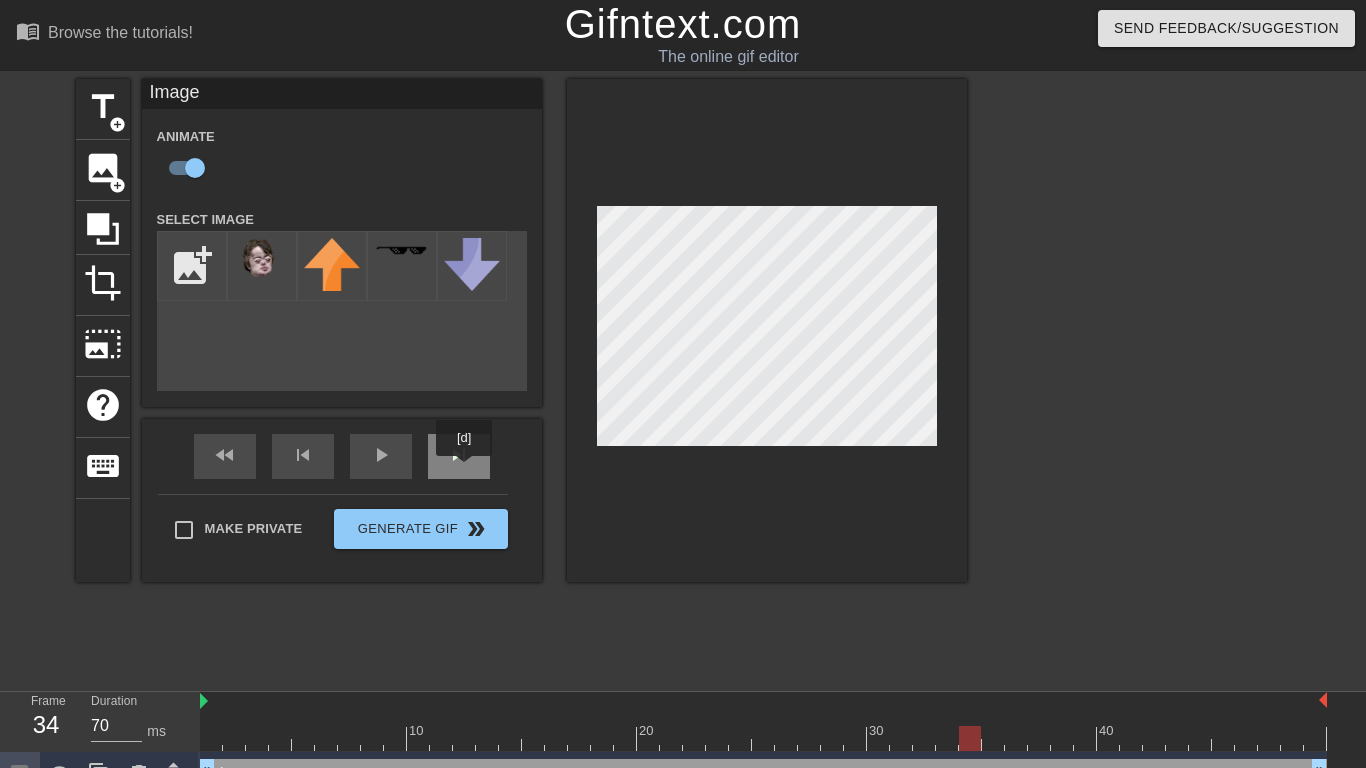 click on "skip_next" at bounding box center [459, 456] 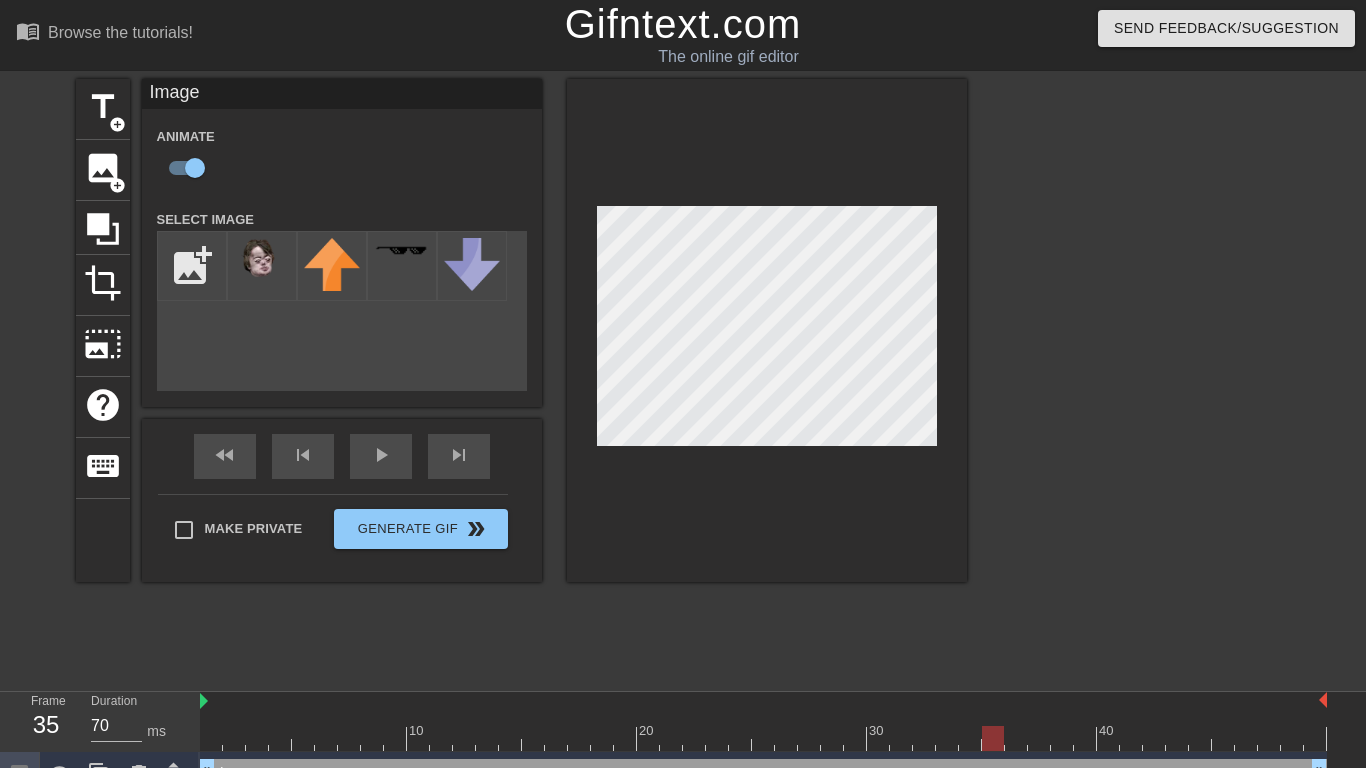click at bounding box center [767, 330] 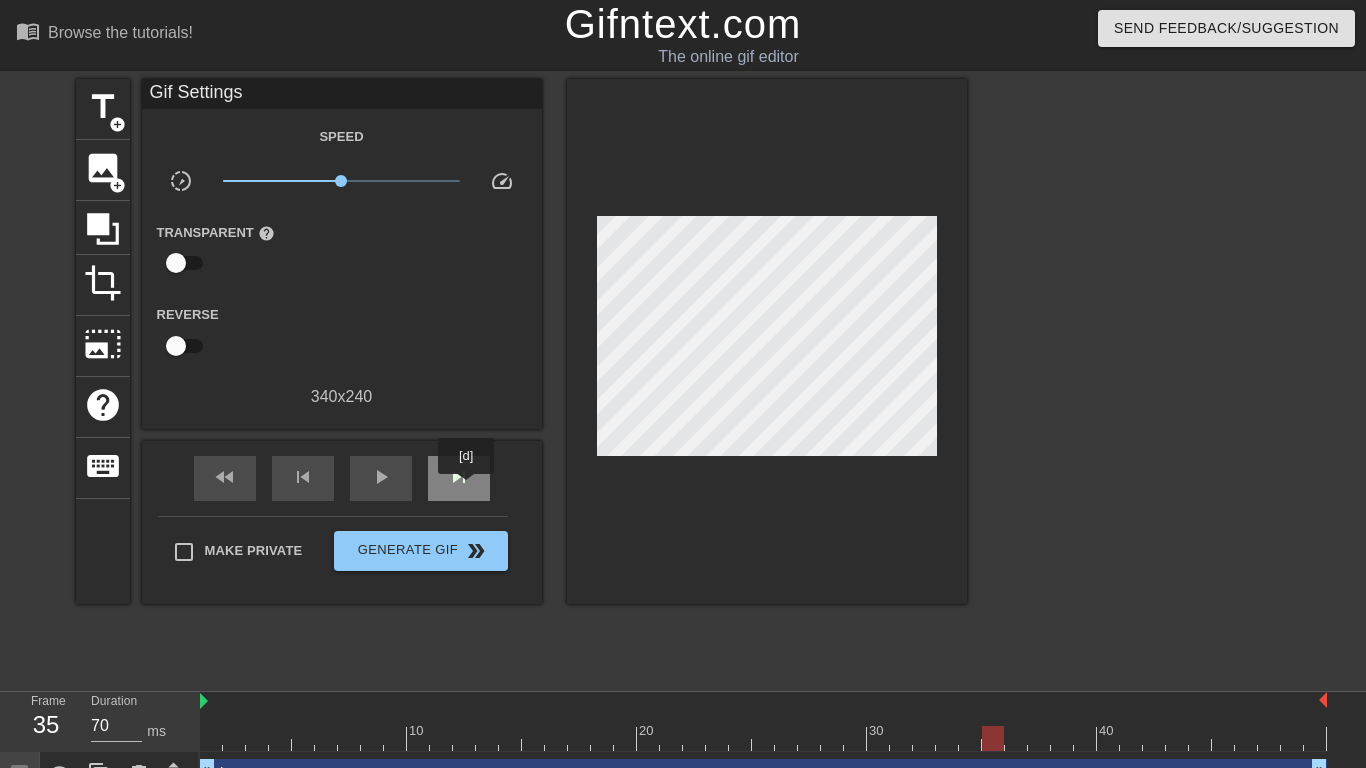 click on "skip_next" at bounding box center [459, 477] 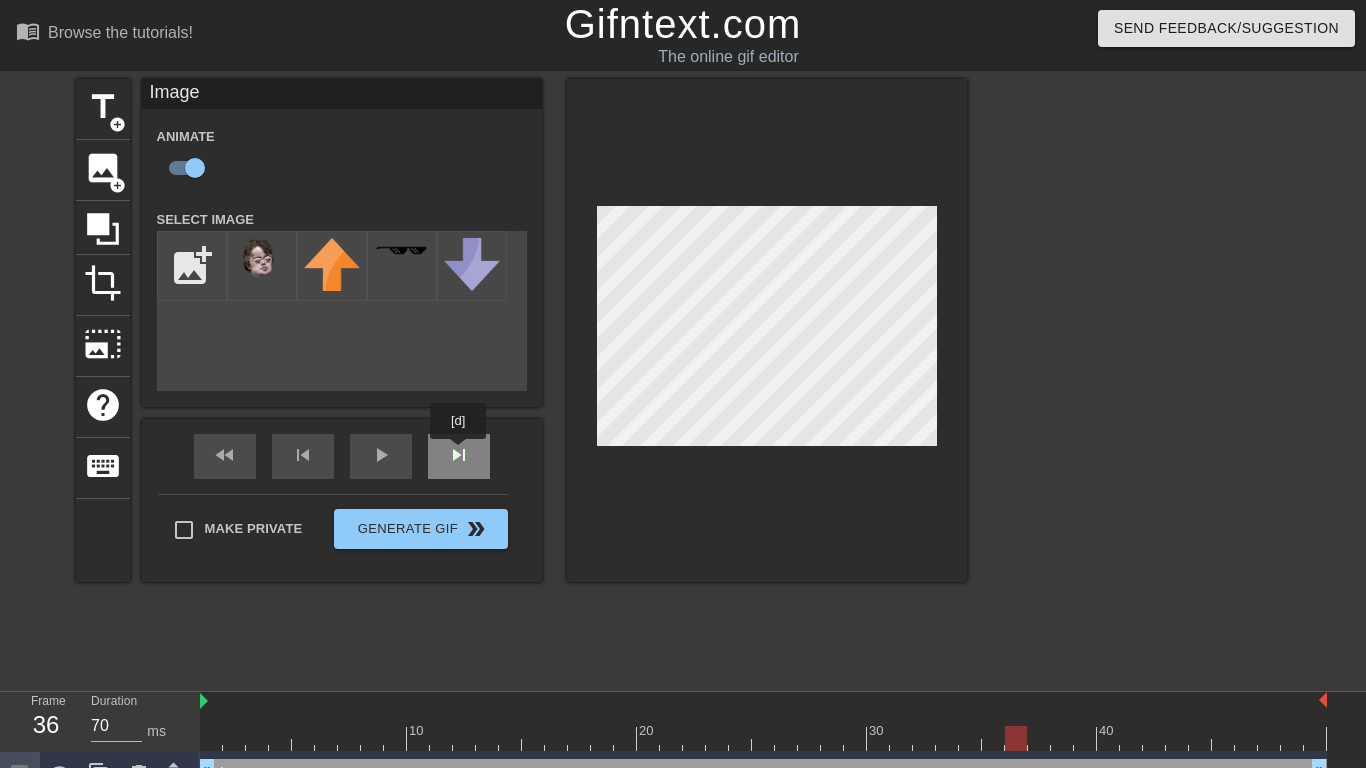 click on "fast_rewind skip_previous play_arrow skip_next" at bounding box center (342, 456) 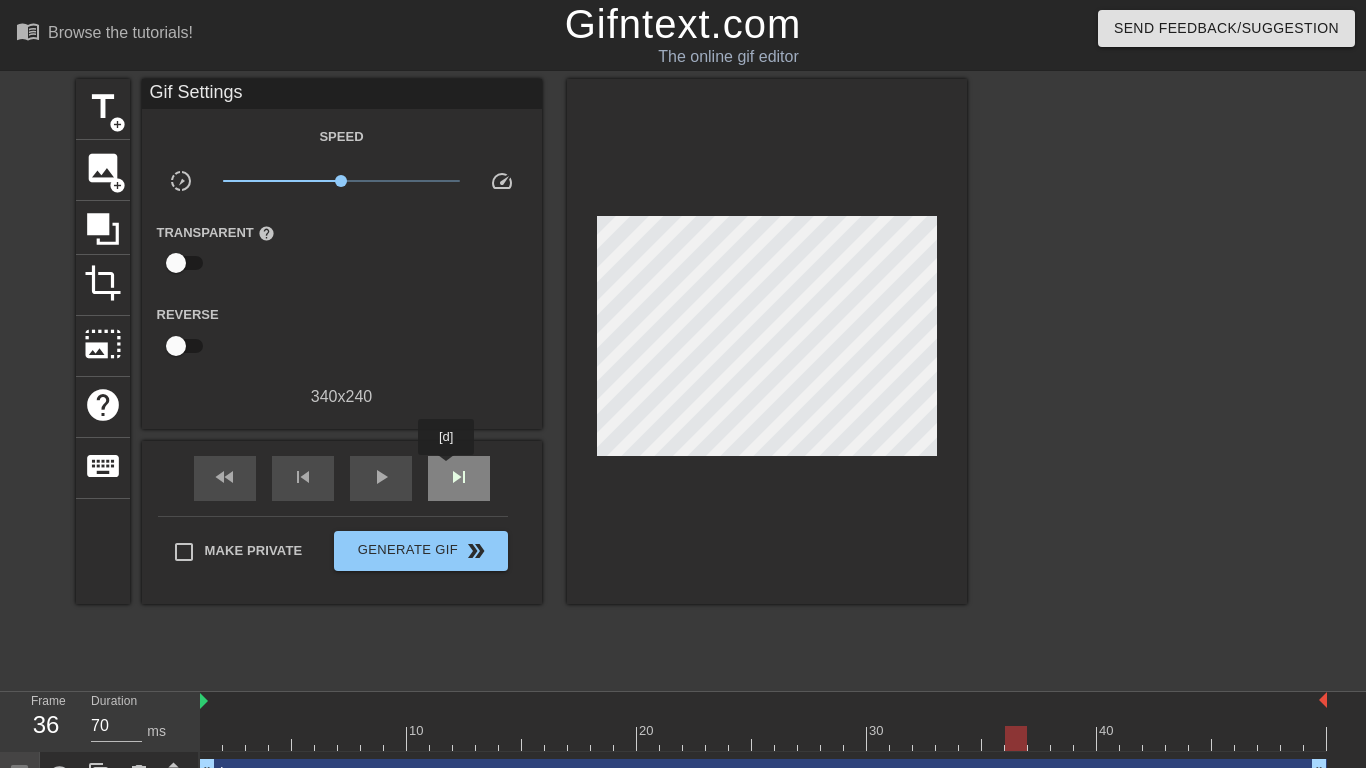 click on "skip_next" at bounding box center [459, 477] 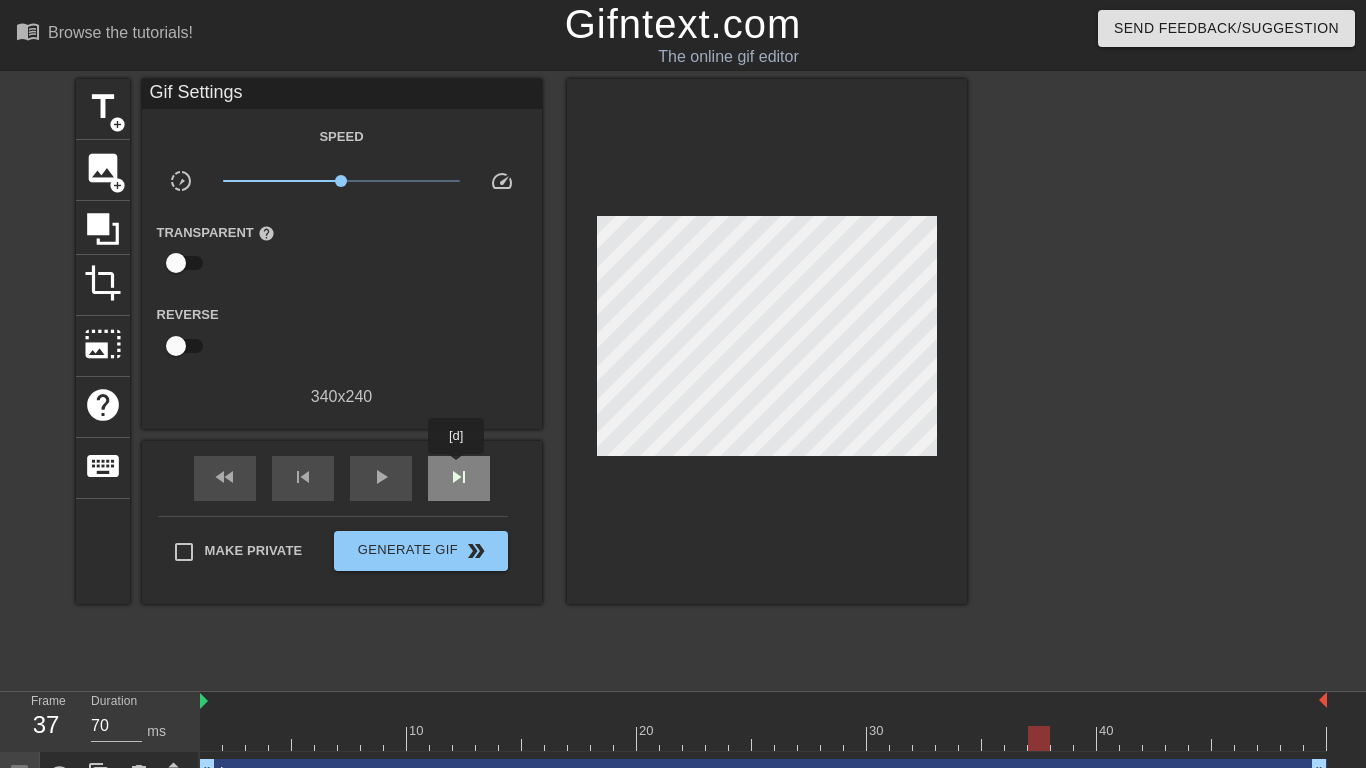 click on "skip_next" at bounding box center [459, 478] 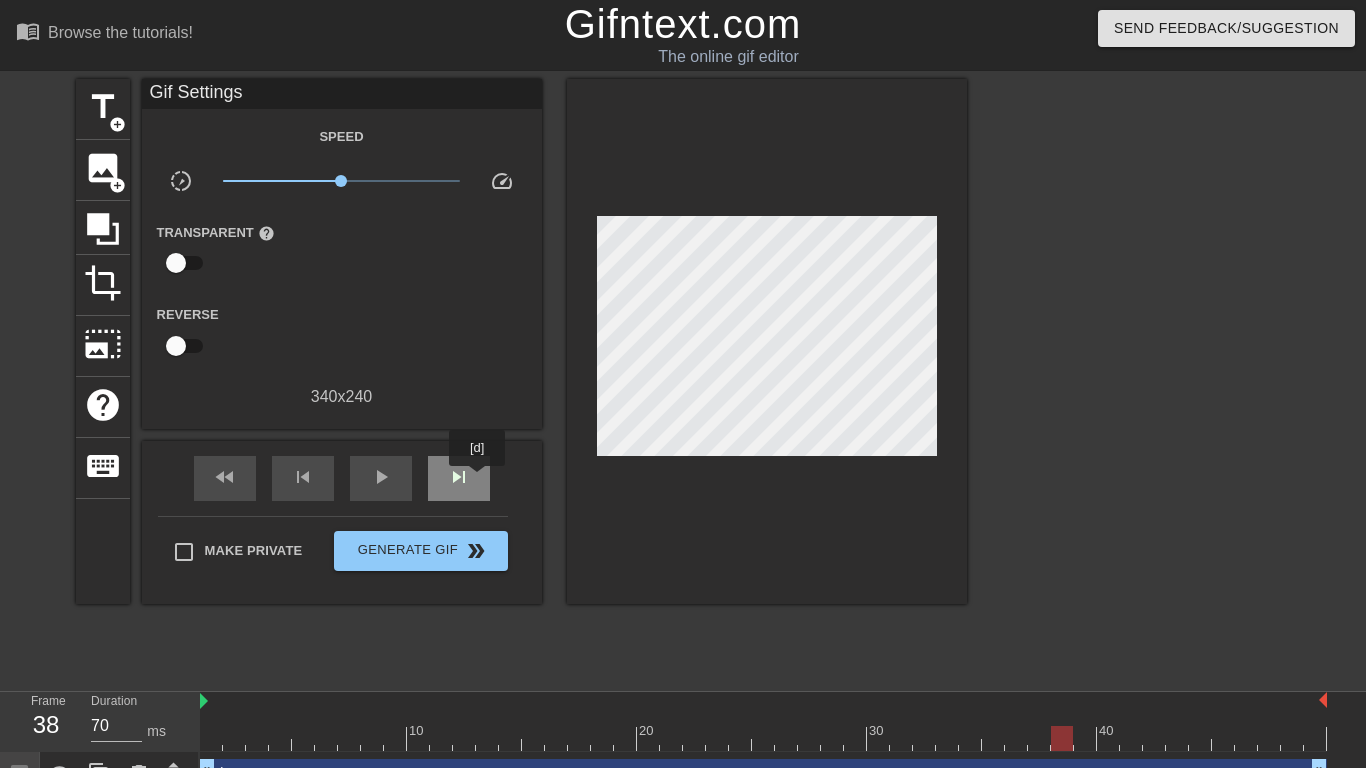 click on "skip_next" at bounding box center [459, 478] 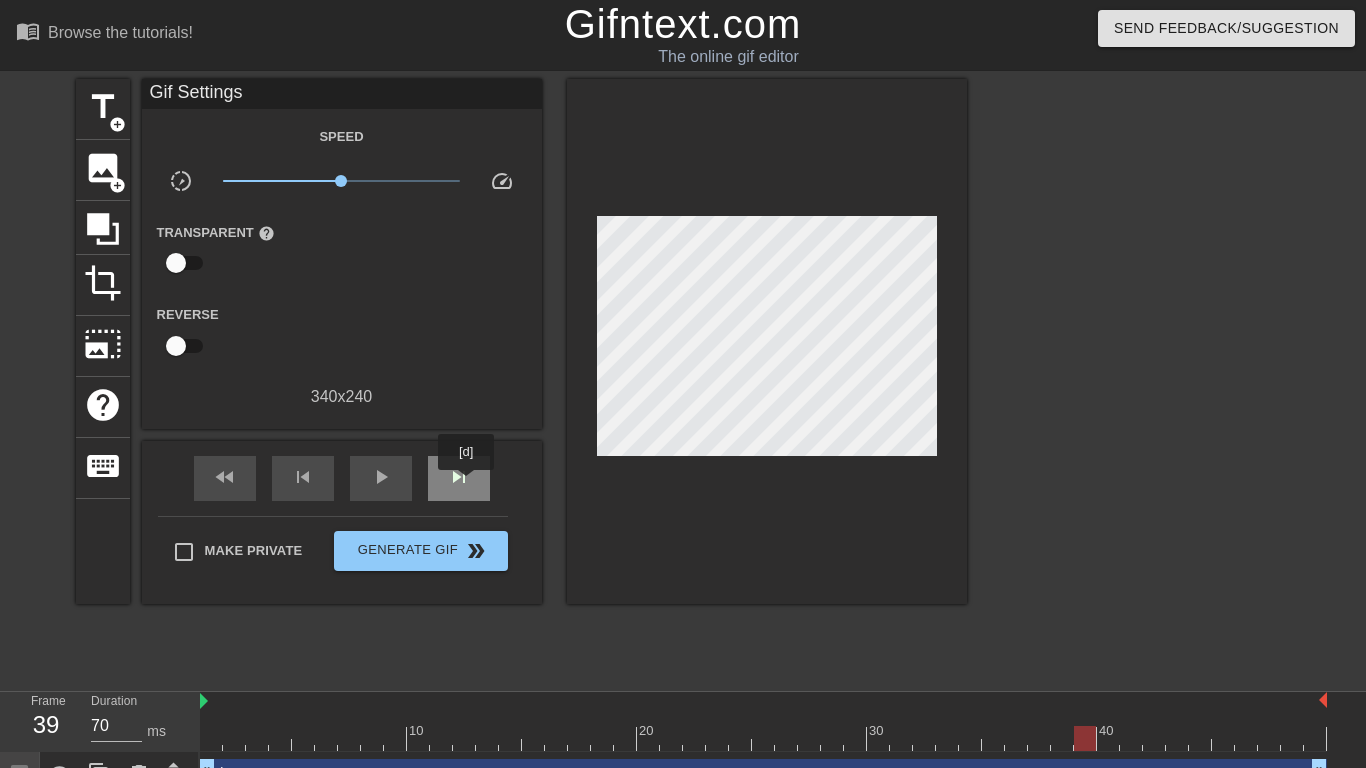 click on "skip_next" at bounding box center [459, 477] 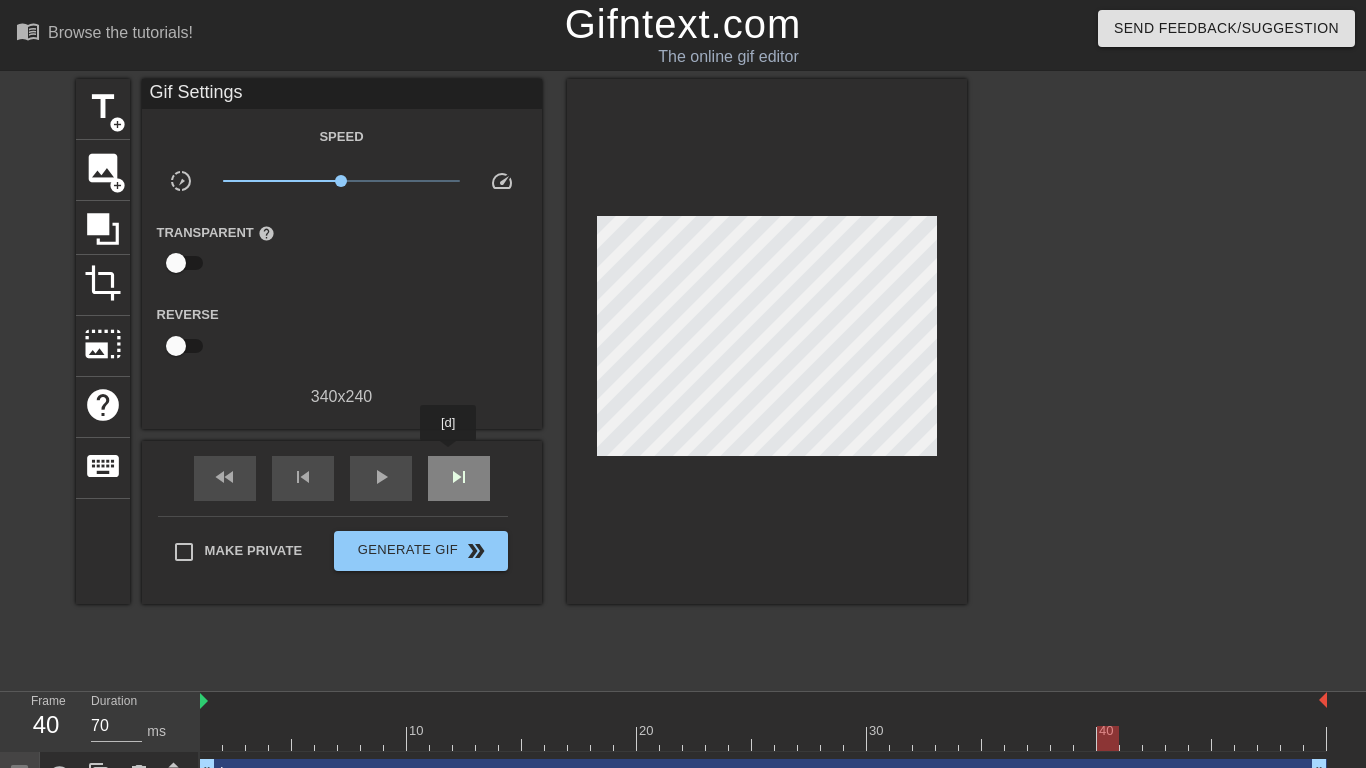 click on "skip_next" at bounding box center (459, 478) 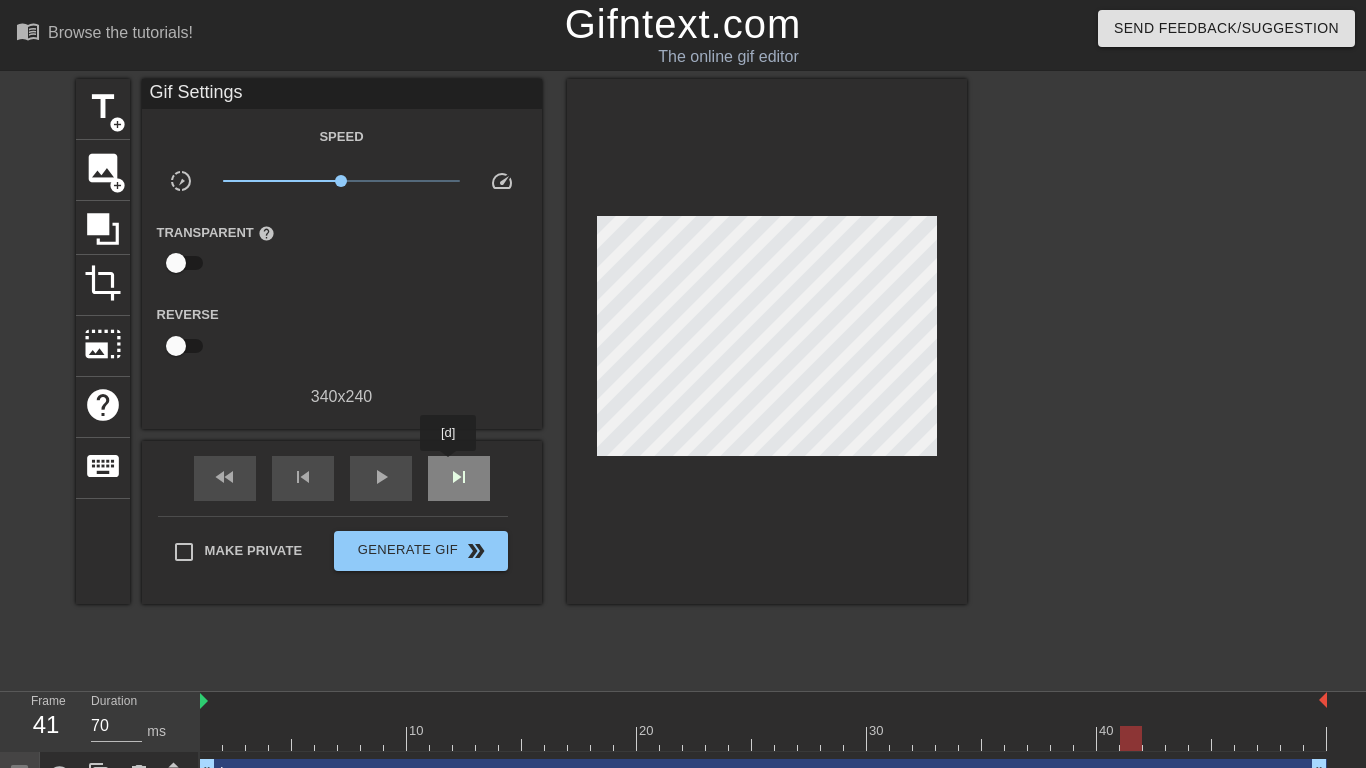click on "skip_next" at bounding box center [459, 477] 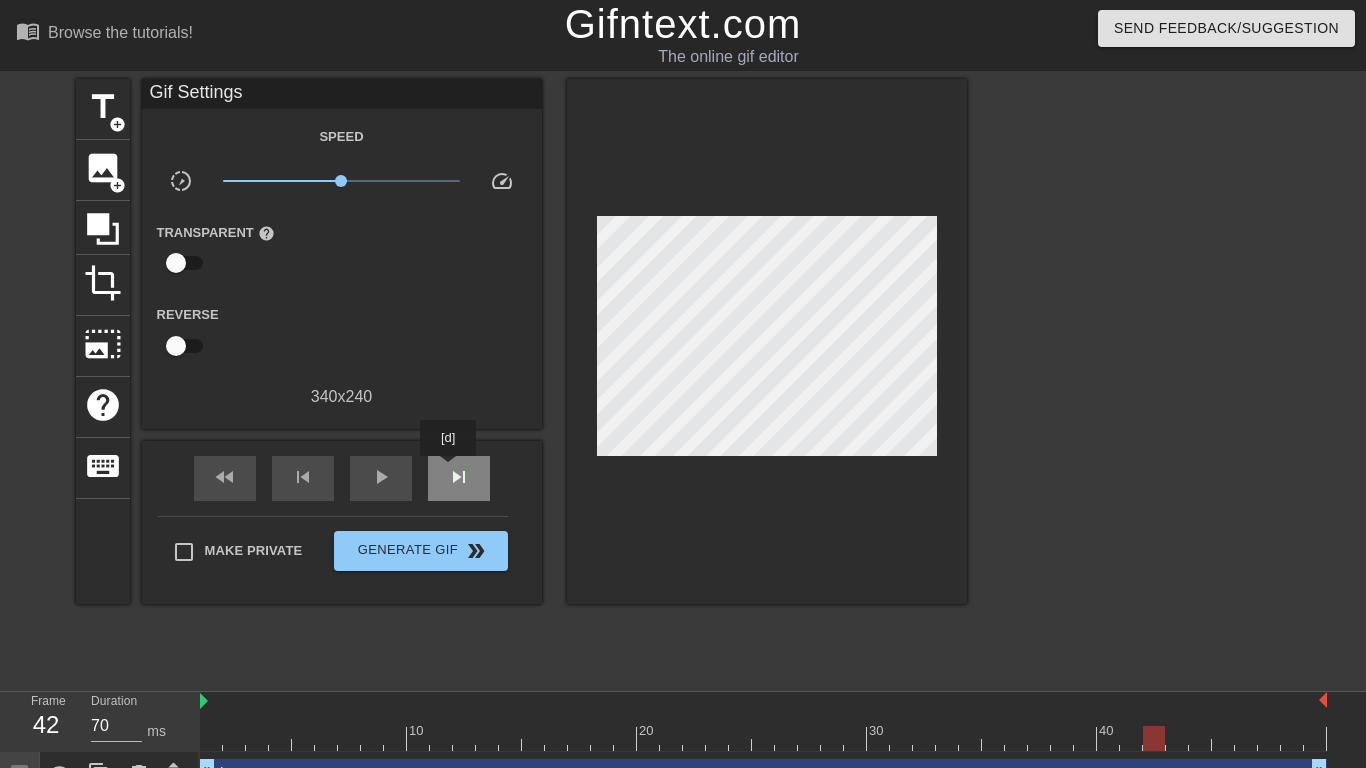 click on "skip_next" at bounding box center (459, 477) 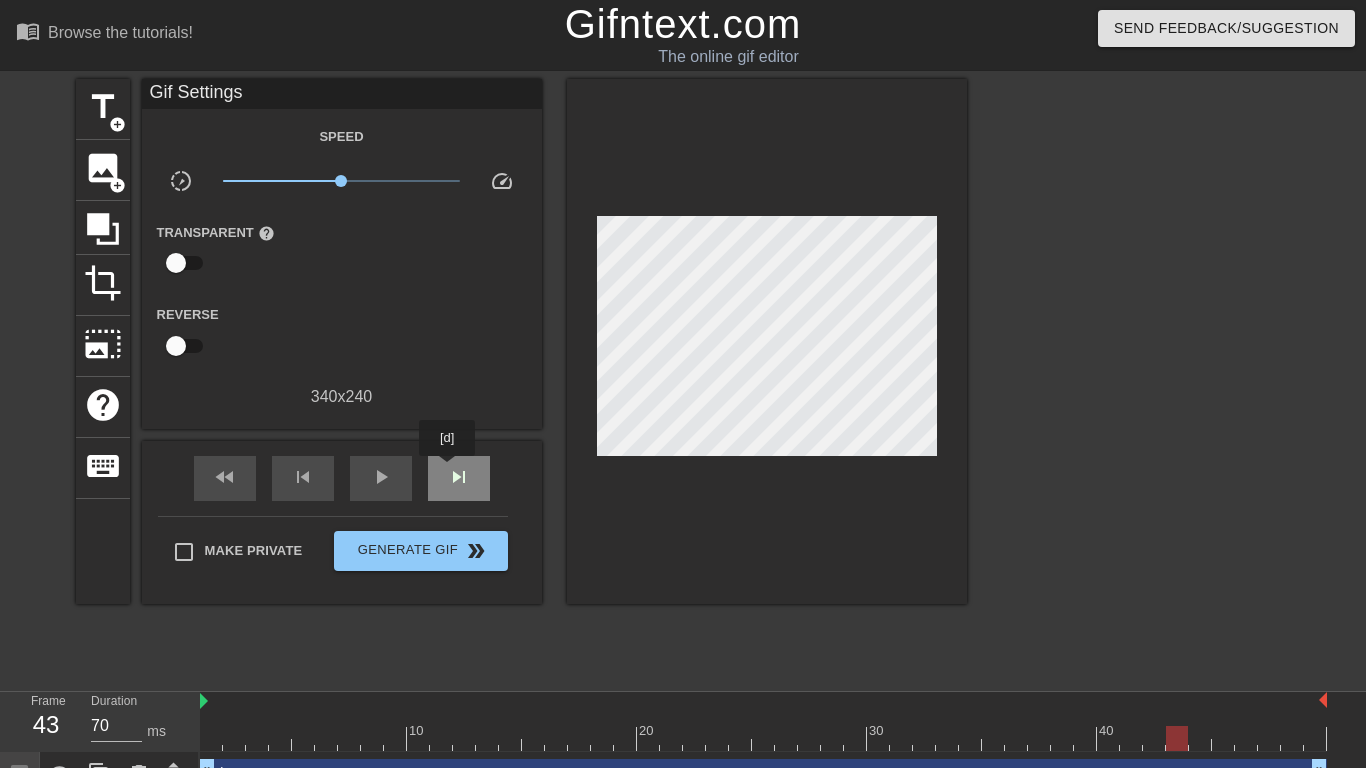 click on "skip_next" at bounding box center [459, 477] 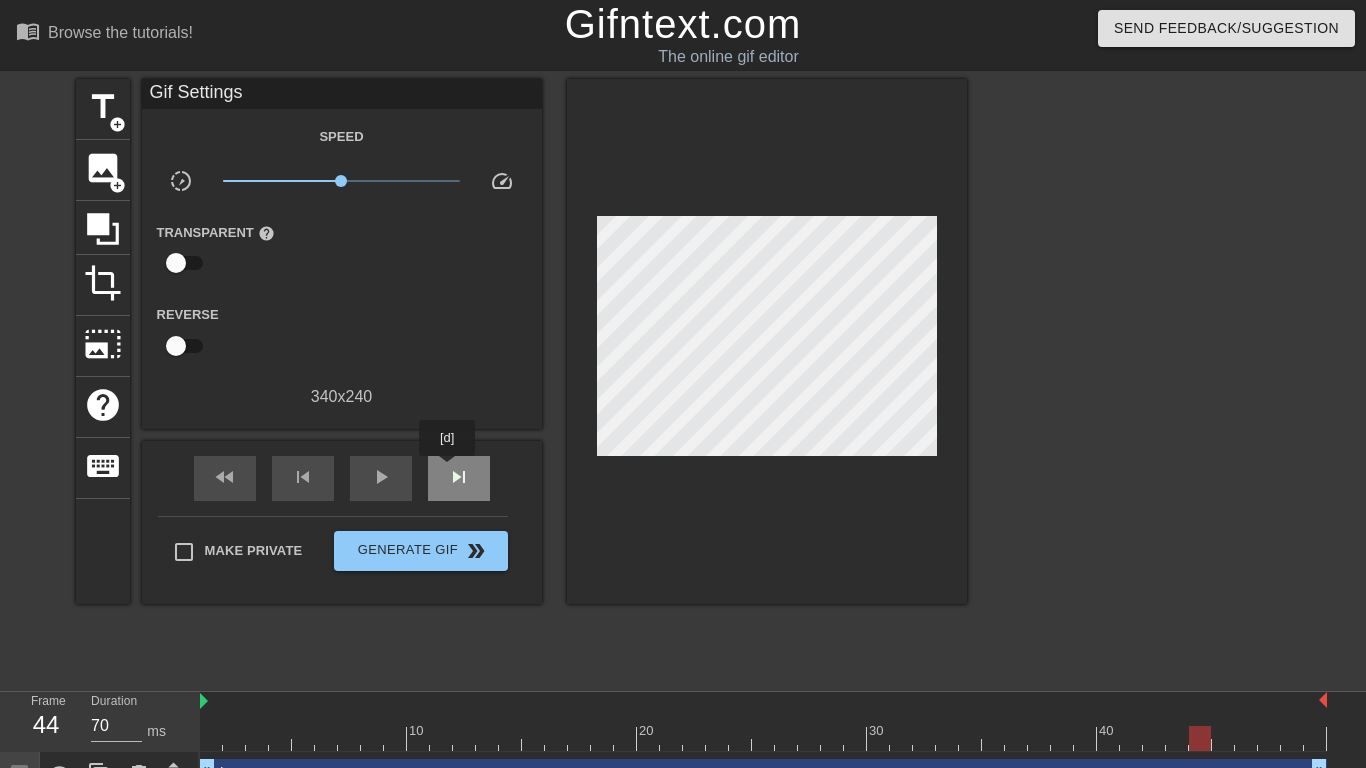 click on "skip_next" at bounding box center [459, 477] 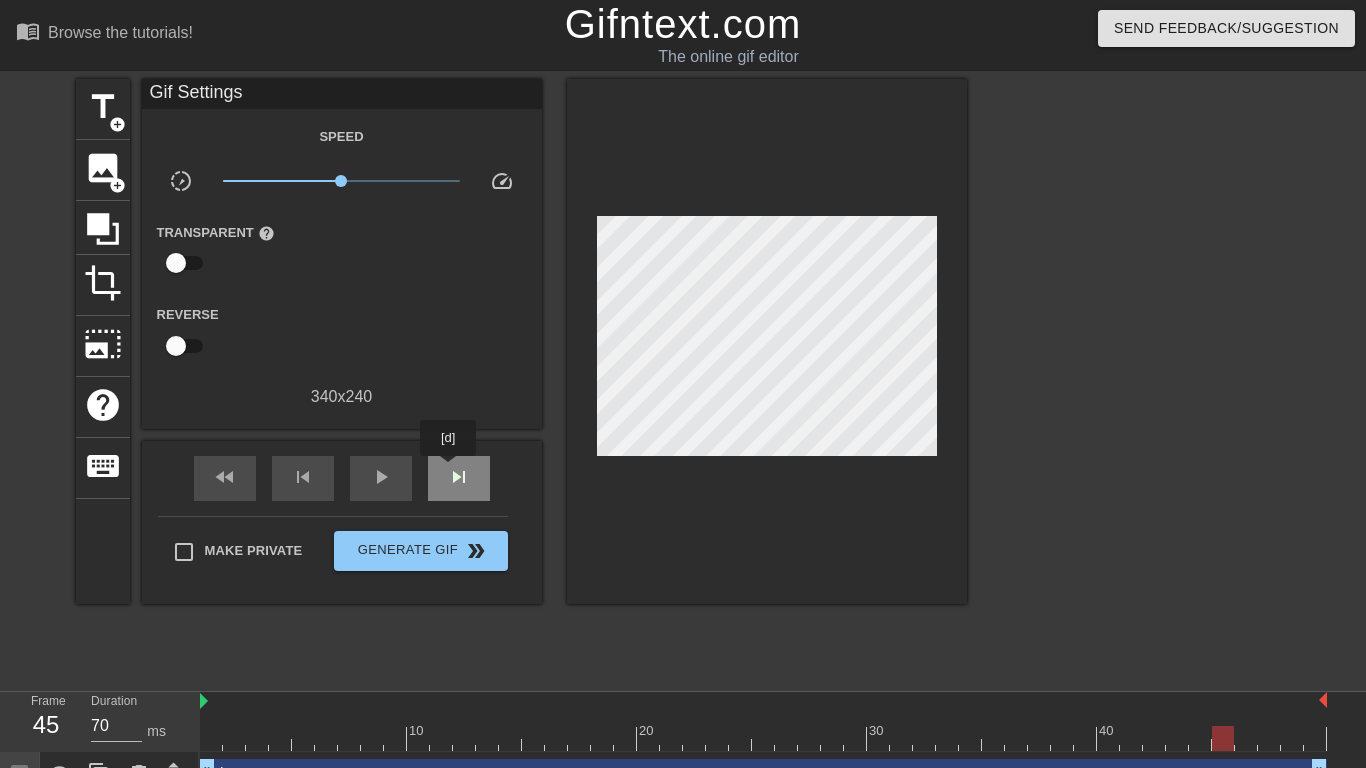 click on "skip_next" at bounding box center (459, 477) 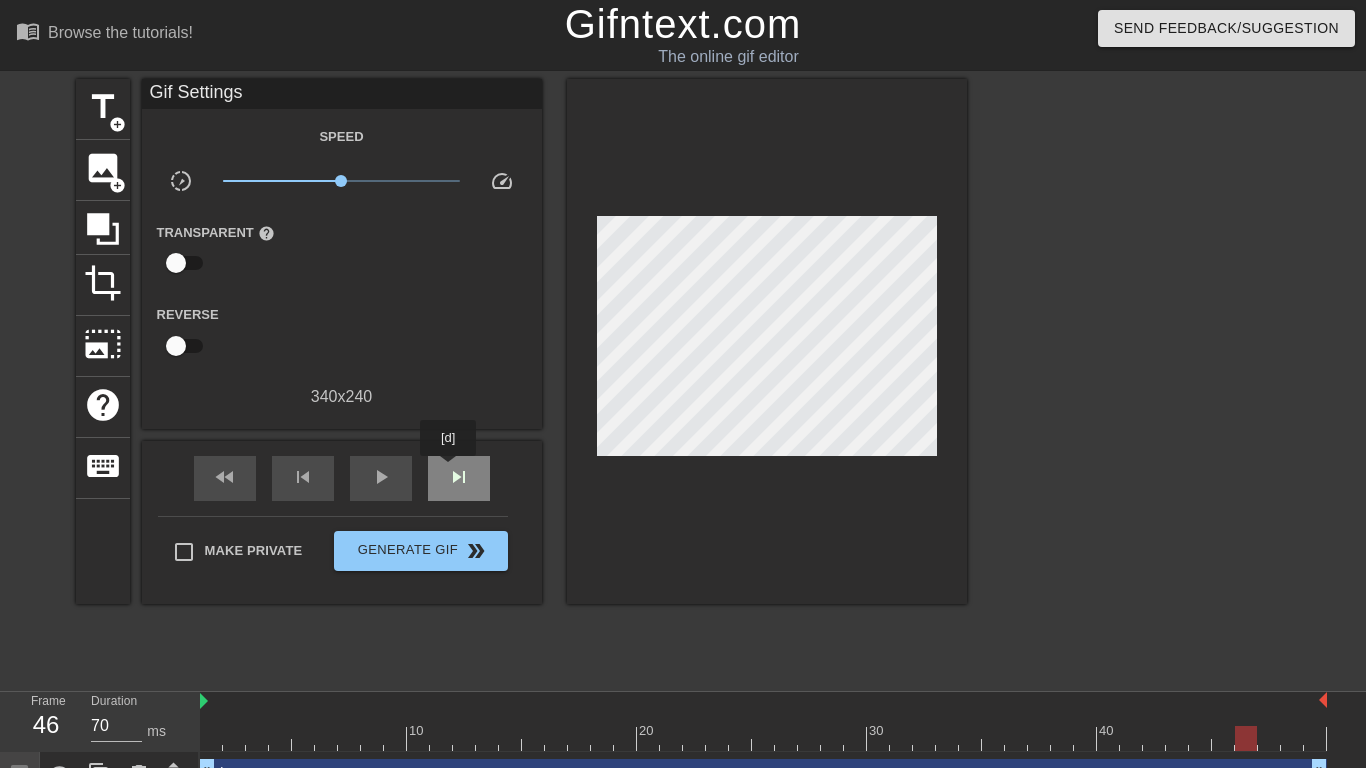 click on "skip_next" at bounding box center [459, 477] 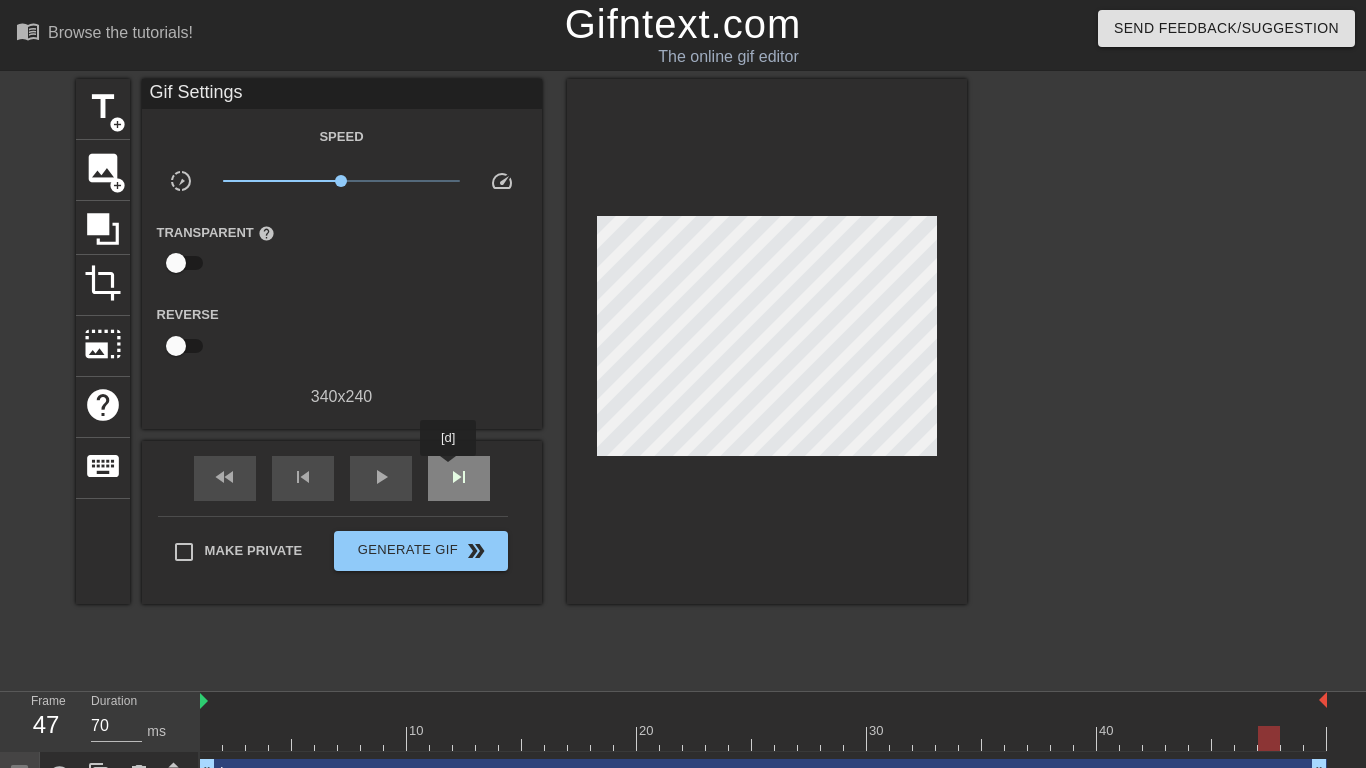 click on "skip_next" at bounding box center [459, 477] 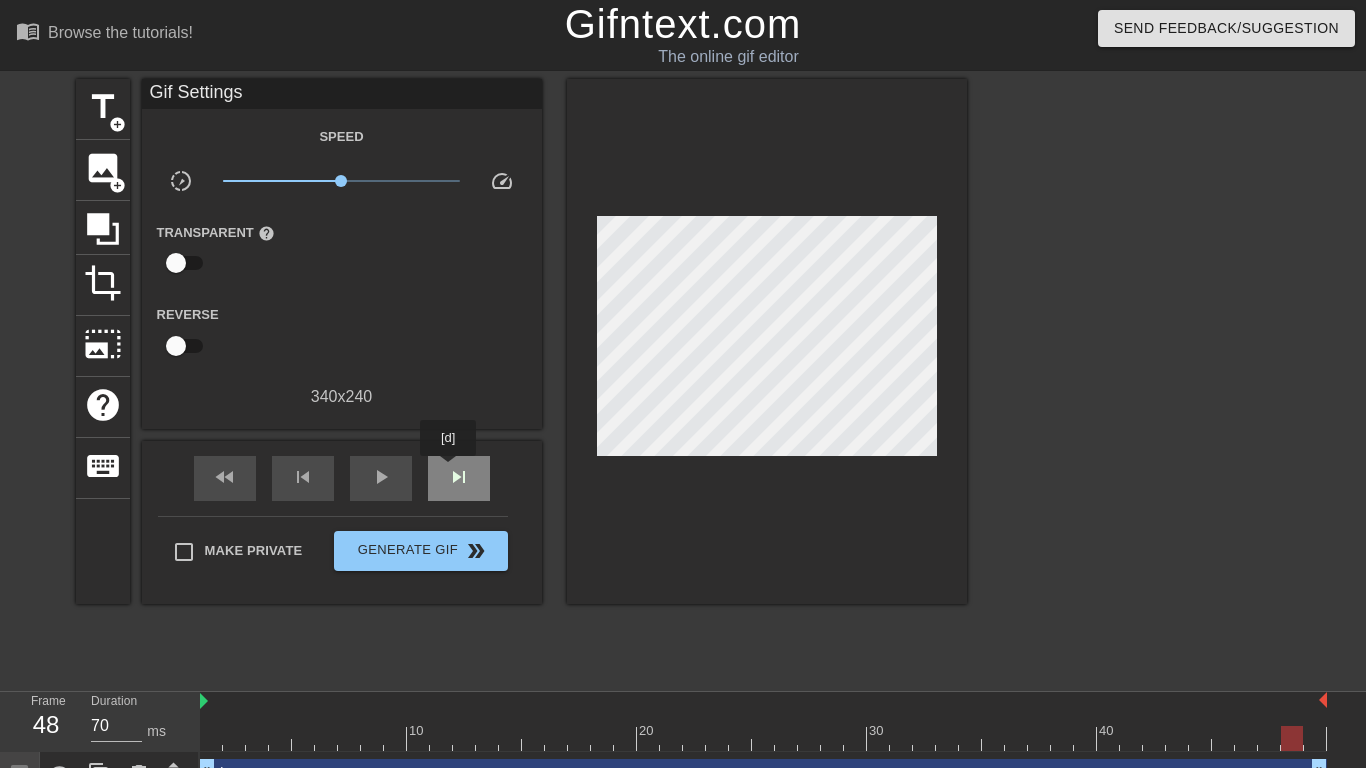 click on "skip_next" at bounding box center (459, 477) 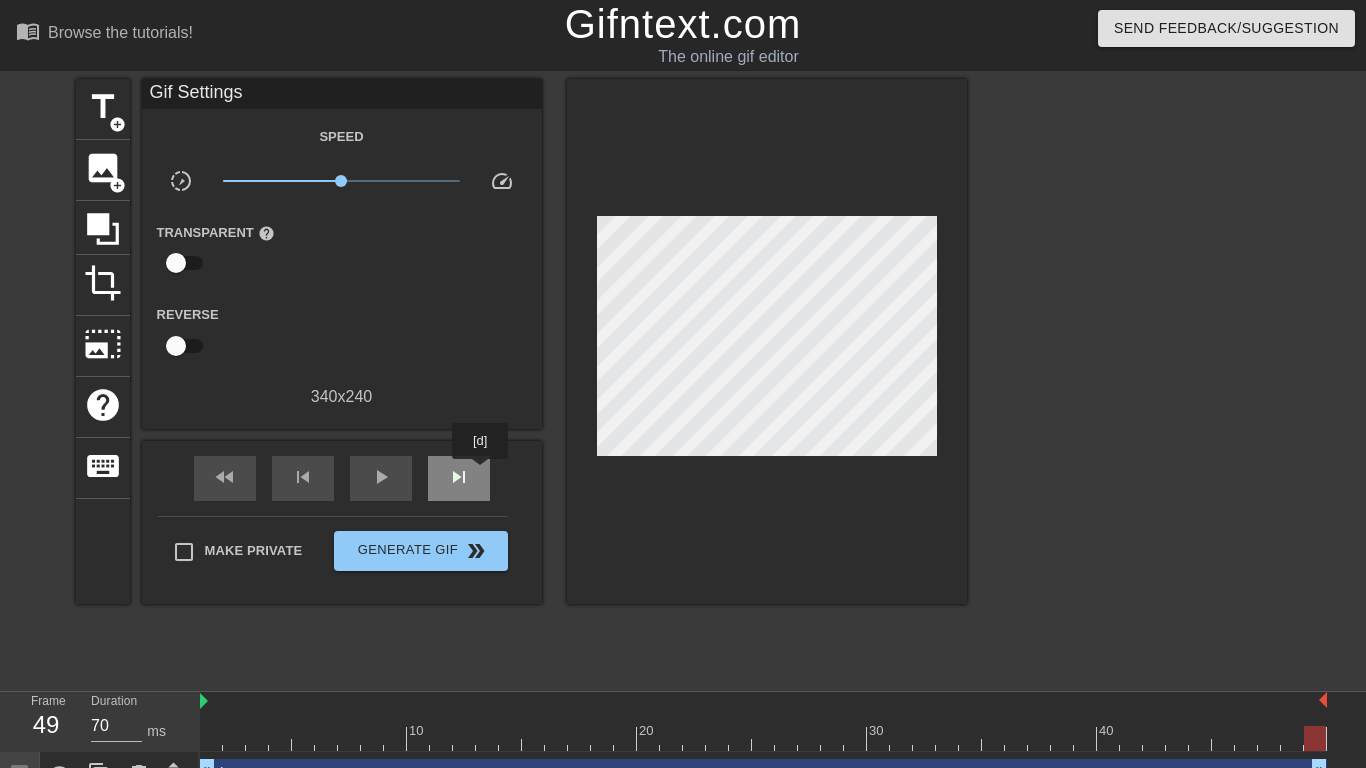 click on "skip_next" at bounding box center [459, 478] 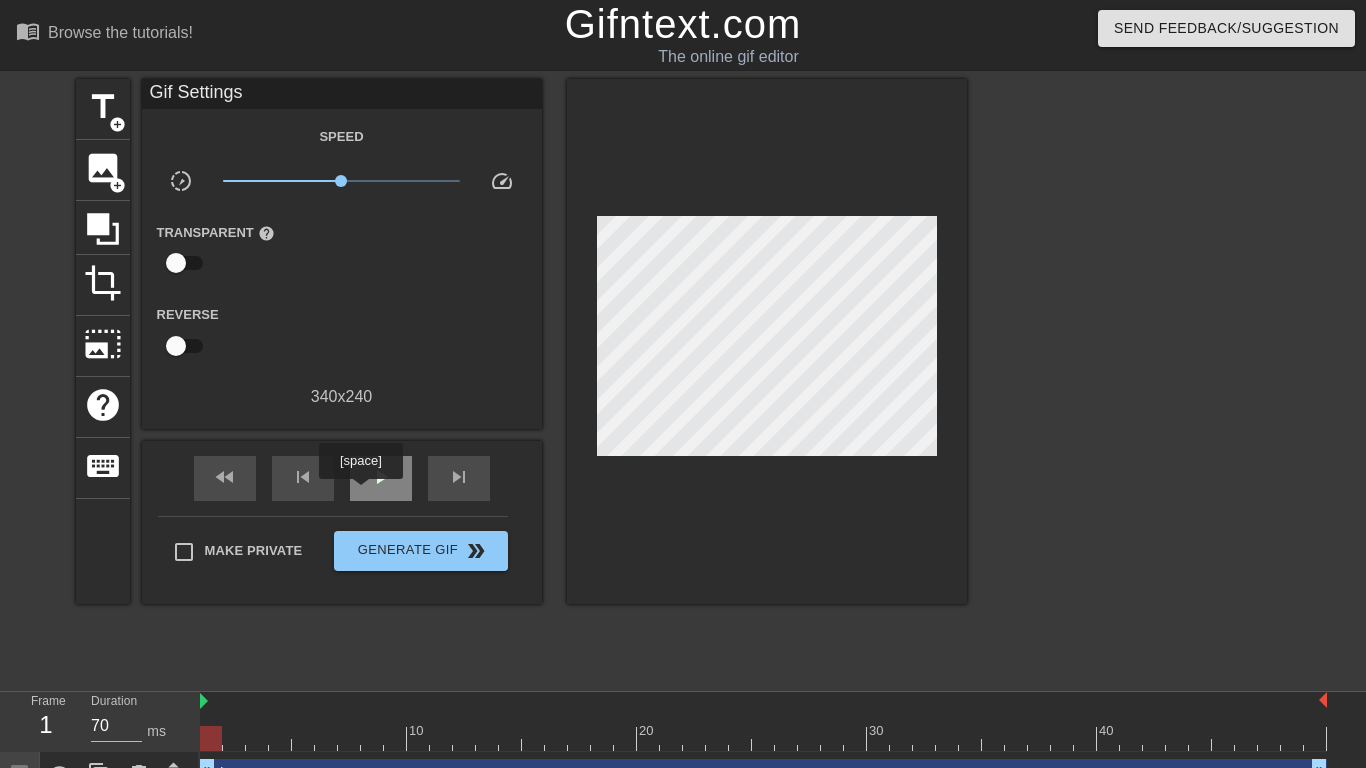 click on "play_arrow" at bounding box center (381, 478) 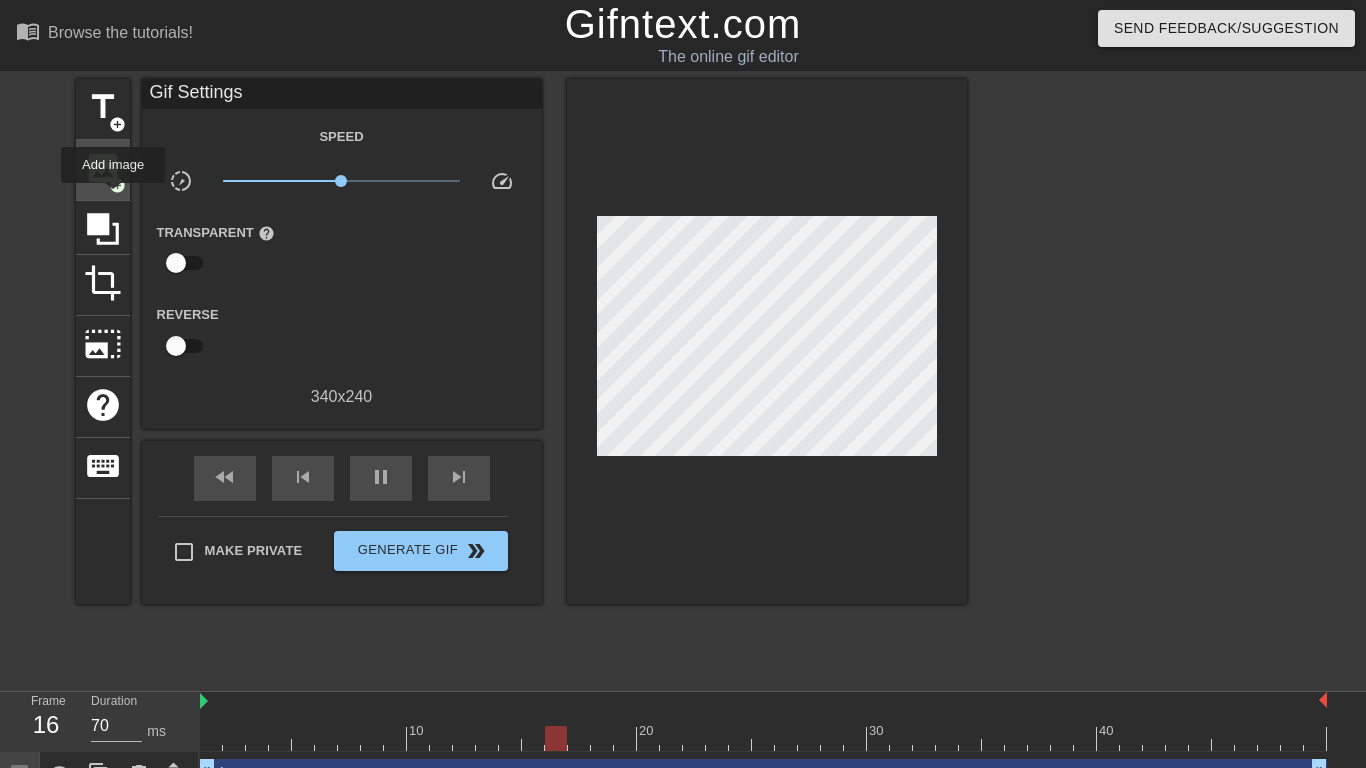 click on "image add_circle" at bounding box center (103, 170) 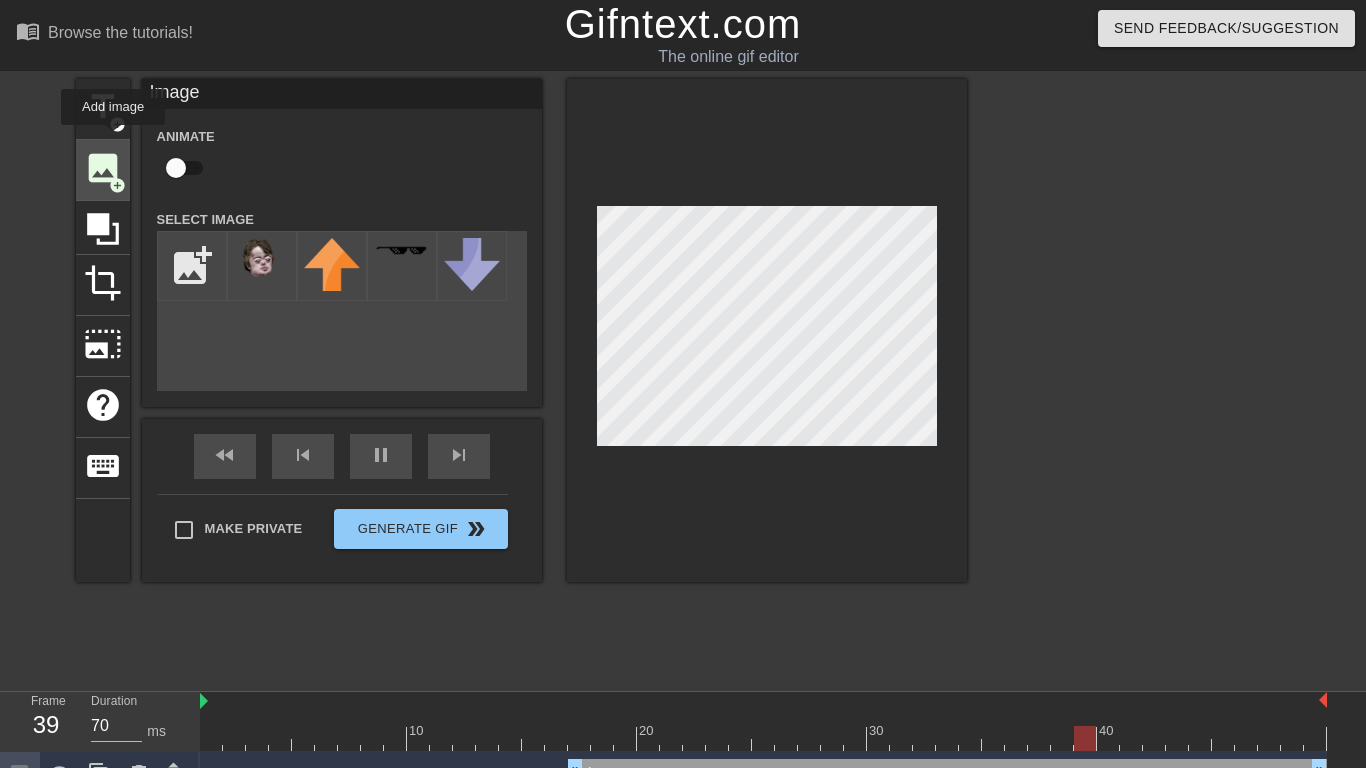 click on "image add_circle" at bounding box center [103, 170] 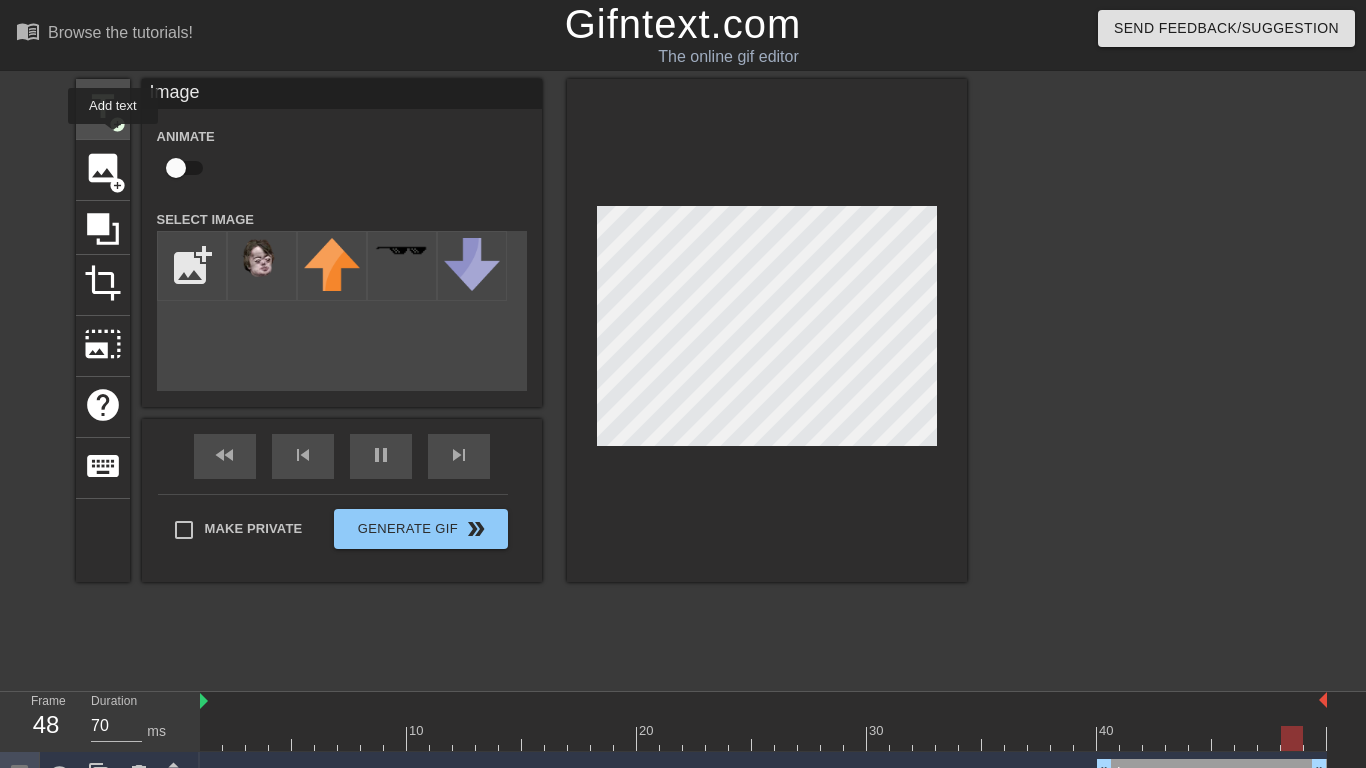 click on "title add_circle" at bounding box center (103, 109) 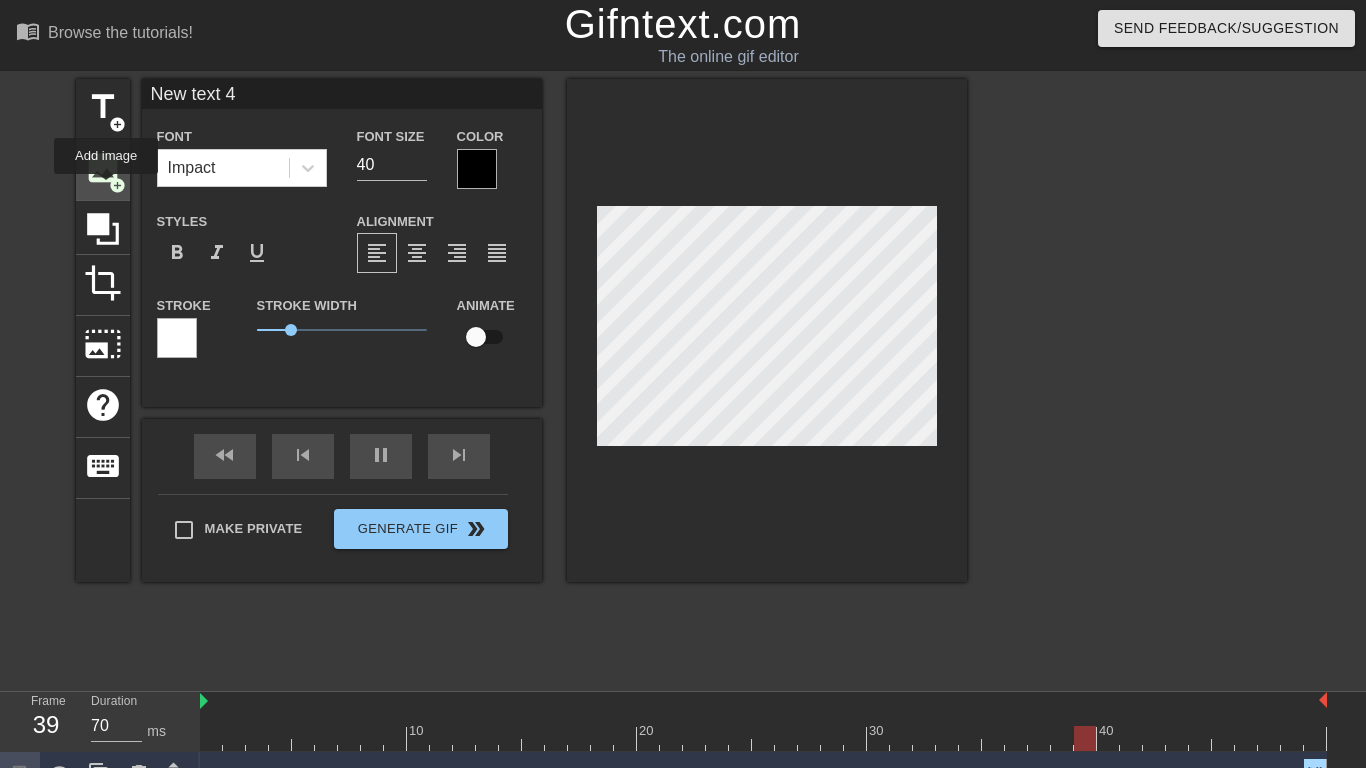 click on "image add_circle" at bounding box center (103, 170) 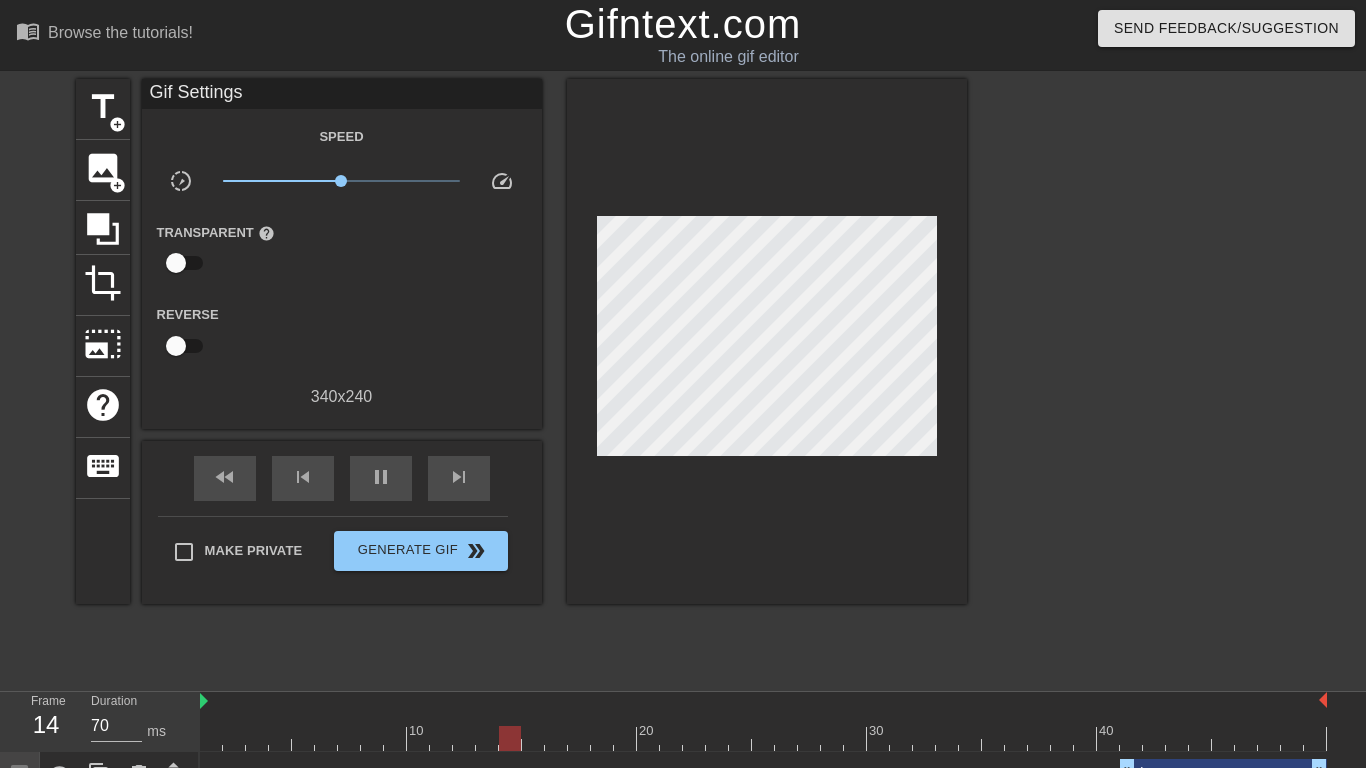 click at bounding box center [767, 341] 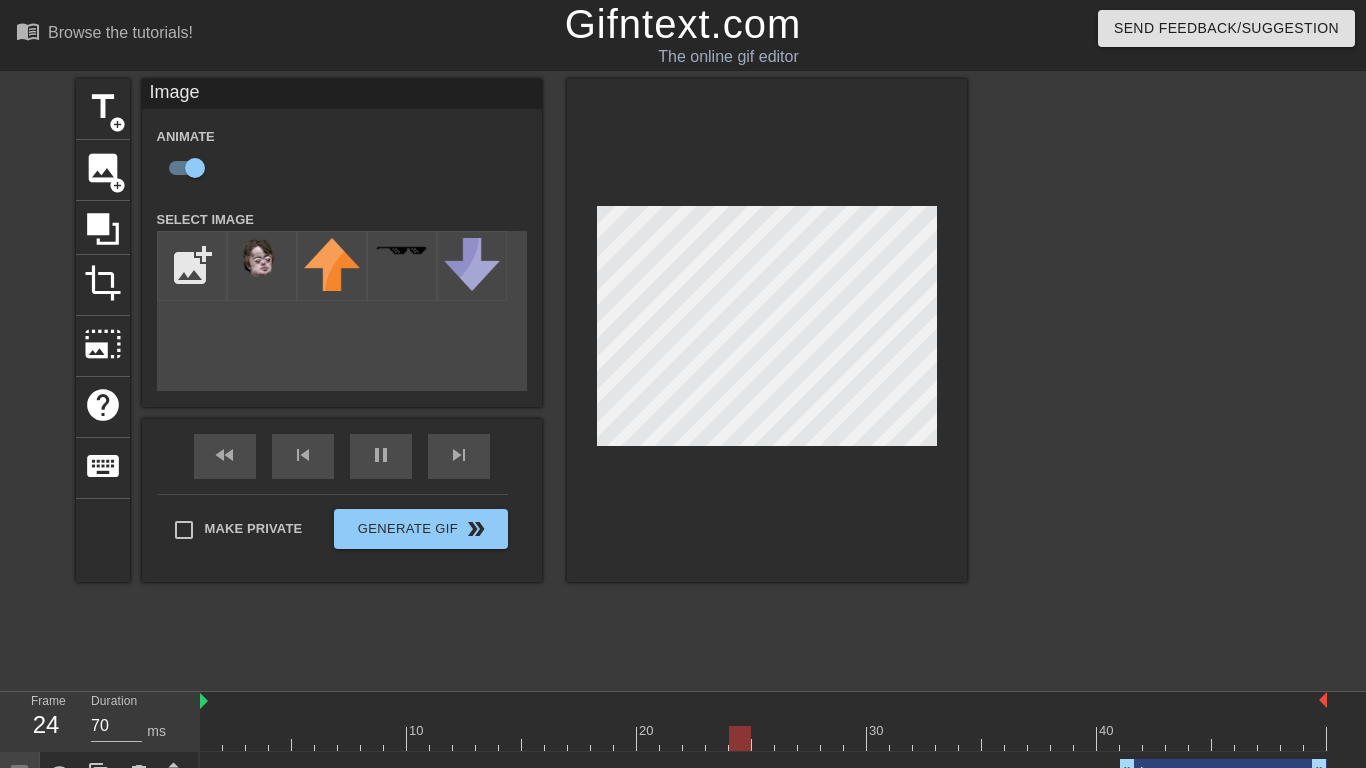 checkbox on "false" 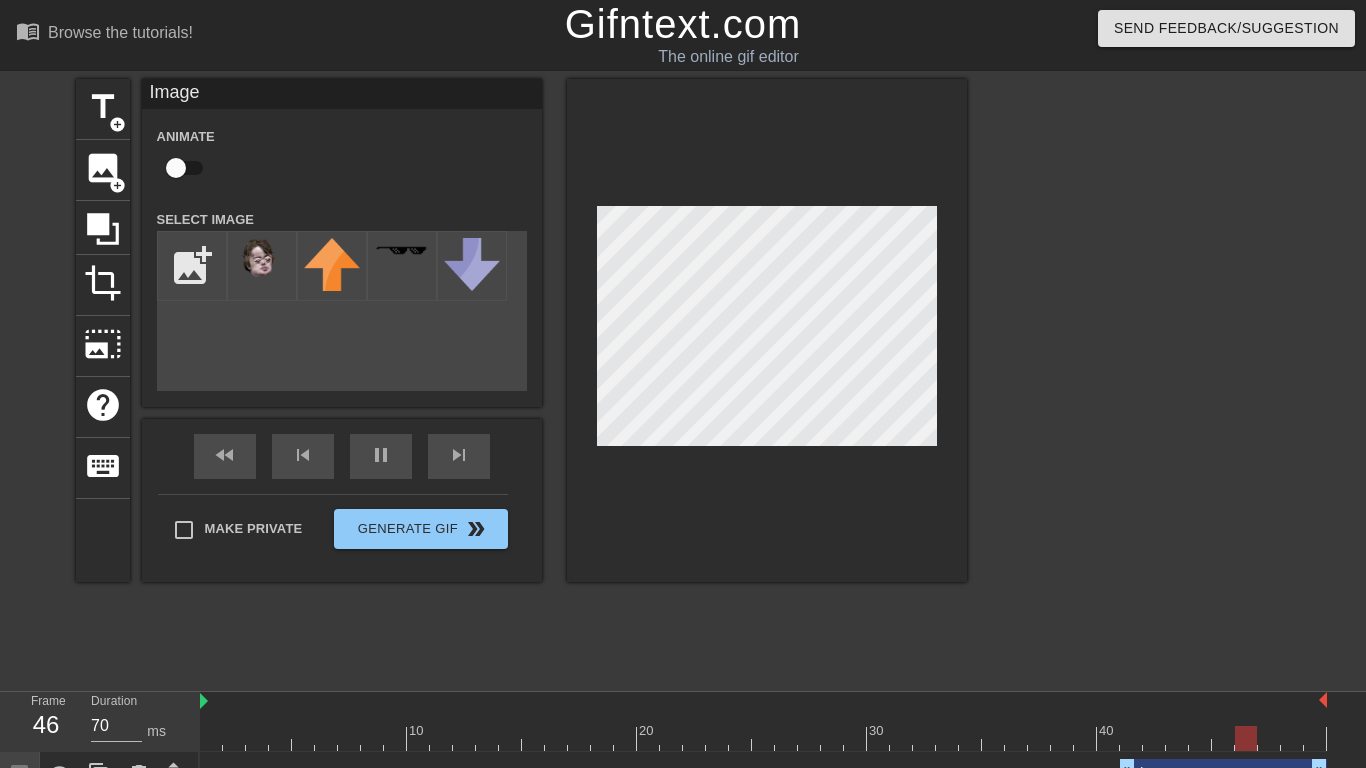 click on "title add_circle image add_circle crop photo_size_select_large help keyboard Image Animate Select Image add_photo_alternate fast_rewind skip_previous pause skip_next Make Private Generate Gif double_arrow" at bounding box center [521, 330] 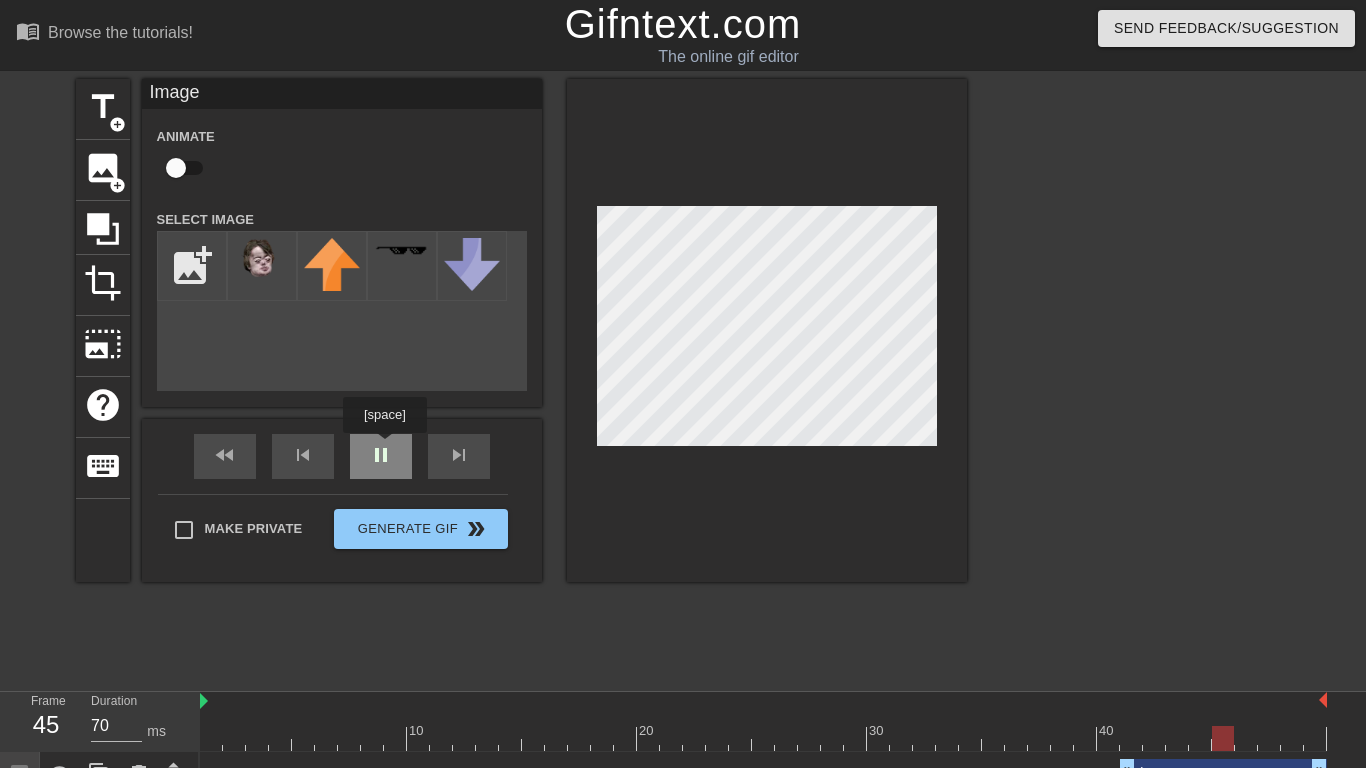 click on "fast_rewind skip_previous pause skip_next" at bounding box center [342, 456] 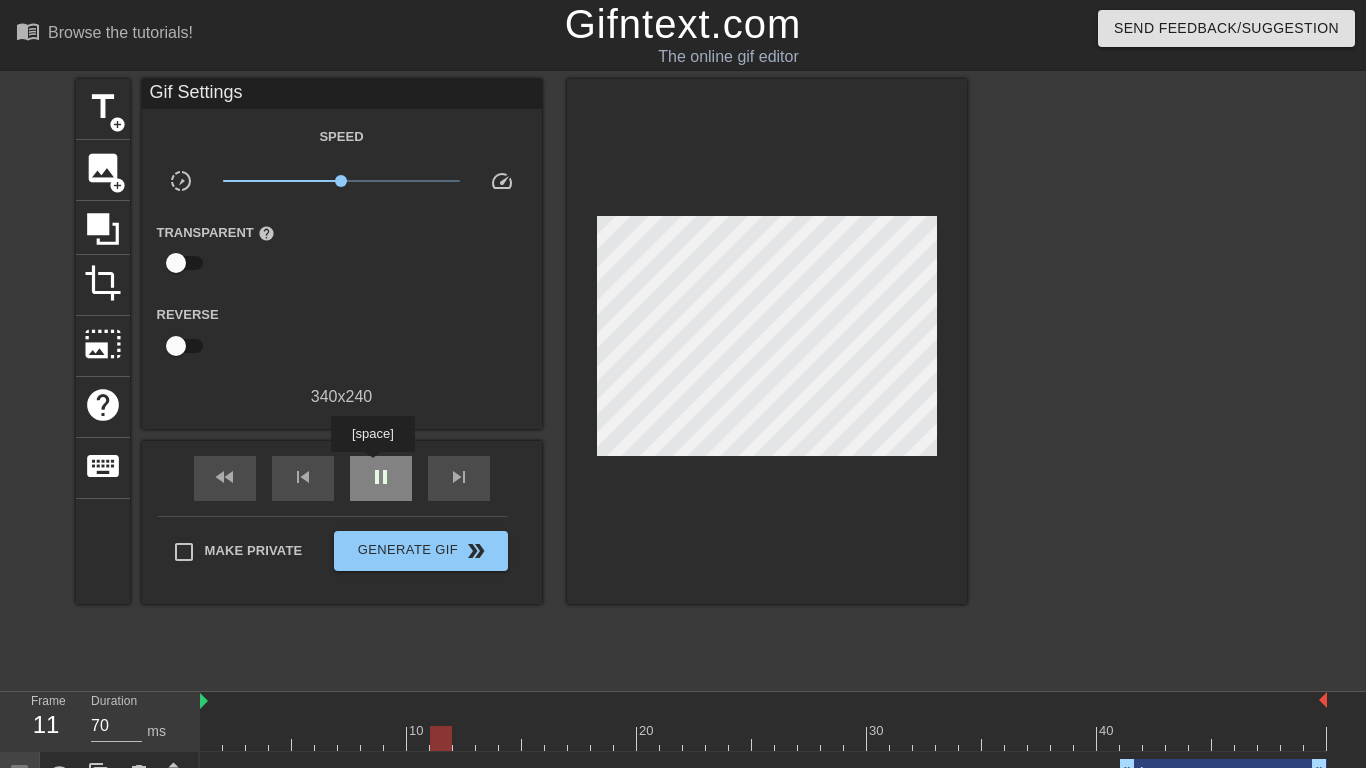 click on "pause" at bounding box center [381, 477] 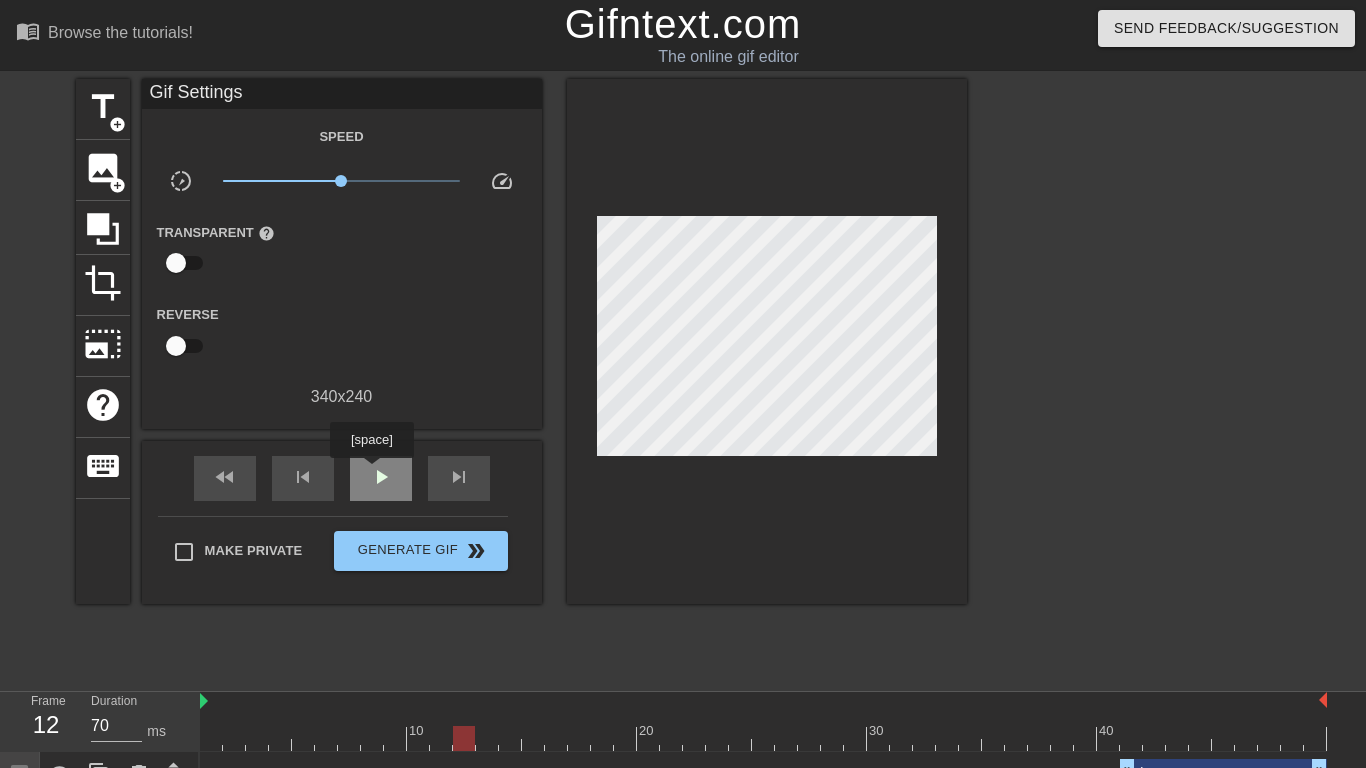 click on "play_arrow" at bounding box center (381, 477) 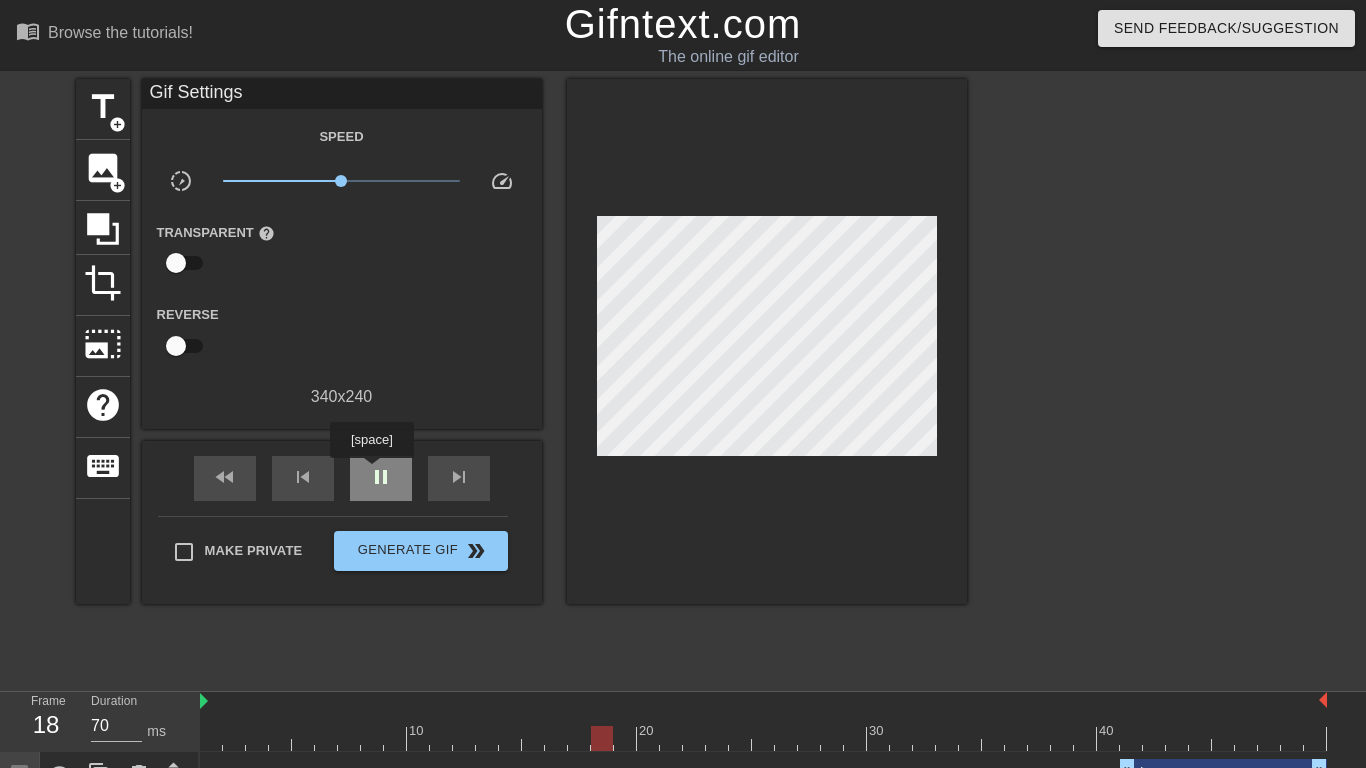 click on "pause" at bounding box center (381, 477) 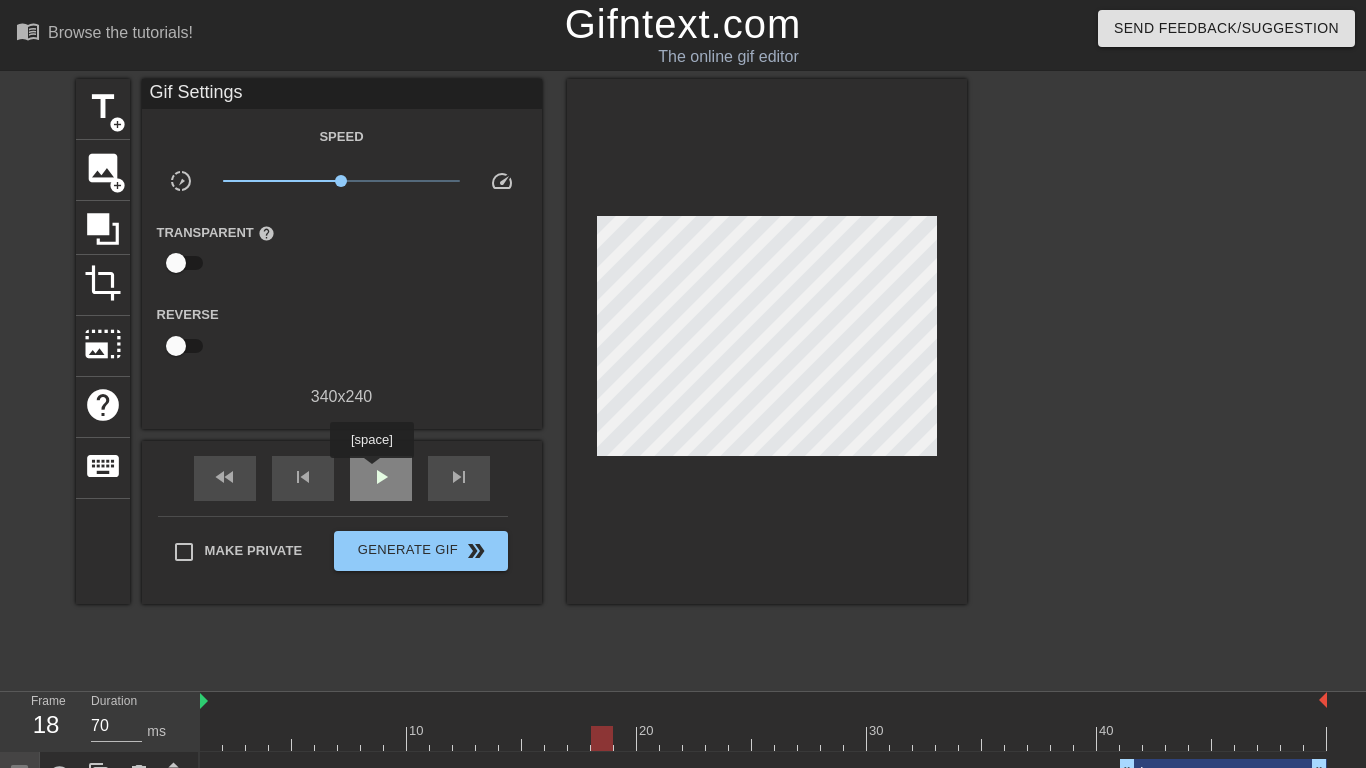 click on "play_arrow" at bounding box center [381, 477] 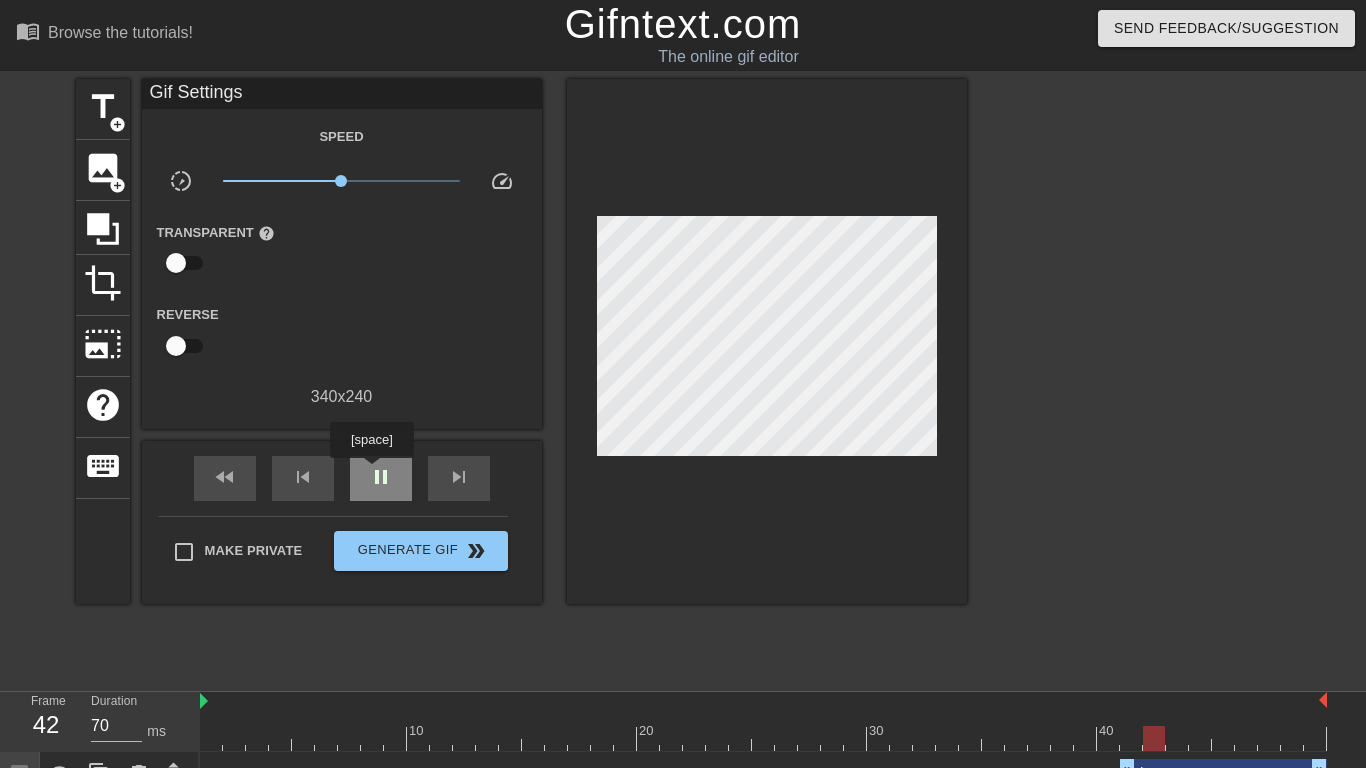 click on "pause" at bounding box center [381, 477] 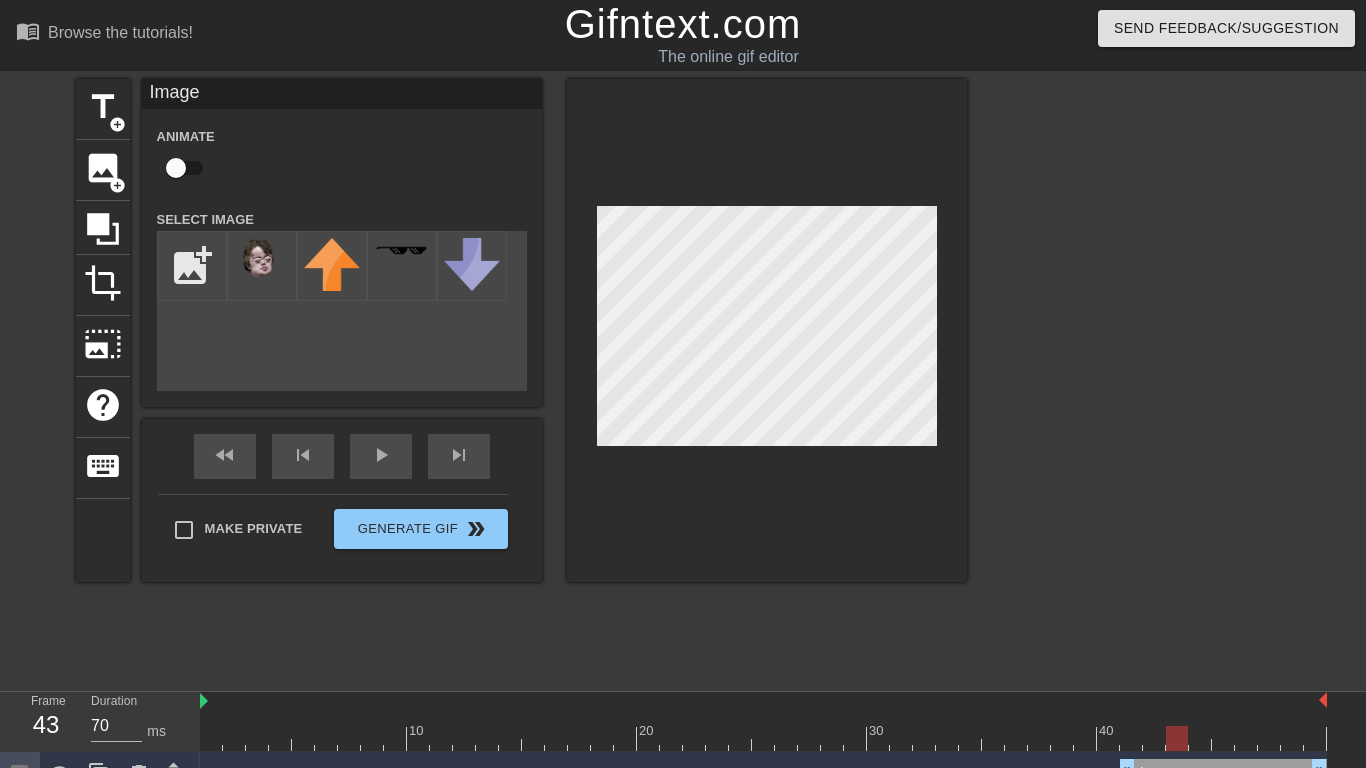click on "title add_circle image add_circle crop photo_size_select_large help keyboard Image Animate Select Image add_photo_alternate fast_rewind skip_previous play_arrow skip_next Make Private Generate Gif double_arrow" at bounding box center [521, 330] 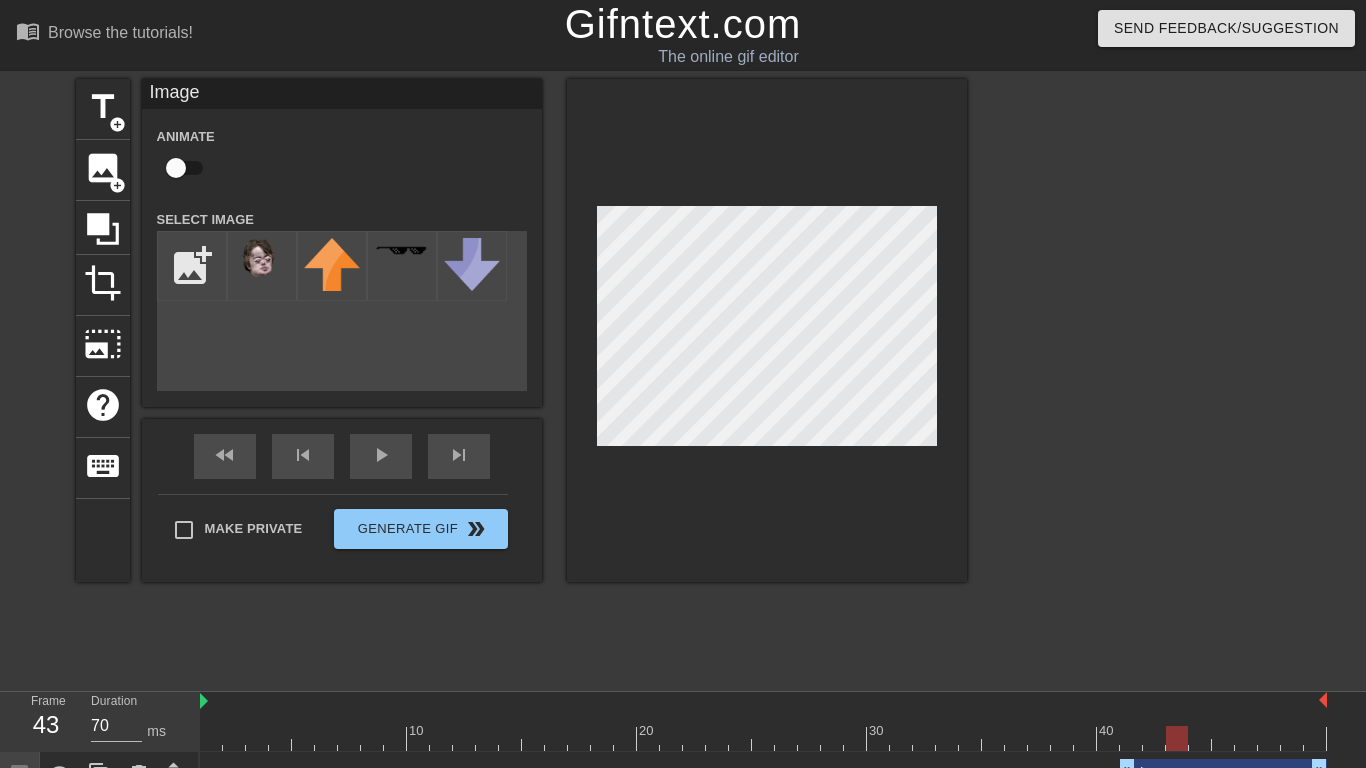 click on "title add_circle image add_circle crop photo_size_select_large help keyboard Image Animate Select Image add_photo_alternate fast_rewind skip_previous play_arrow skip_next Make Private Generate Gif double_arrow" at bounding box center [521, 379] 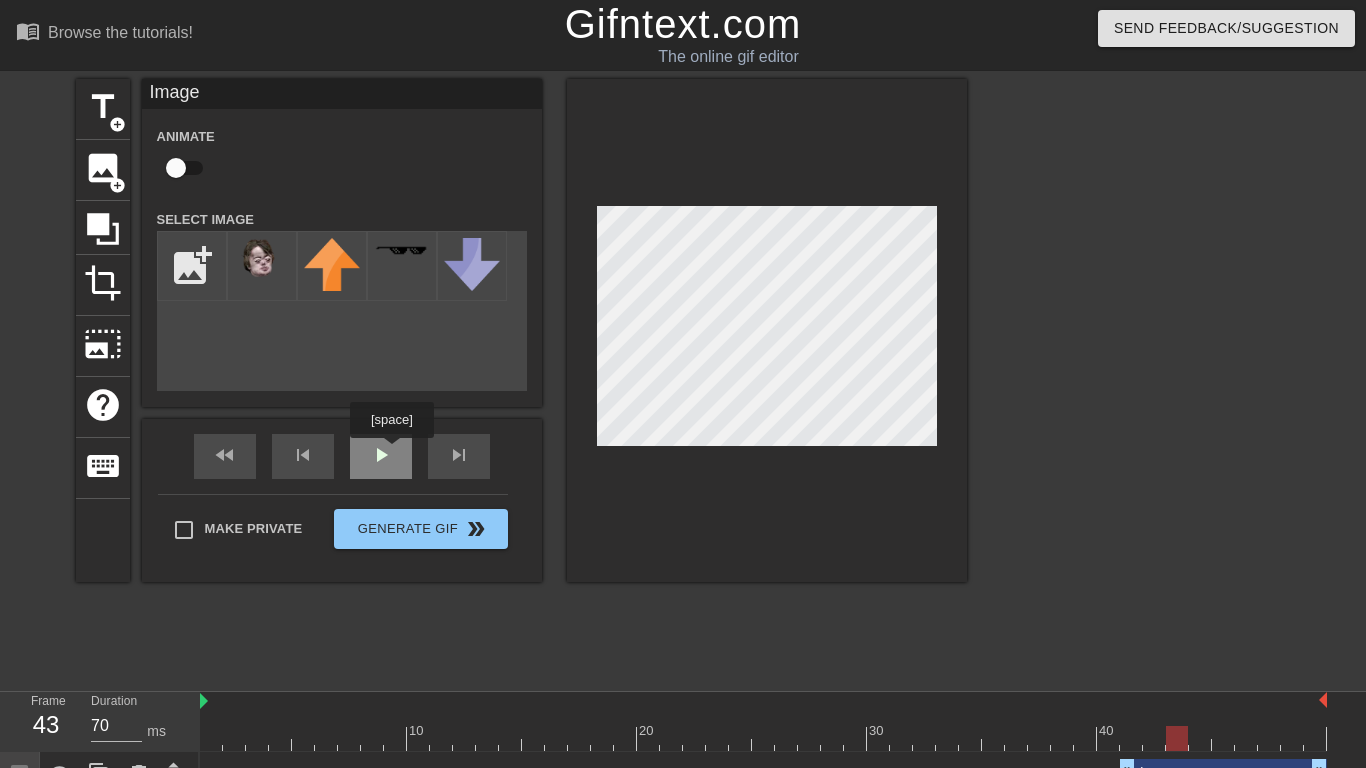 click on "fast_rewind skip_previous play_arrow skip_next" at bounding box center (342, 456) 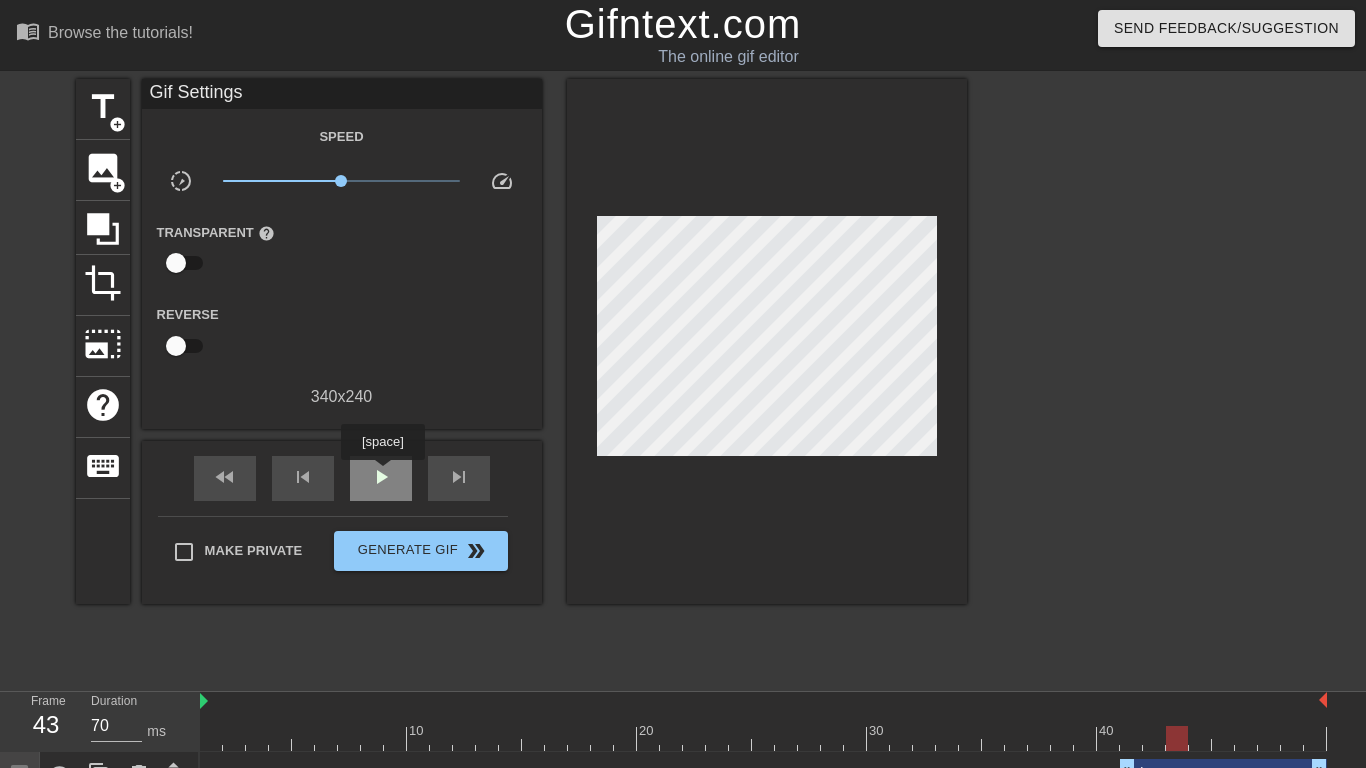 click on "play_arrow" at bounding box center (381, 477) 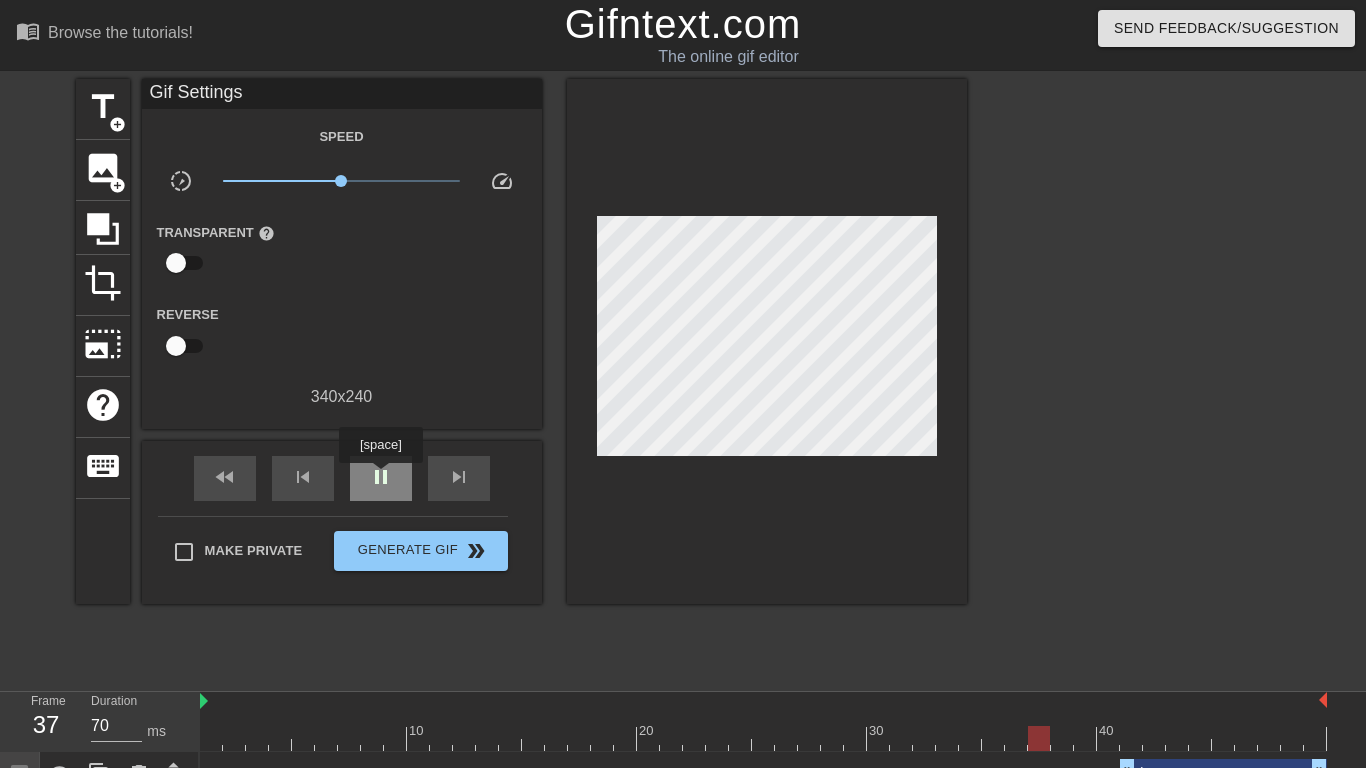 click on "pause" at bounding box center [381, 477] 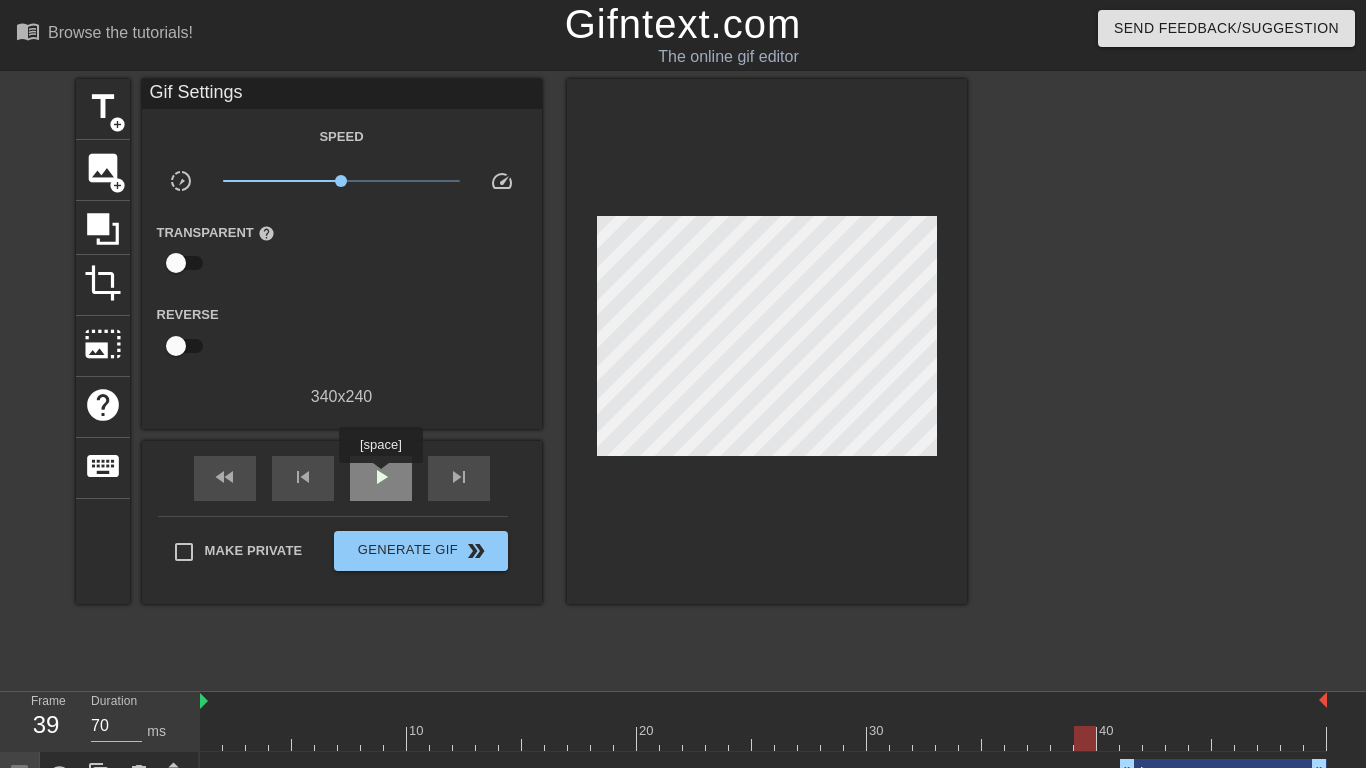 click on "play_arrow" at bounding box center (381, 477) 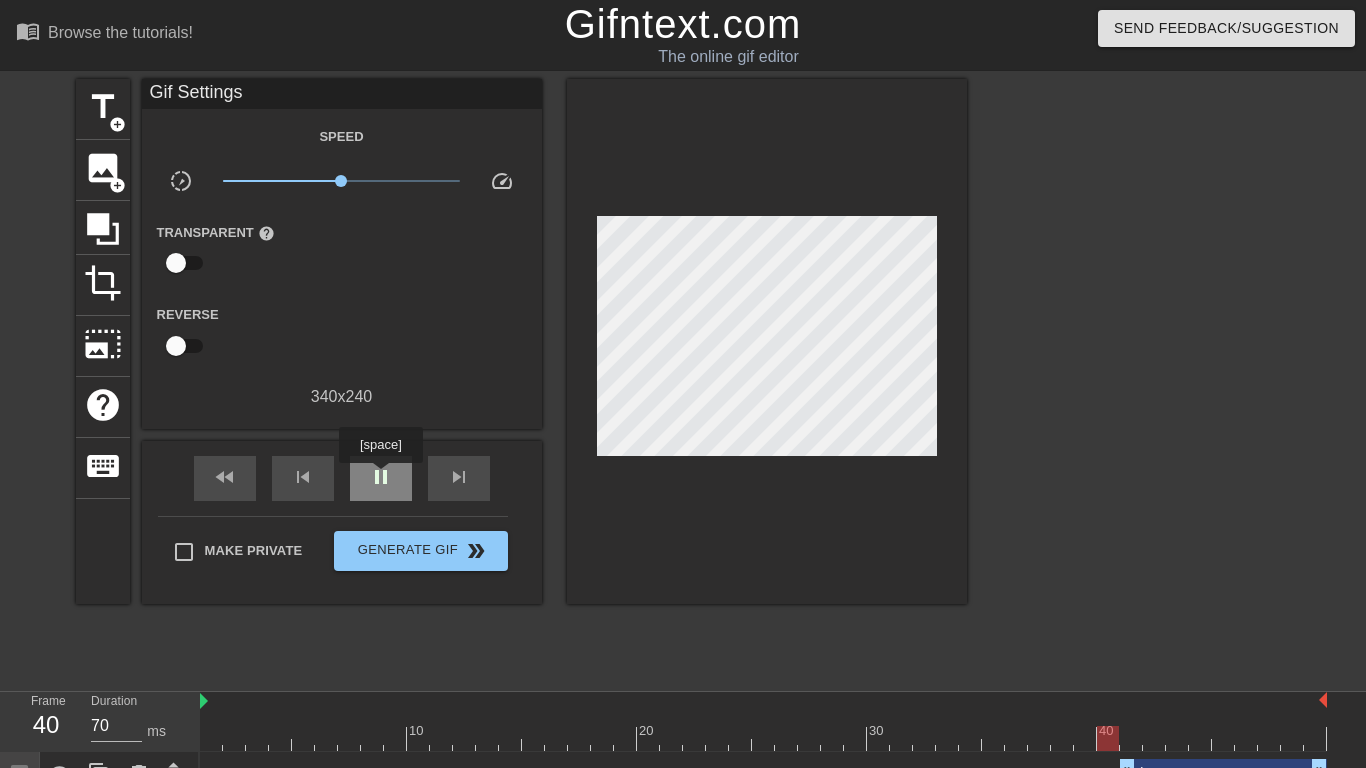 click on "pause" at bounding box center (381, 477) 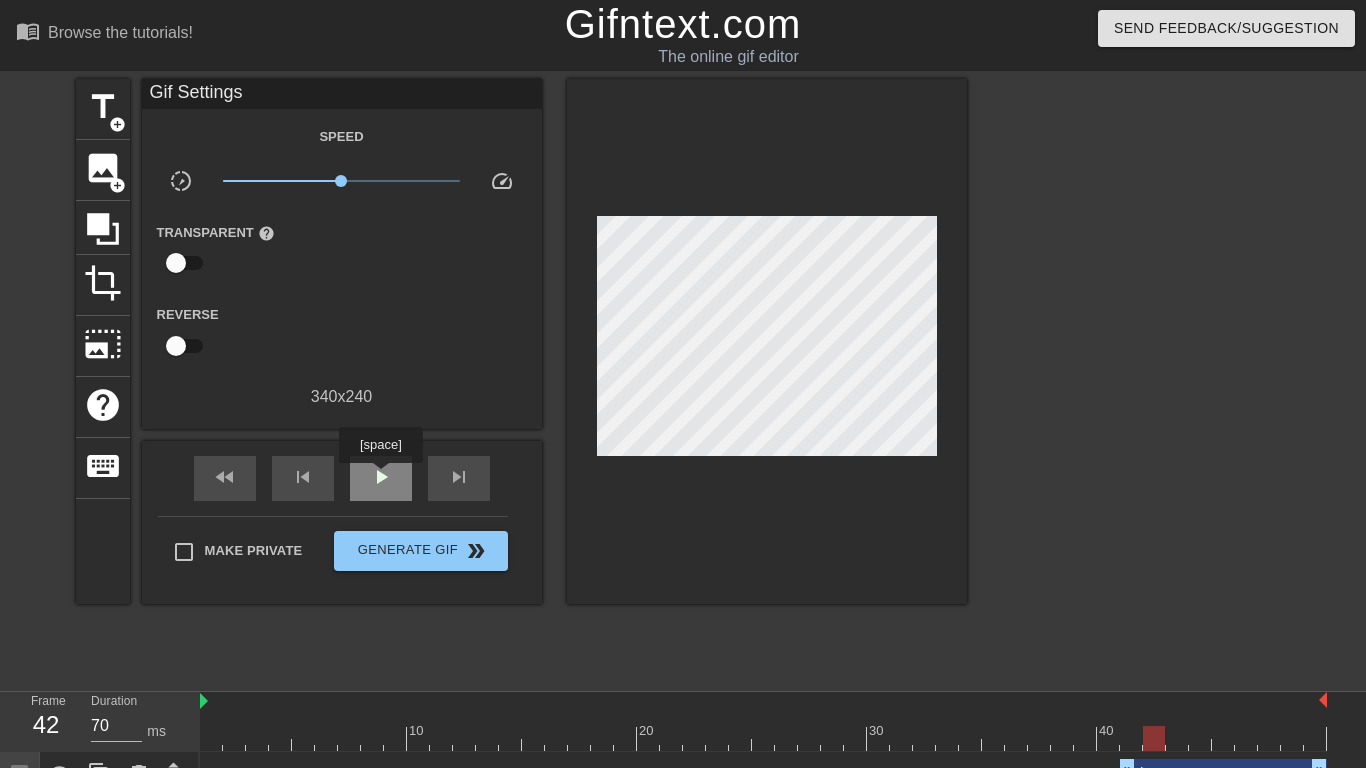 click on "play_arrow" at bounding box center [381, 477] 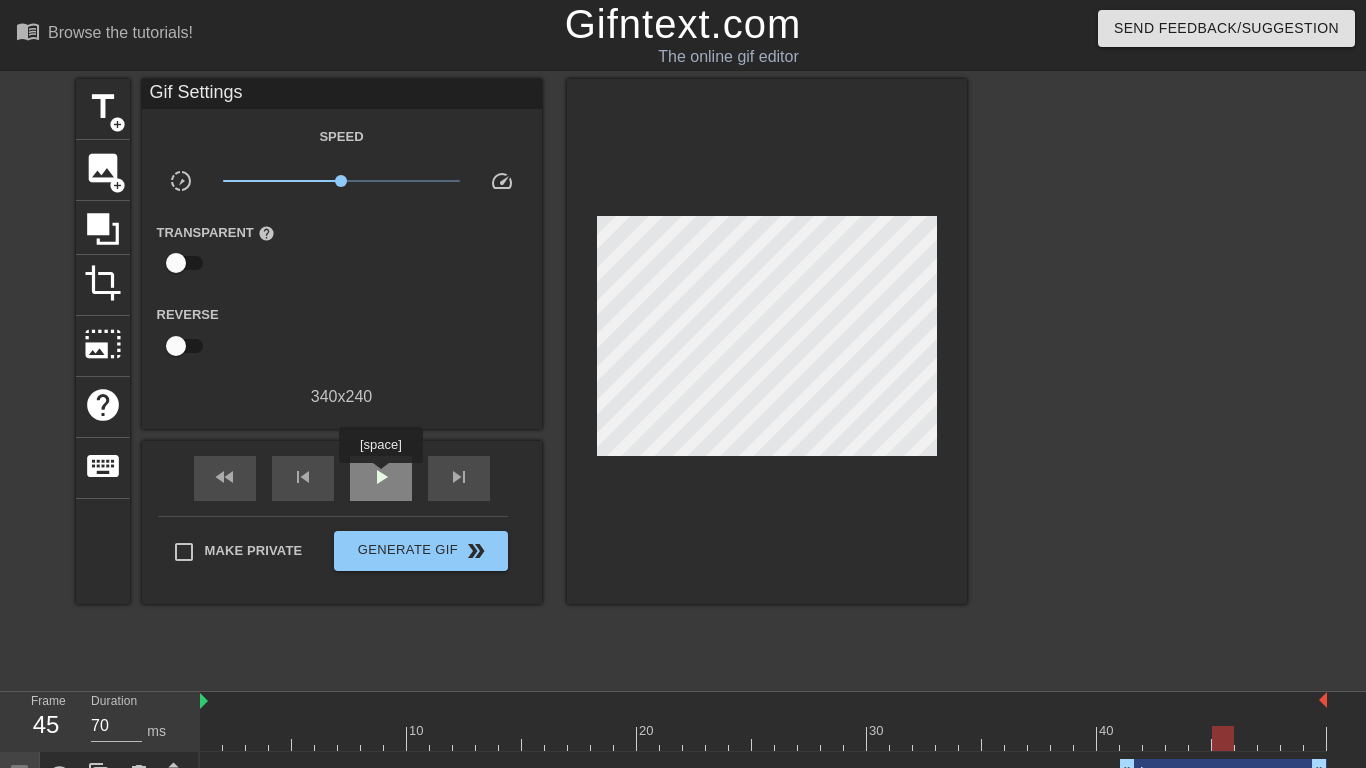 click on "play_arrow" at bounding box center [381, 477] 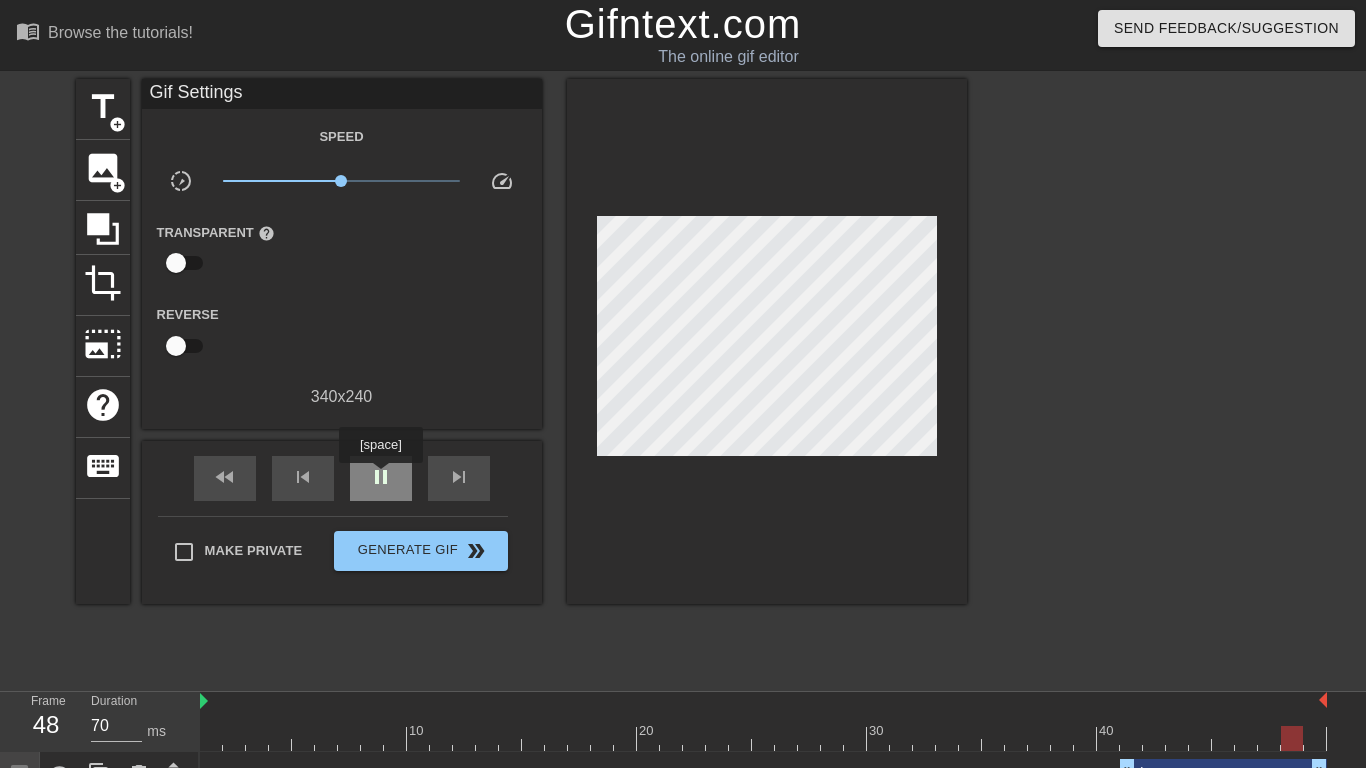 click on "pause" at bounding box center [381, 477] 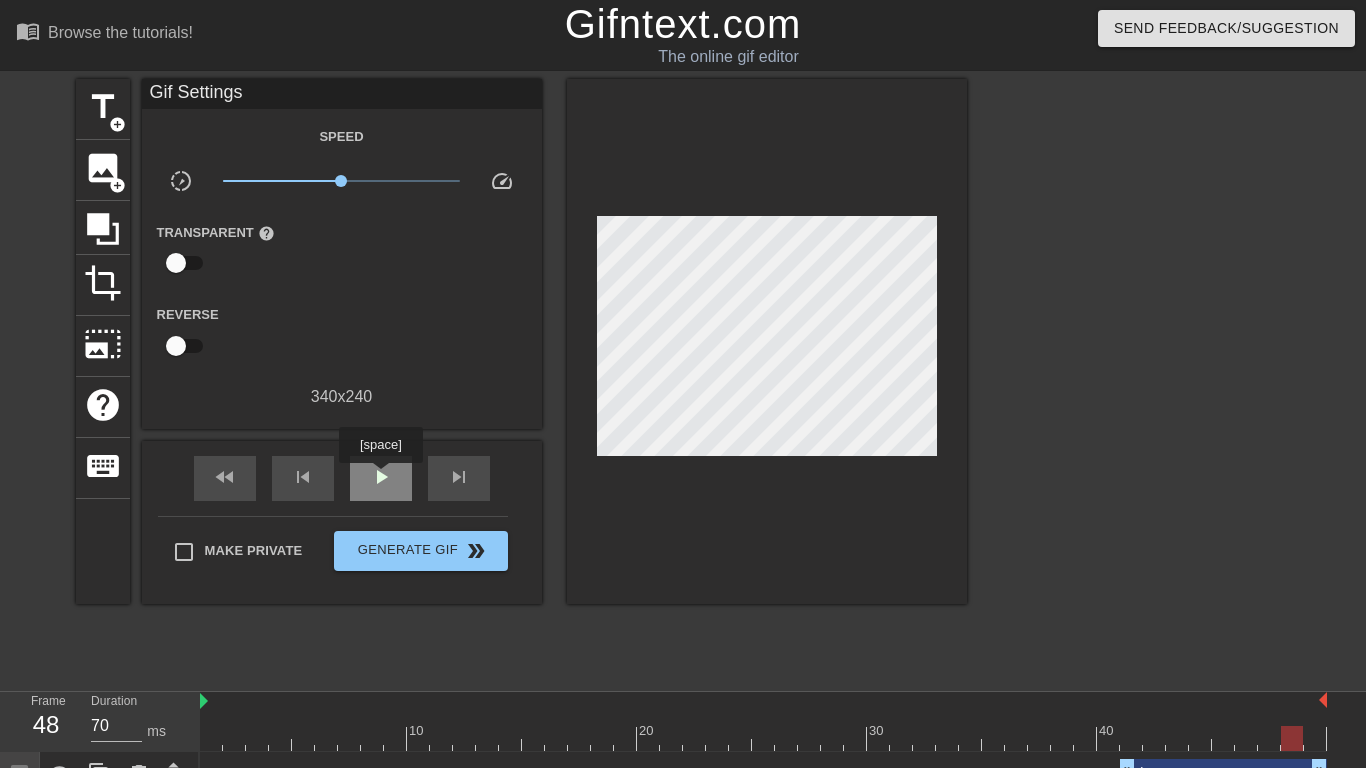 click on "play_arrow" at bounding box center (381, 477) 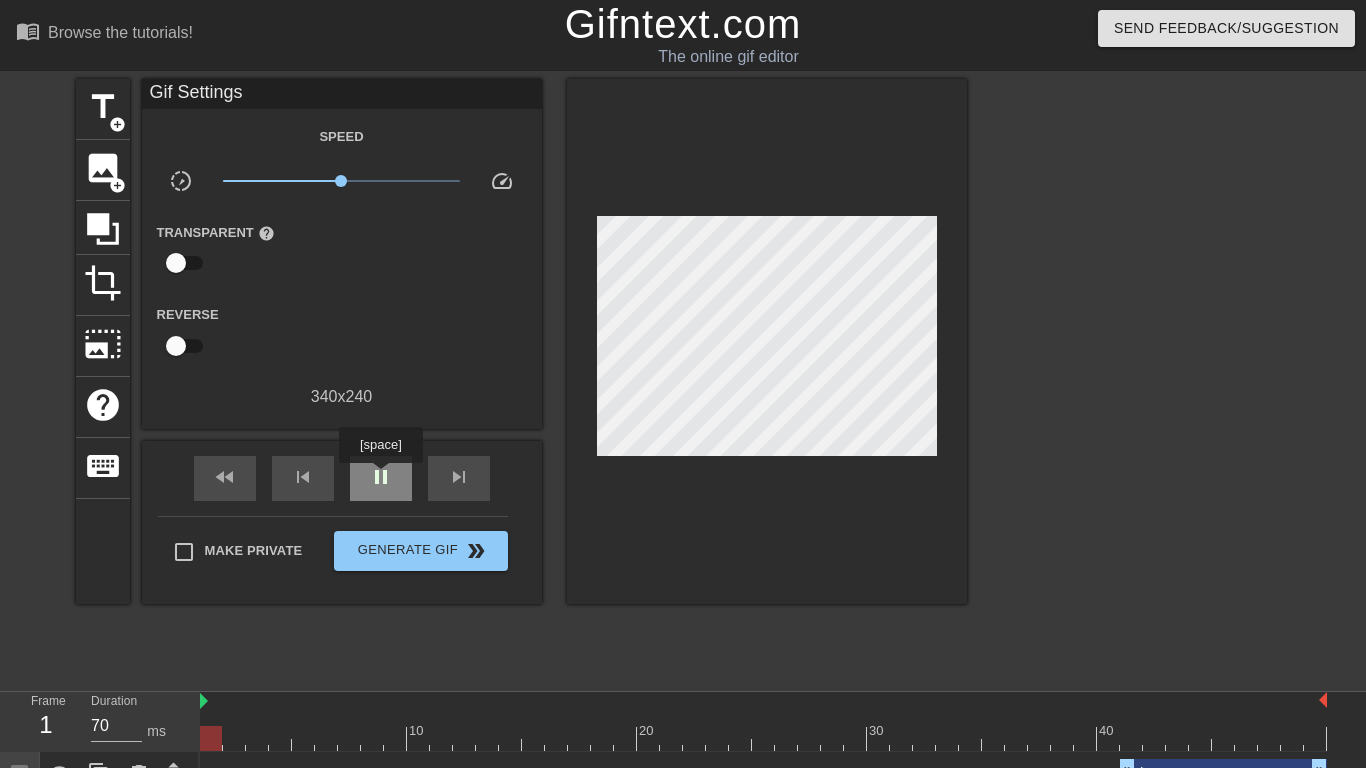click on "pause" at bounding box center (381, 477) 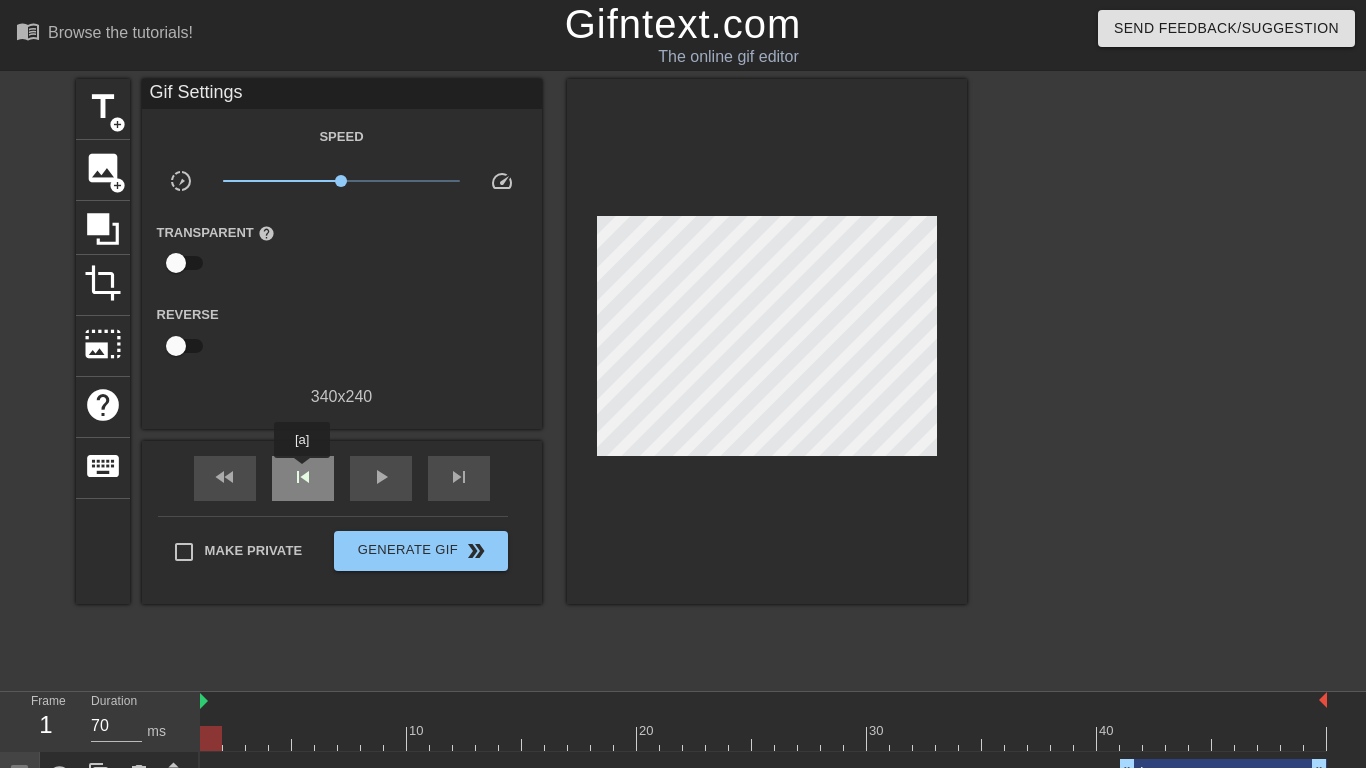 click on "skip_previous" at bounding box center (303, 477) 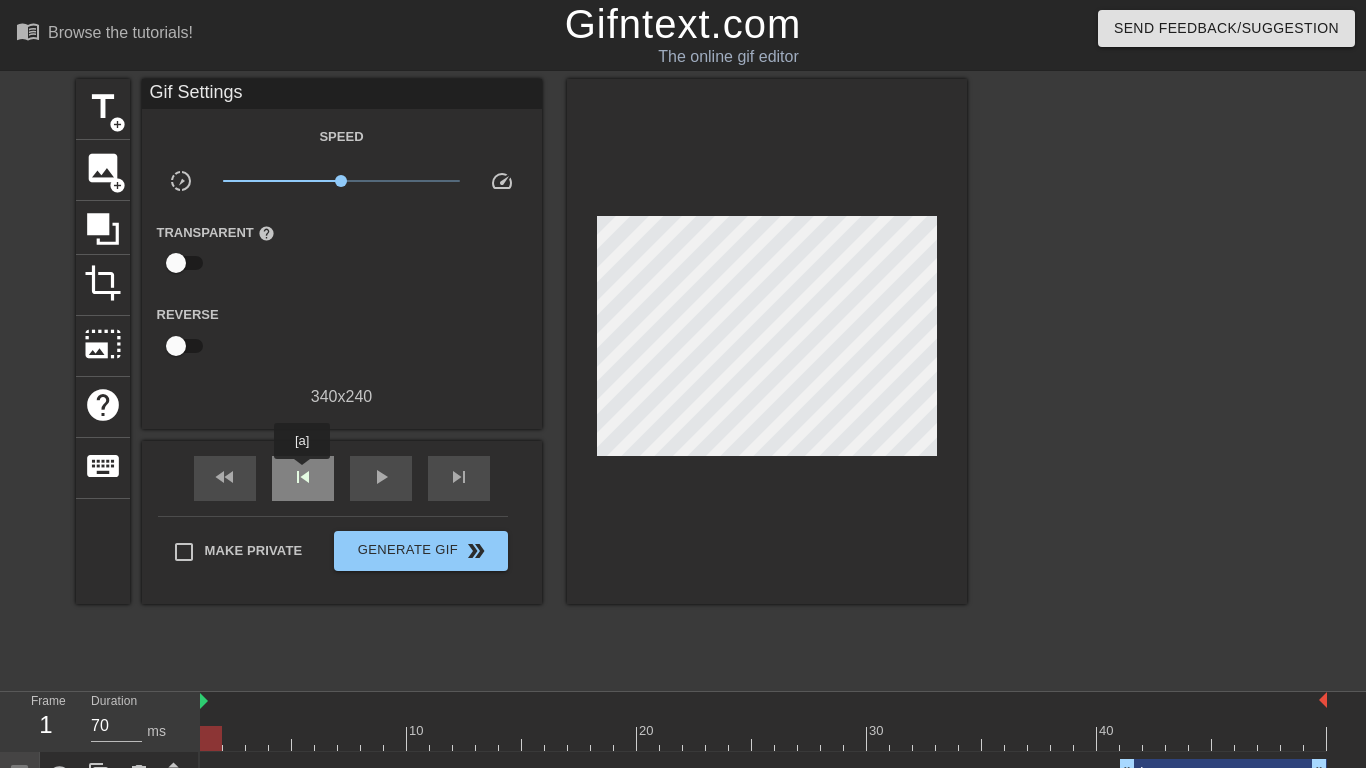 click on "skip_previous" at bounding box center (303, 477) 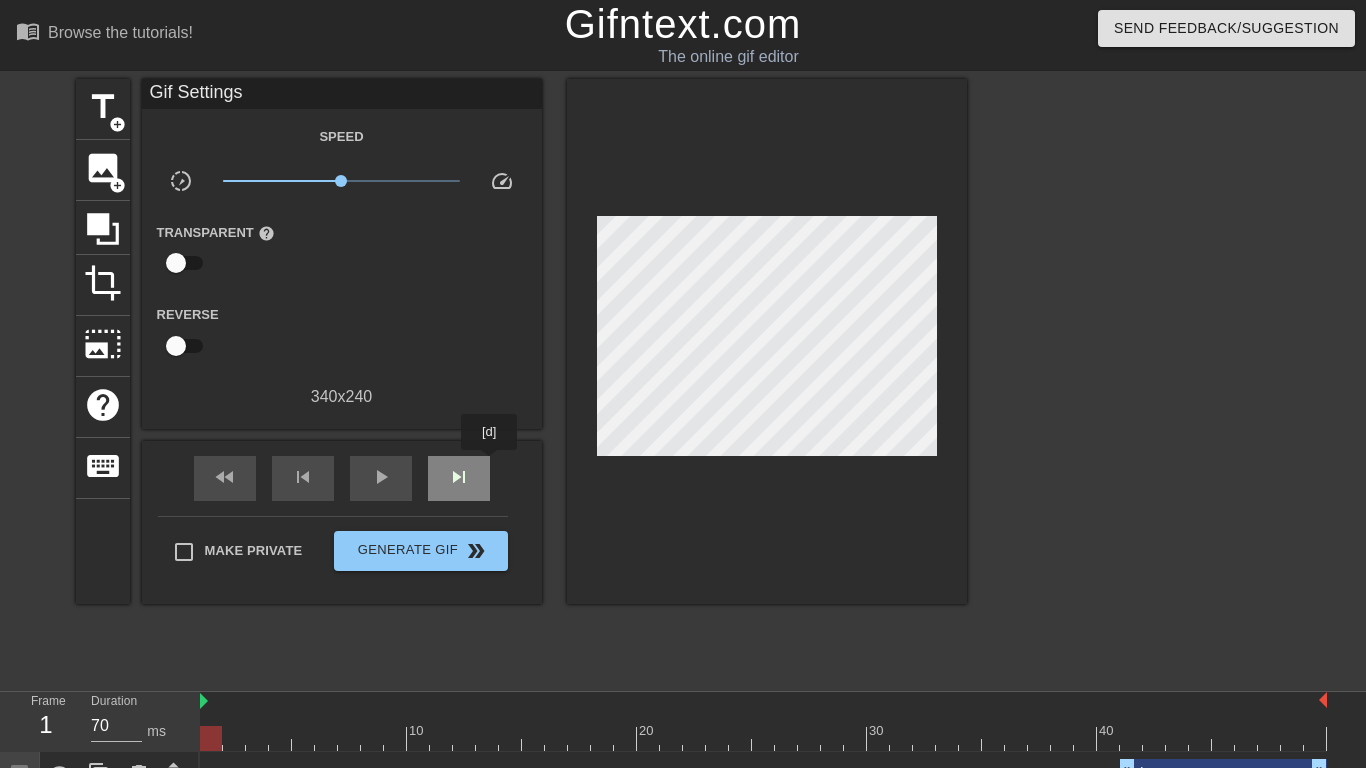 click on "skip_next" at bounding box center [459, 478] 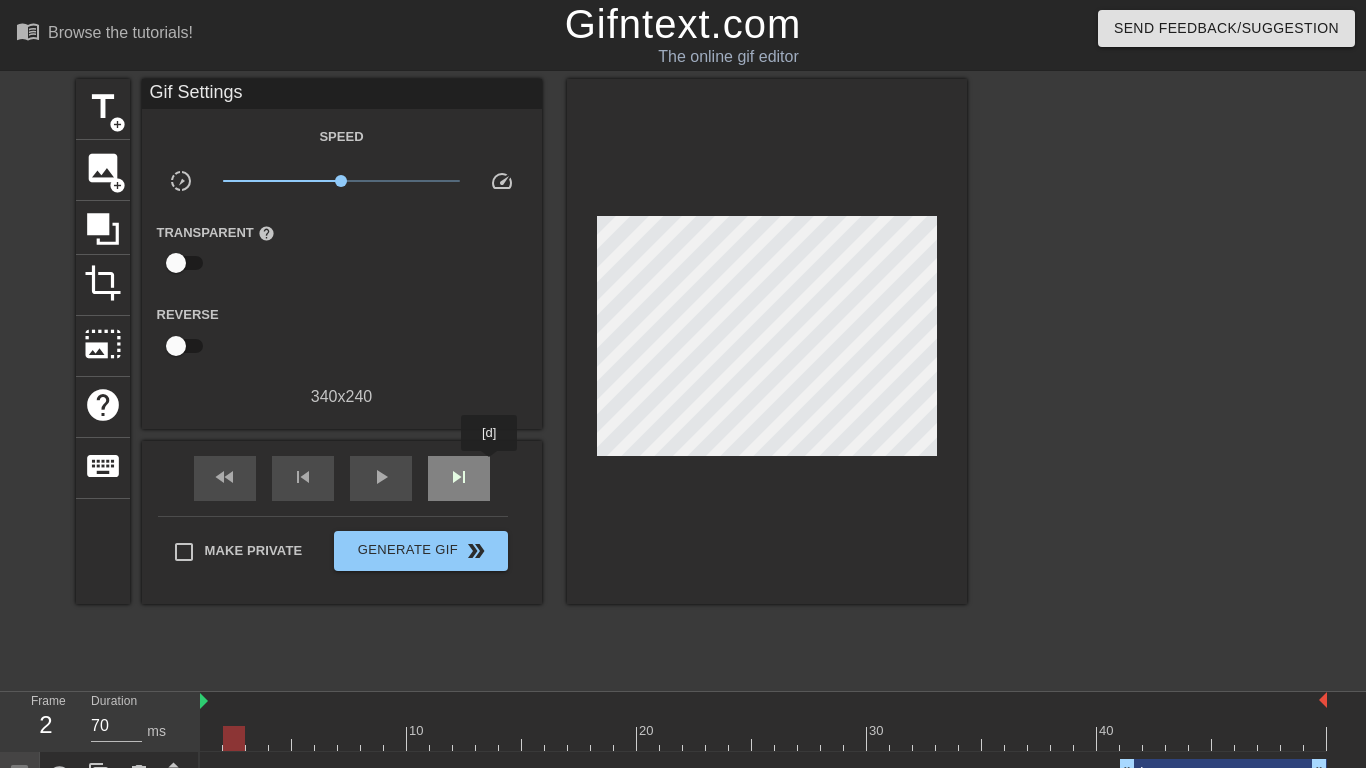 click on "skip_next" at bounding box center (459, 478) 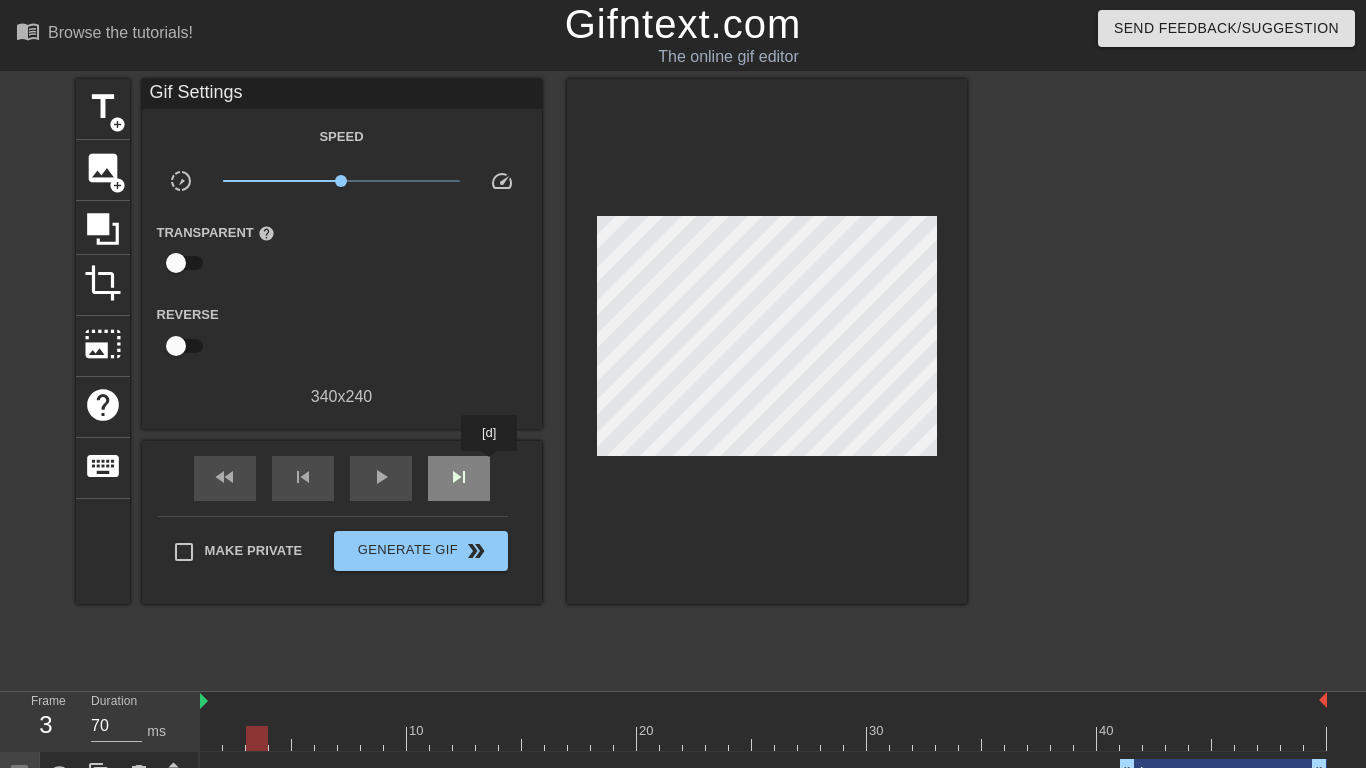 click on "skip_next" at bounding box center (459, 478) 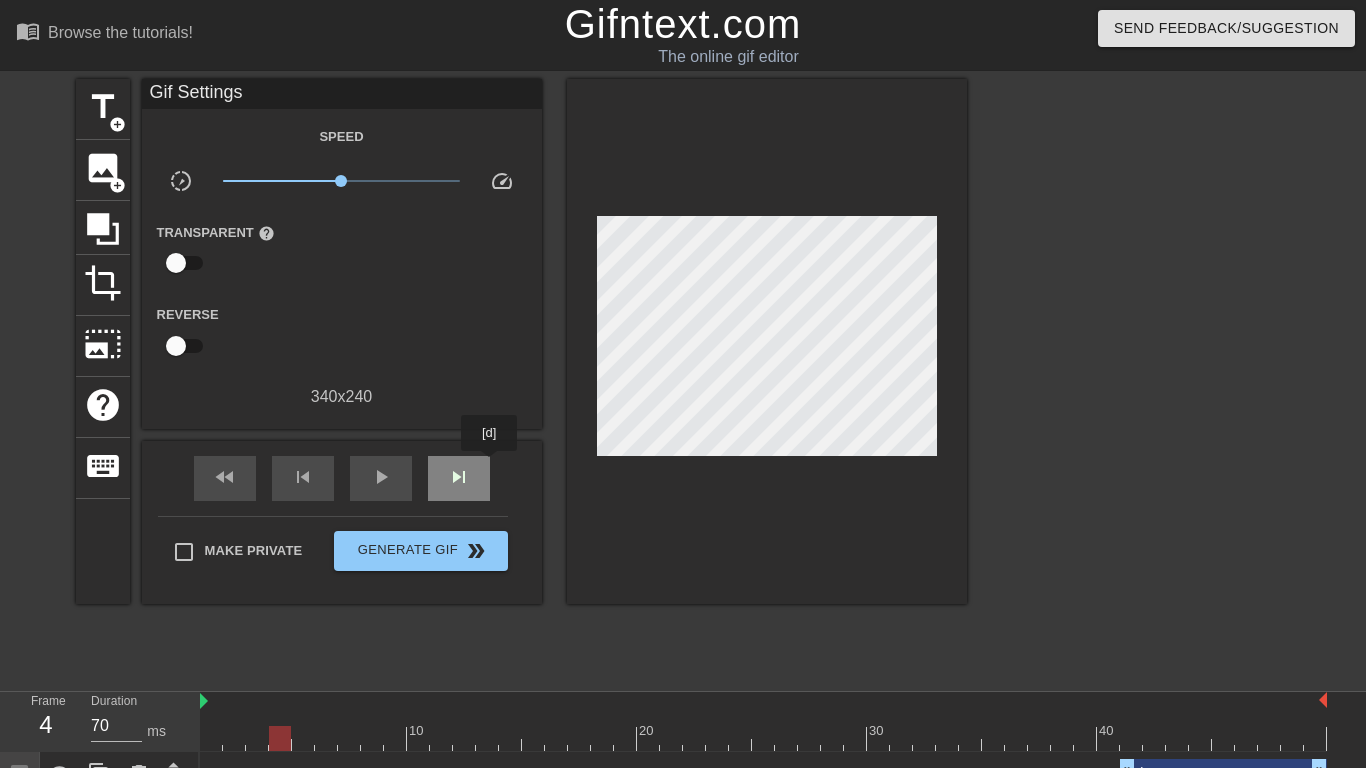 click on "skip_next" at bounding box center [459, 478] 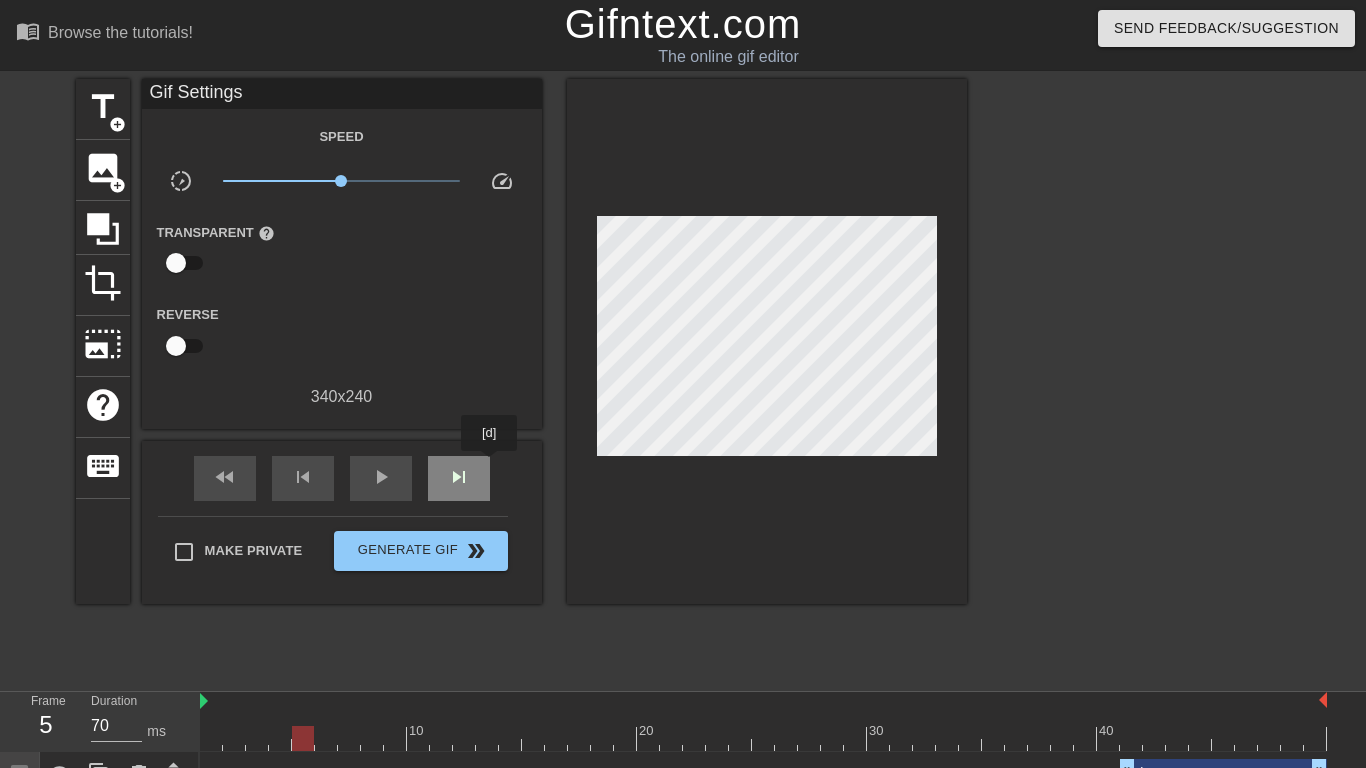 click on "skip_next" at bounding box center (459, 478) 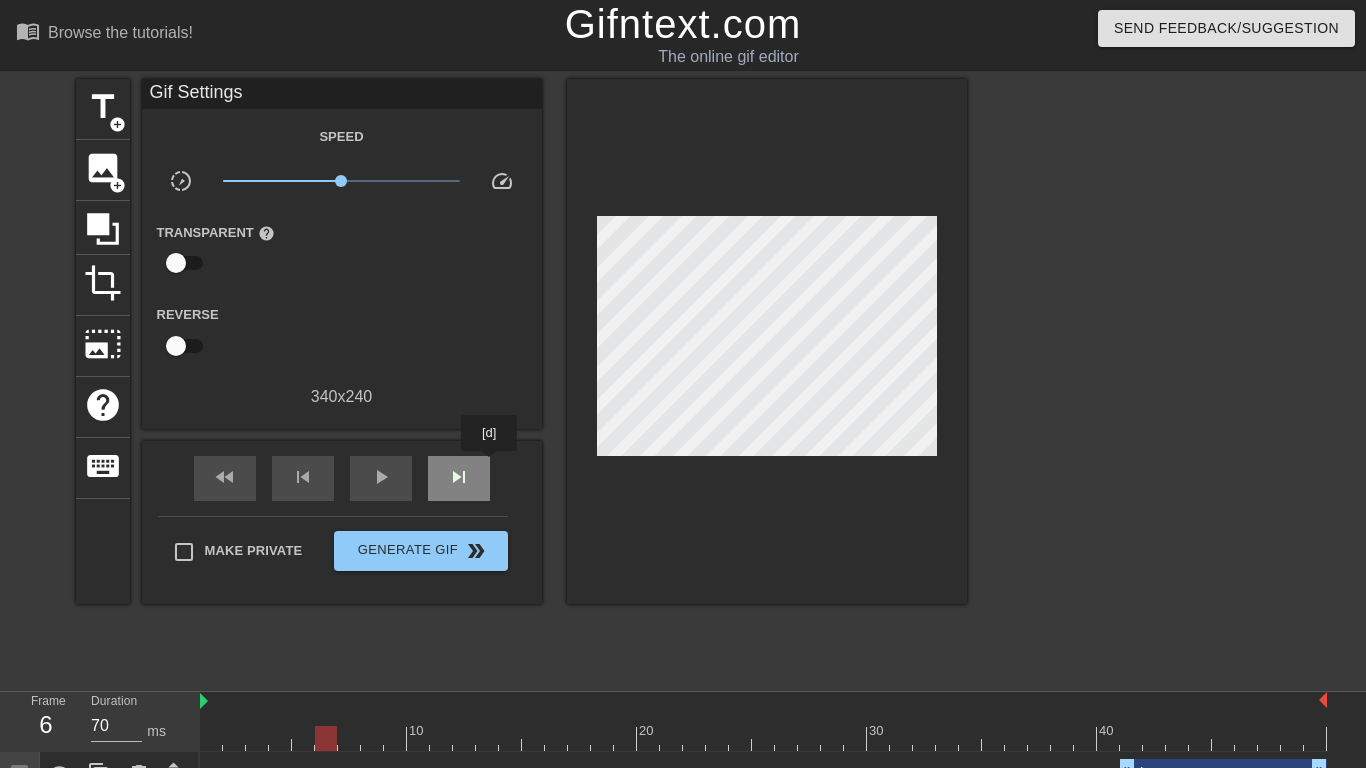click on "skip_next" at bounding box center [459, 478] 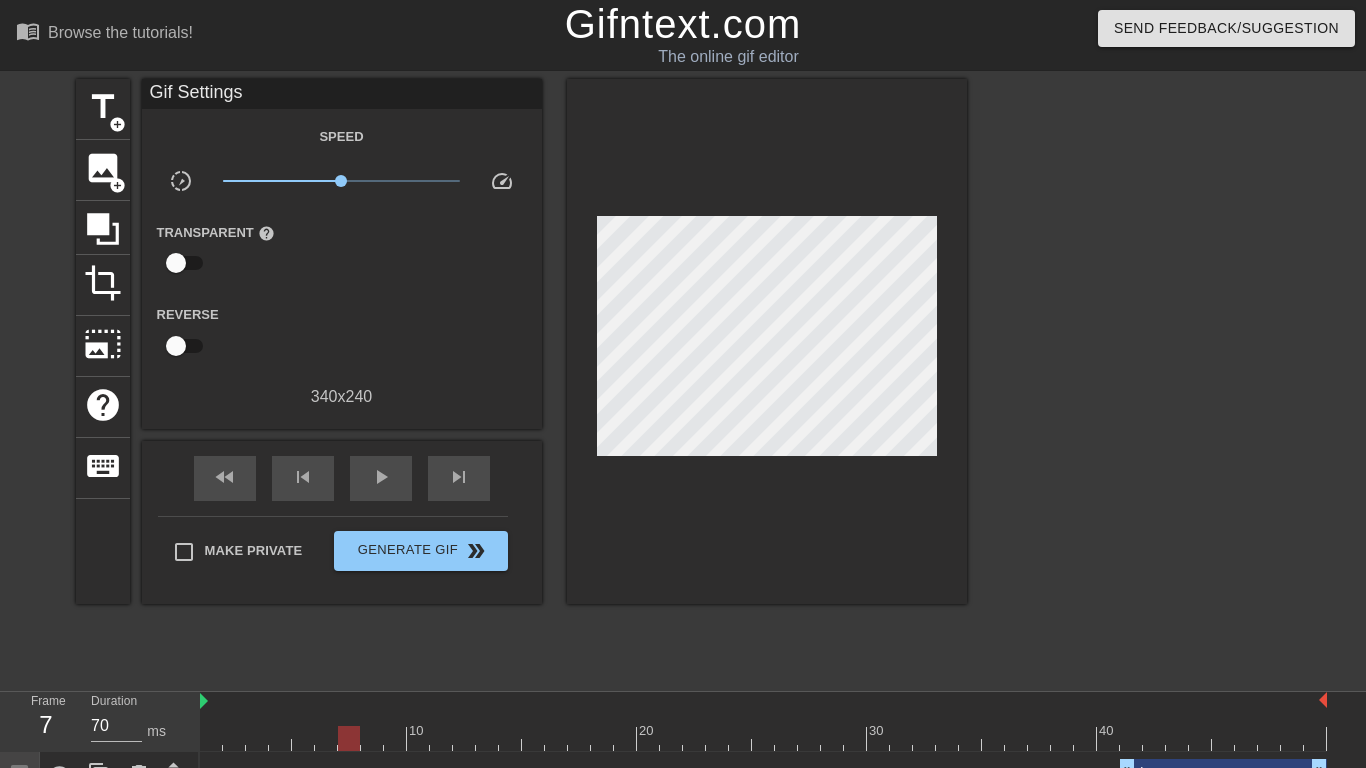 click on "fast_rewind skip_previous play_arrow skip_next" at bounding box center [342, 478] 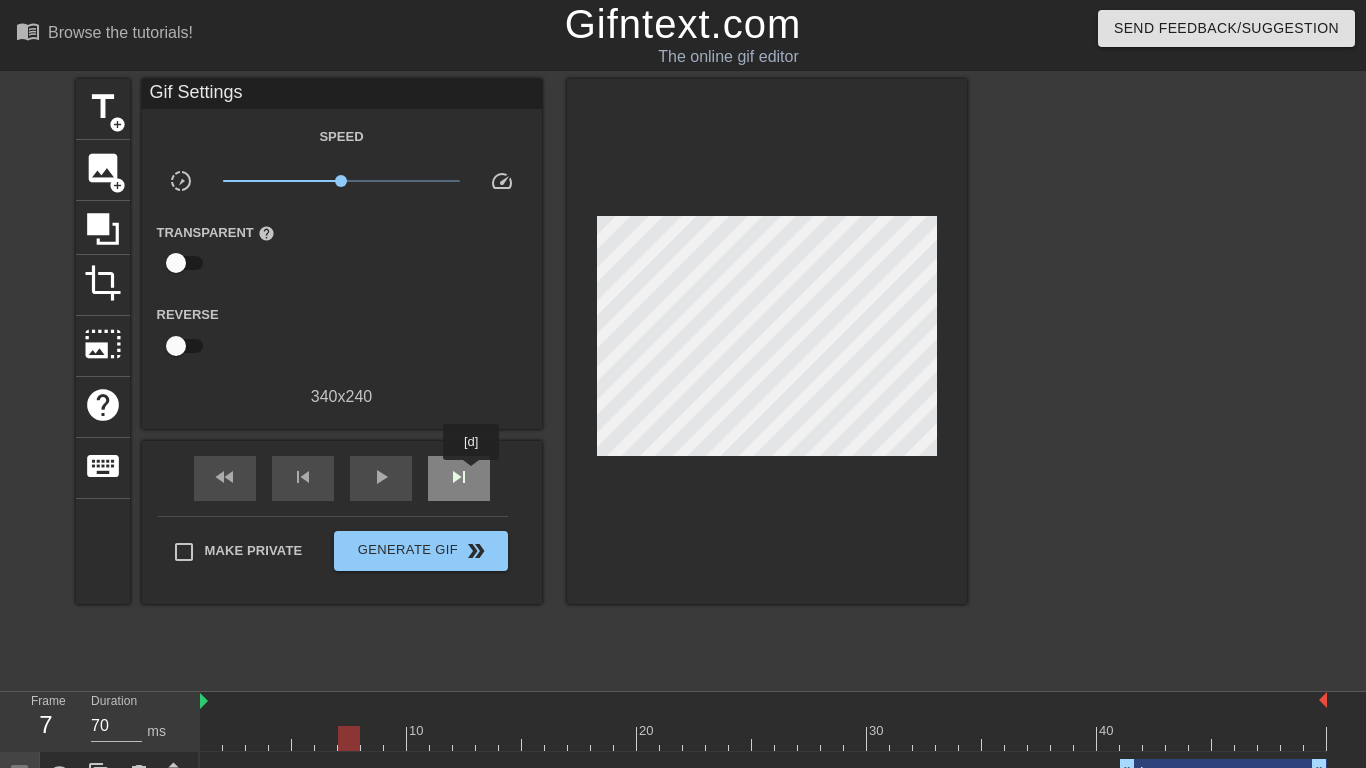 click on "skip_next" at bounding box center [459, 478] 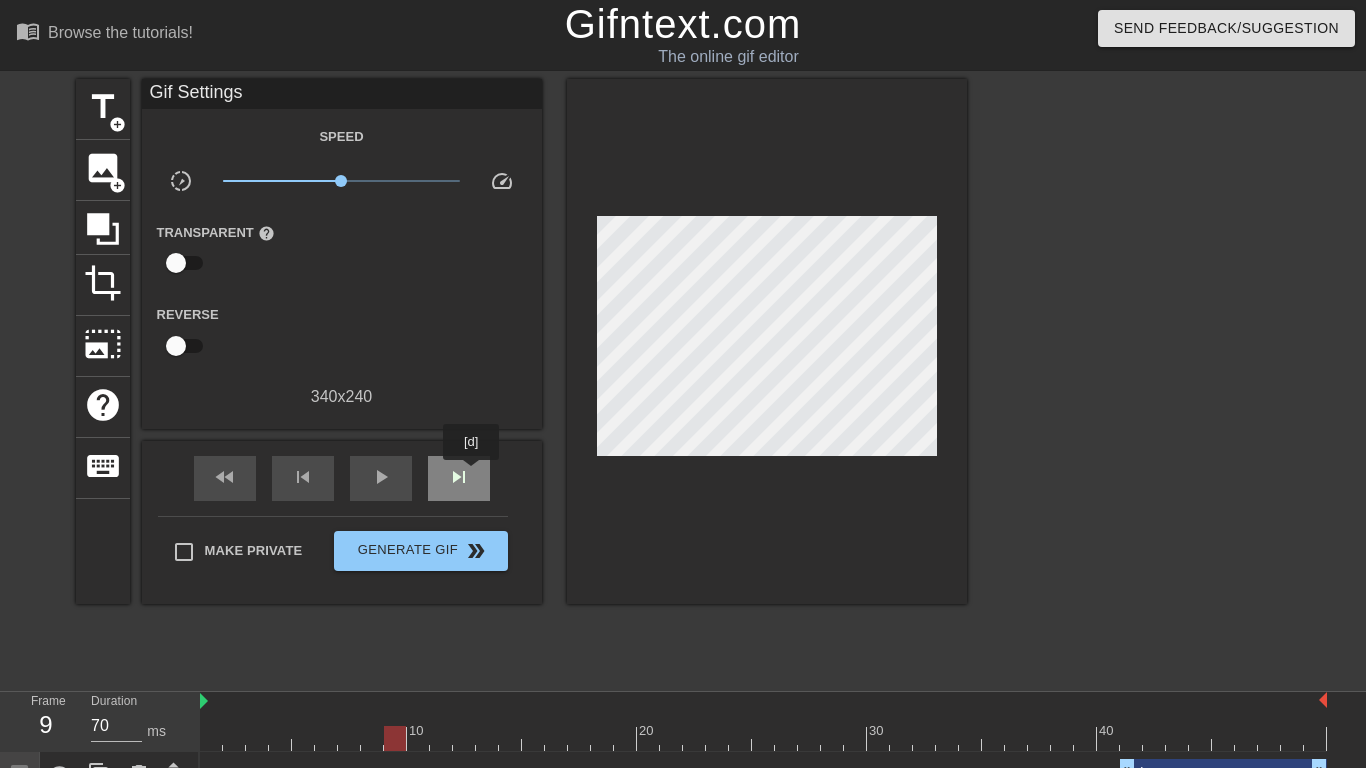 click on "skip_next" at bounding box center [459, 478] 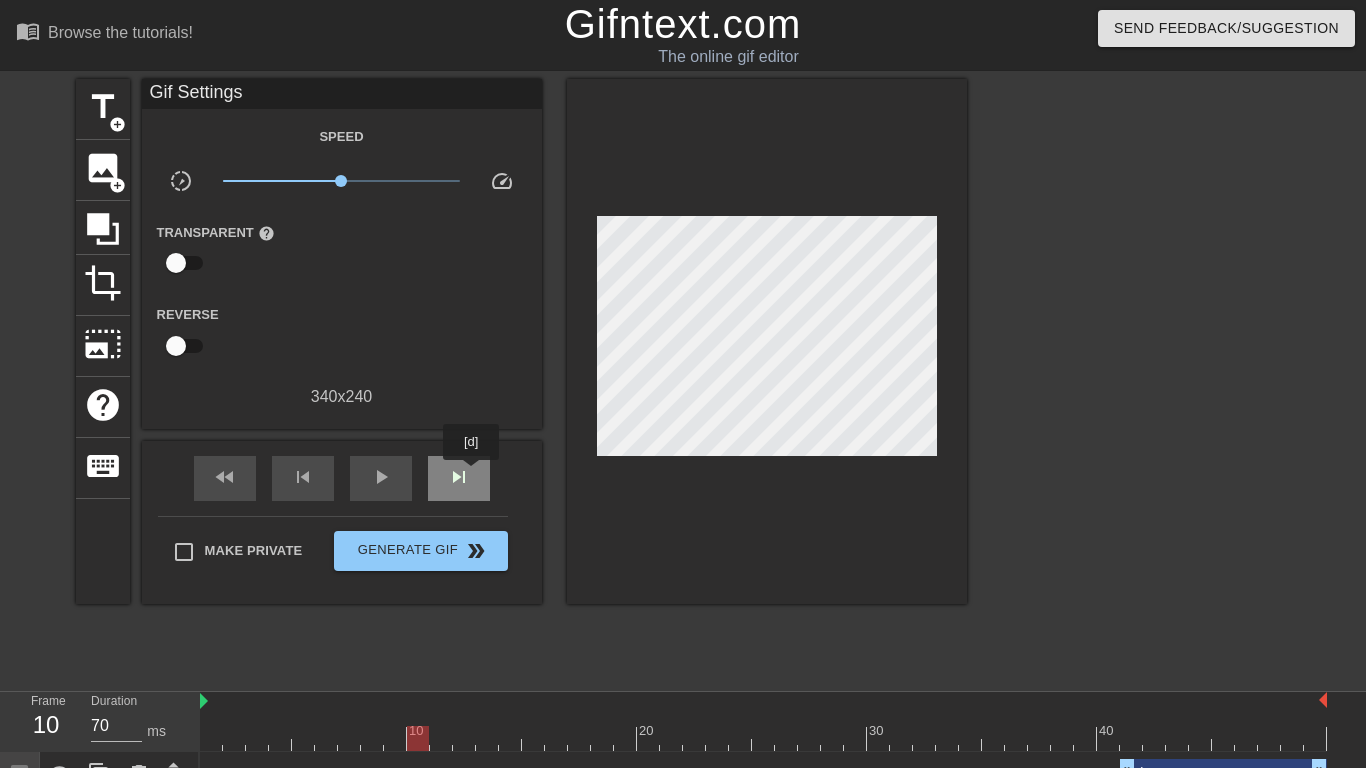 click on "skip_next" at bounding box center [459, 478] 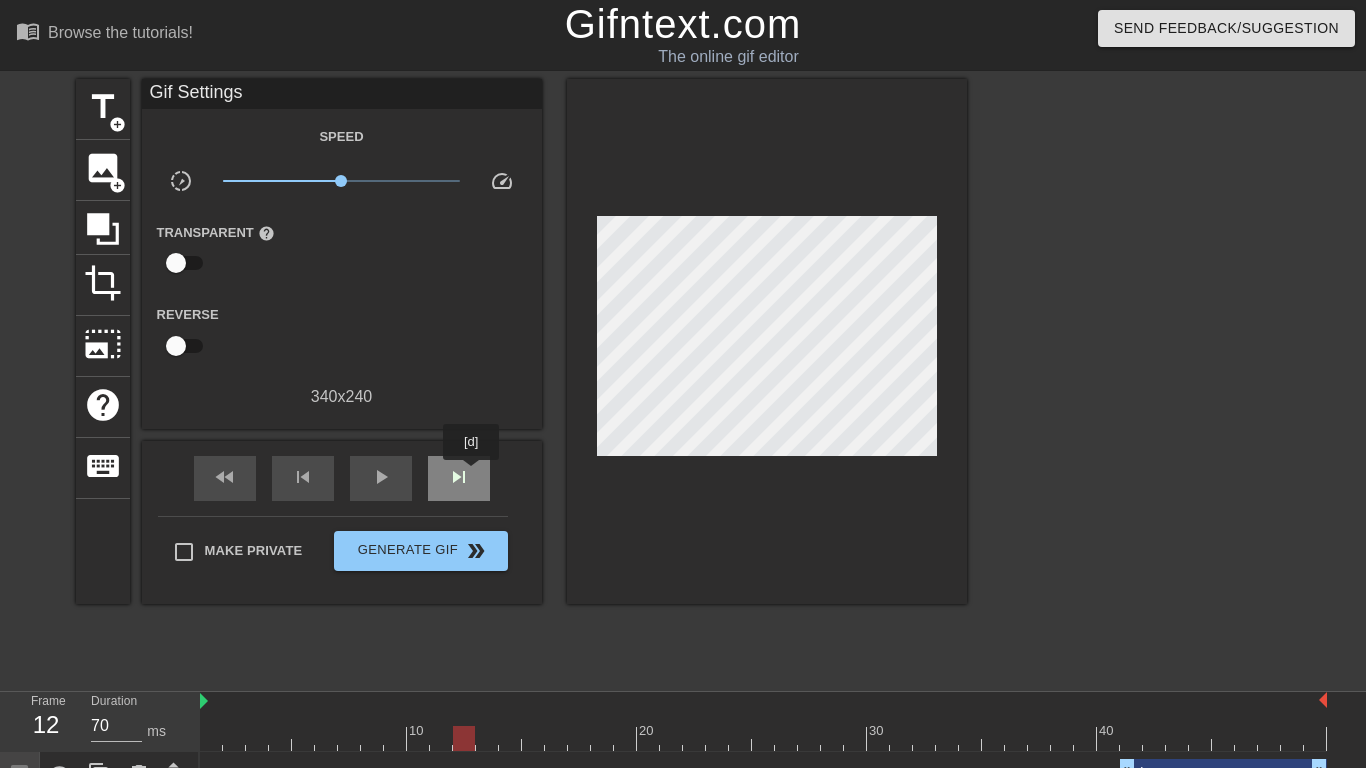 click on "skip_next" at bounding box center [459, 478] 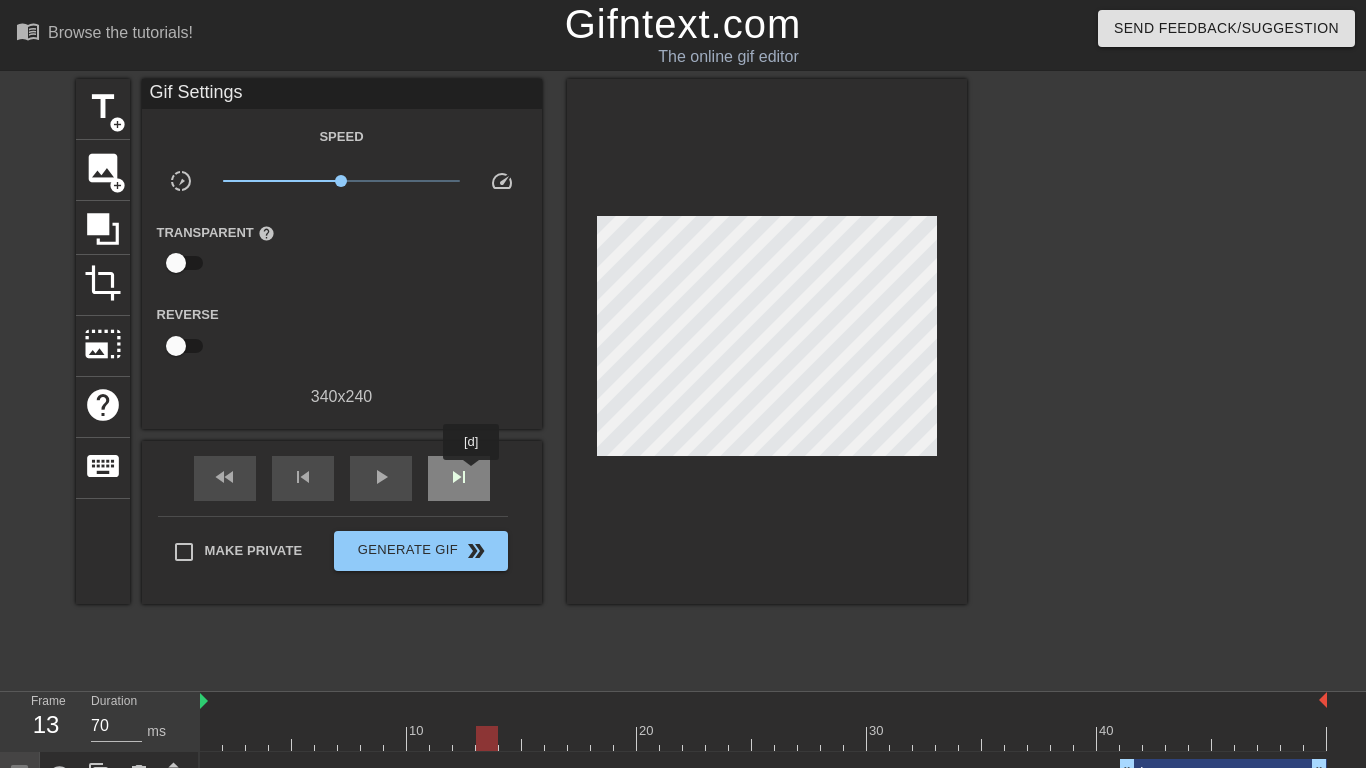 click on "skip_next" at bounding box center (459, 478) 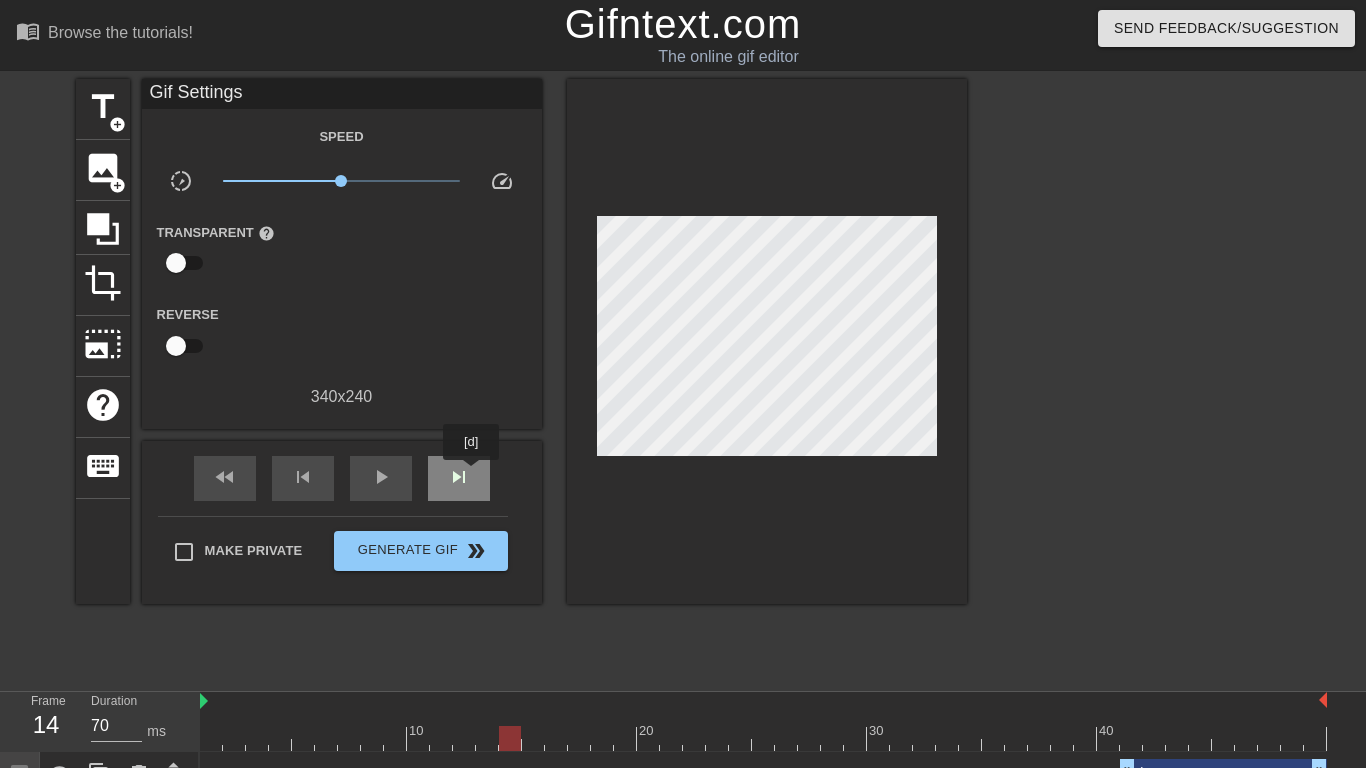 click on "skip_next" at bounding box center [459, 478] 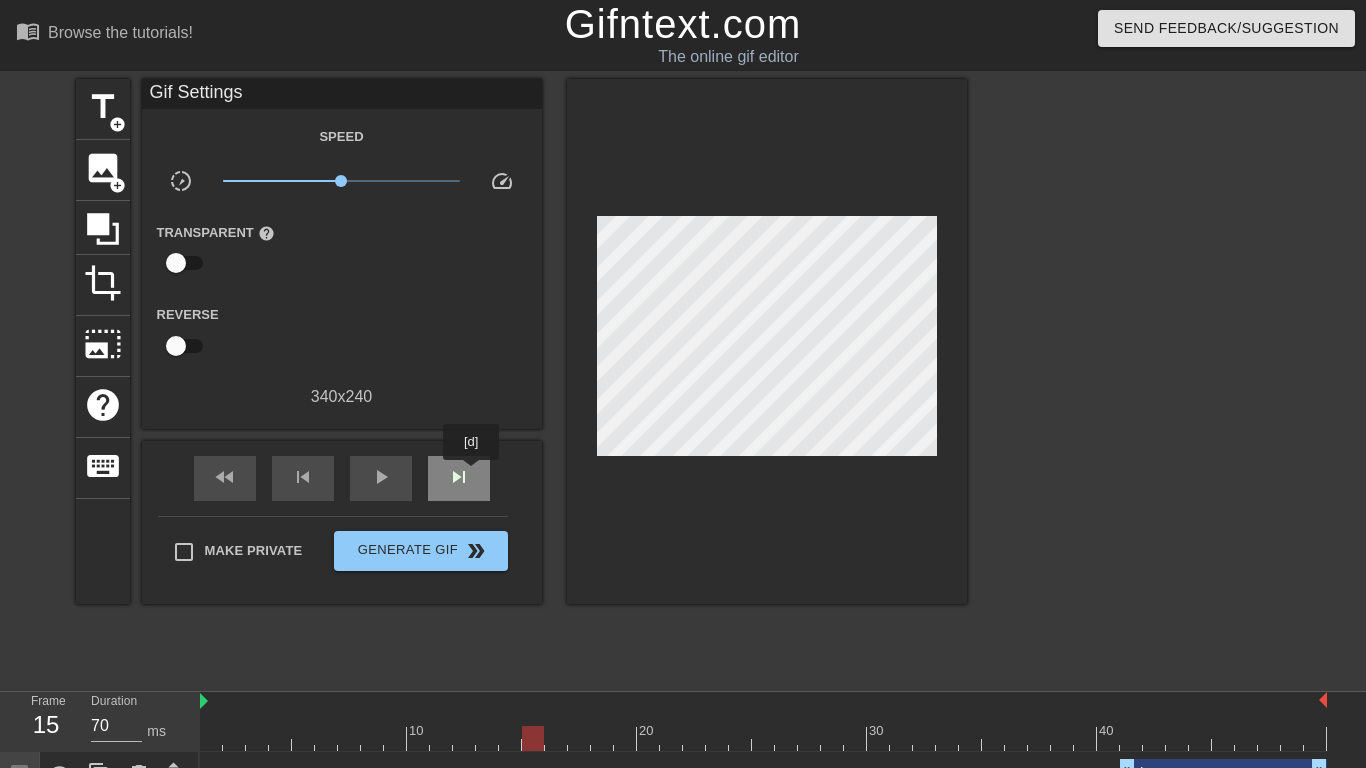 click on "skip_next" at bounding box center [459, 478] 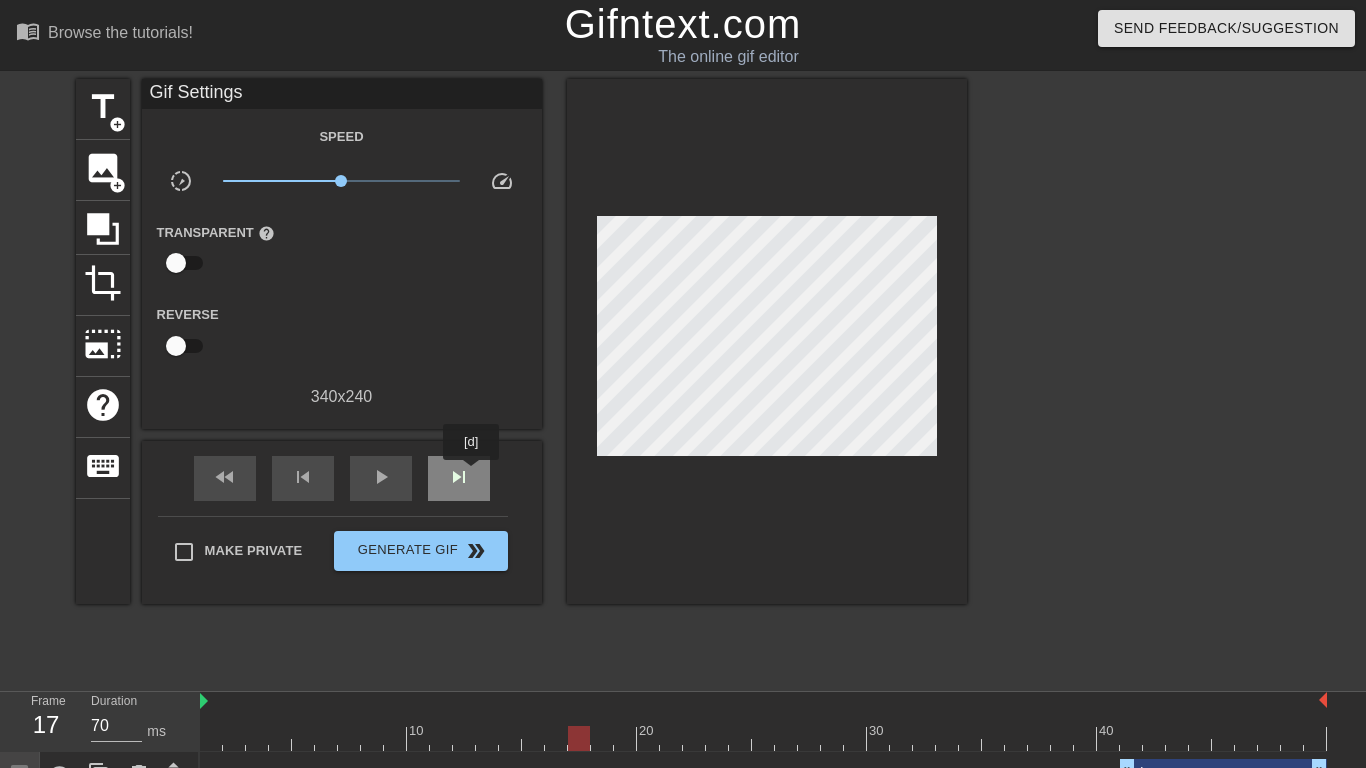 click on "skip_next" at bounding box center (459, 478) 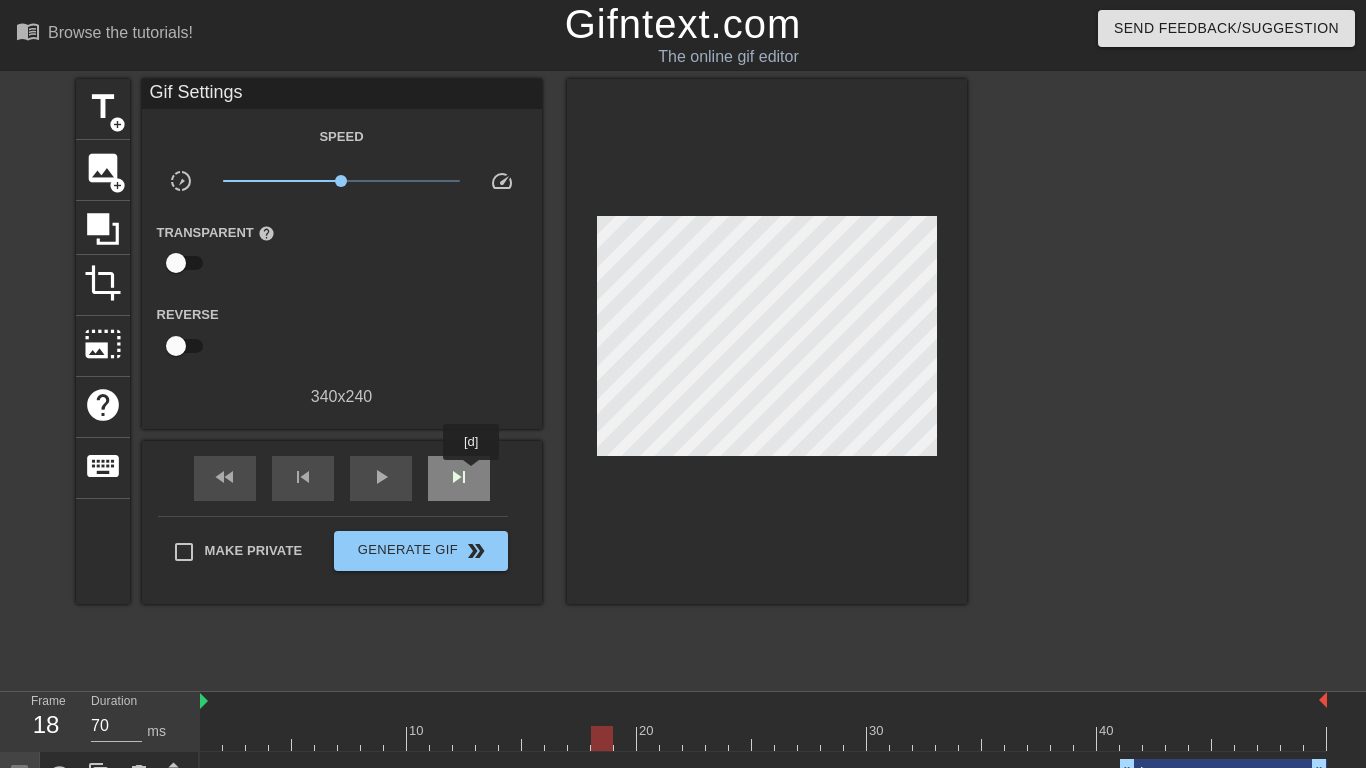 click on "skip_next" at bounding box center [459, 478] 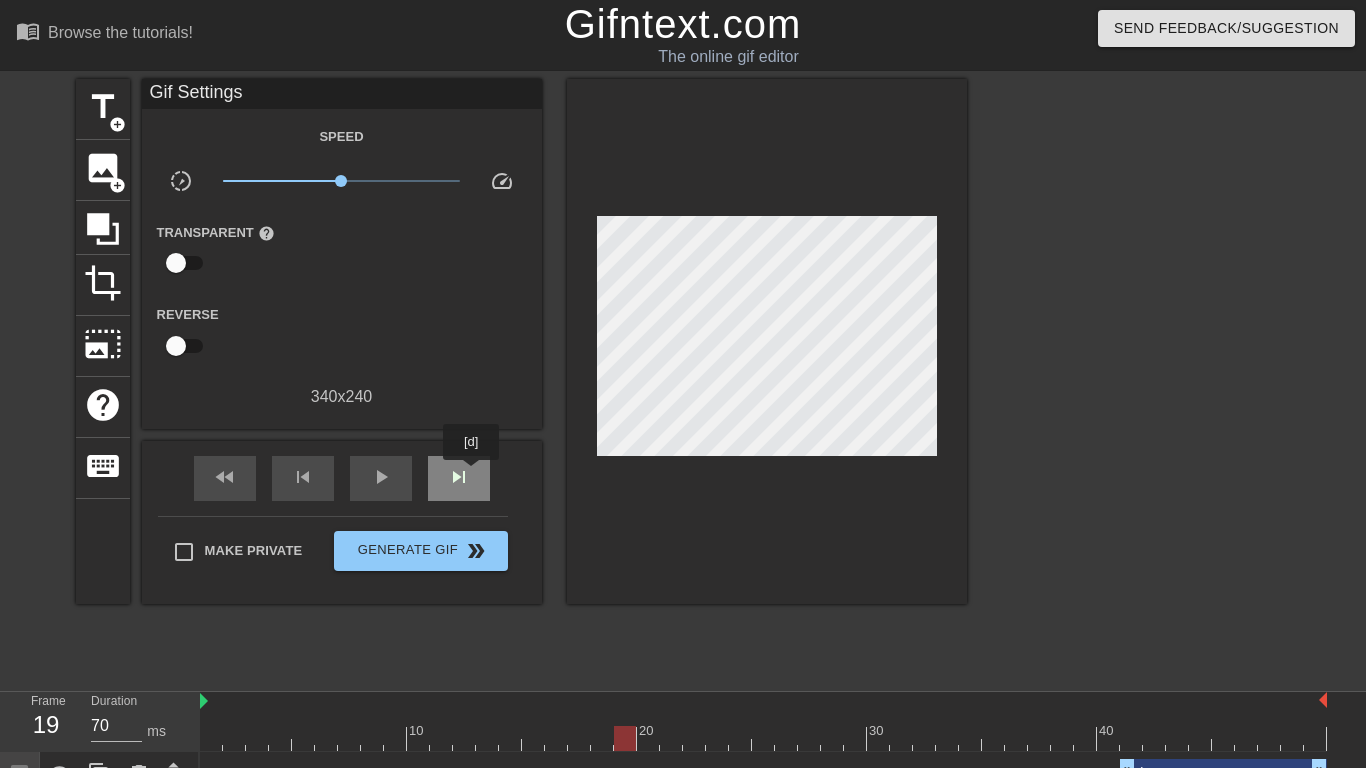 click on "skip_next" at bounding box center (459, 478) 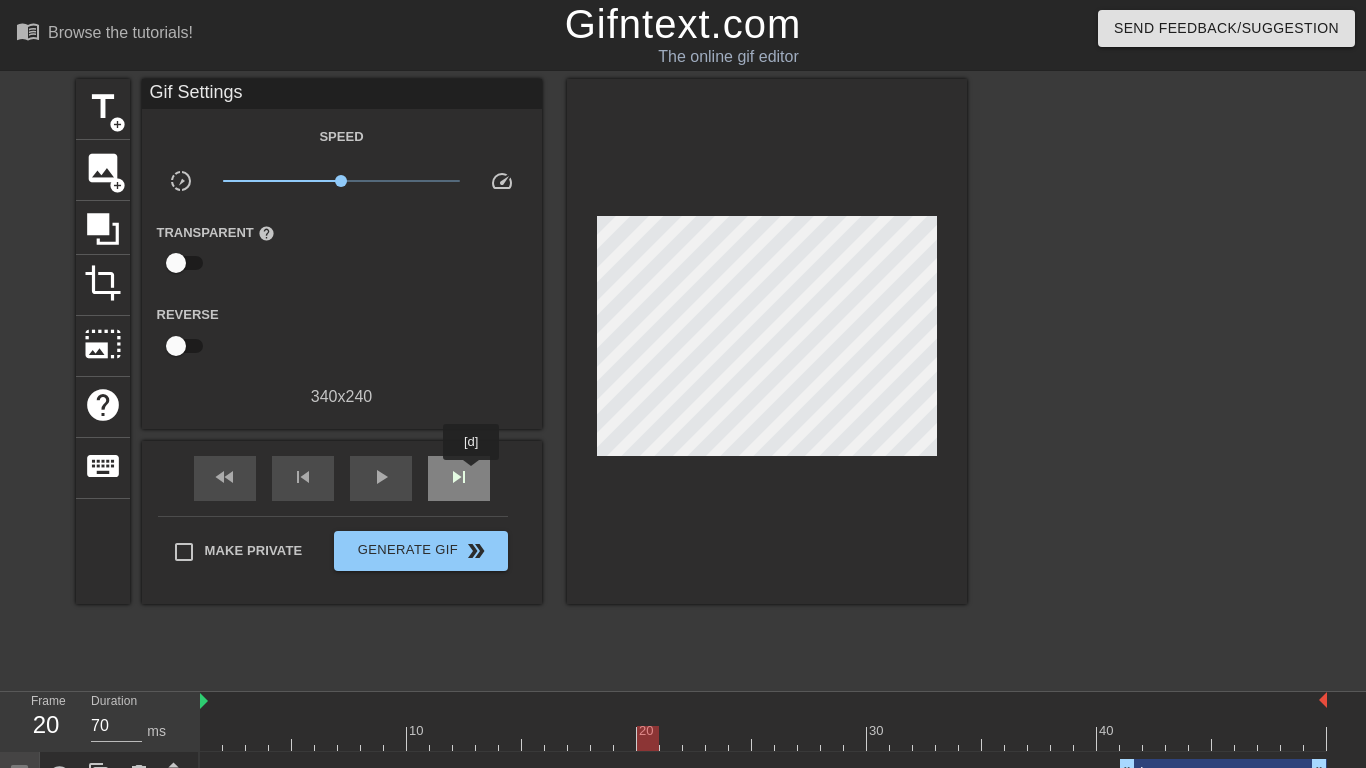 click on "skip_next" at bounding box center (459, 478) 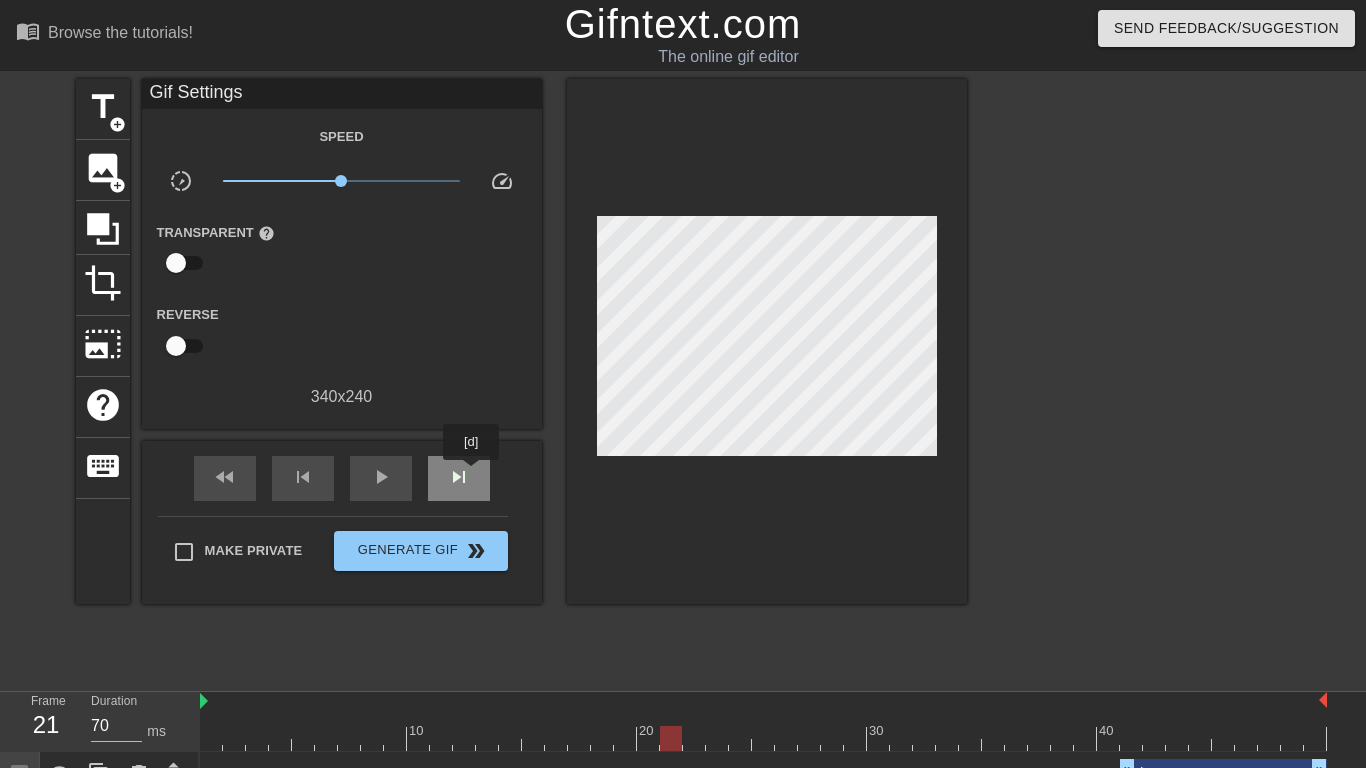click on "skip_next" at bounding box center (459, 478) 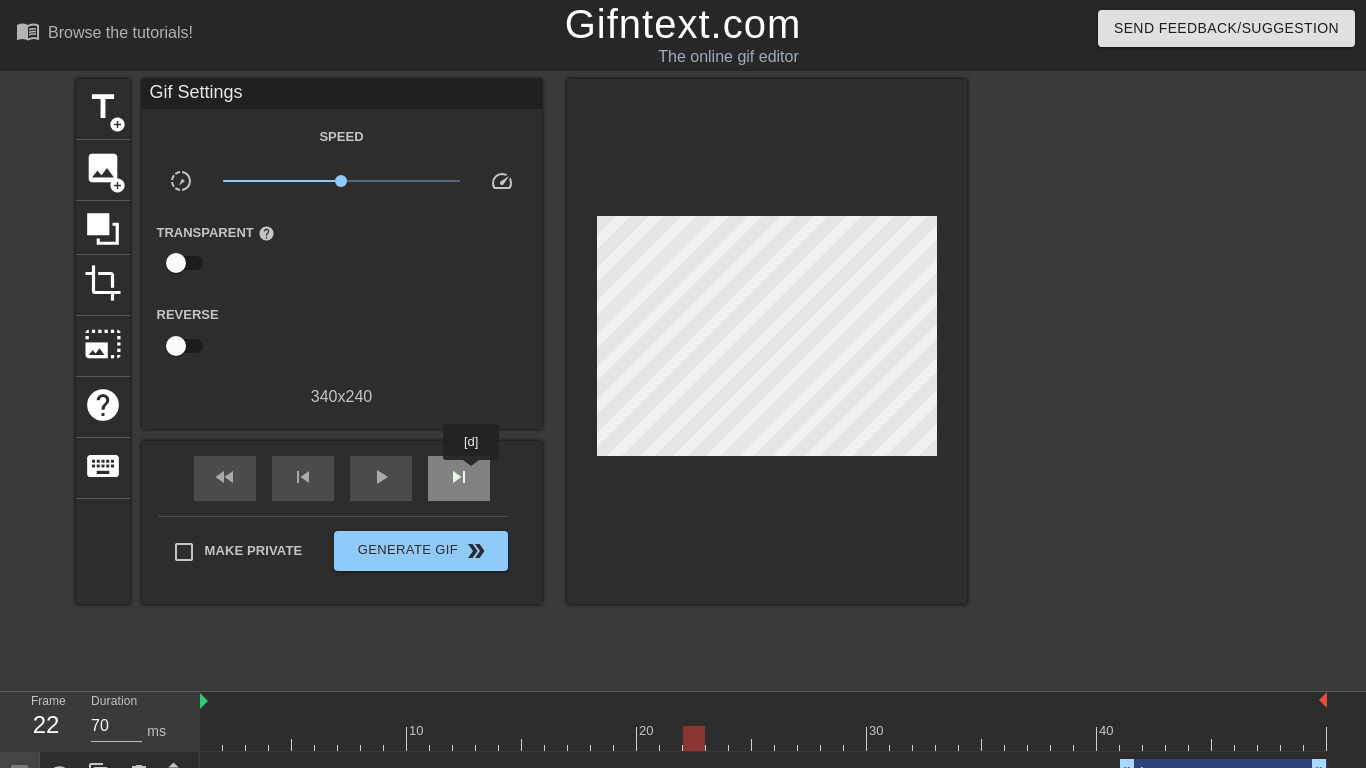 click on "skip_next" at bounding box center [459, 478] 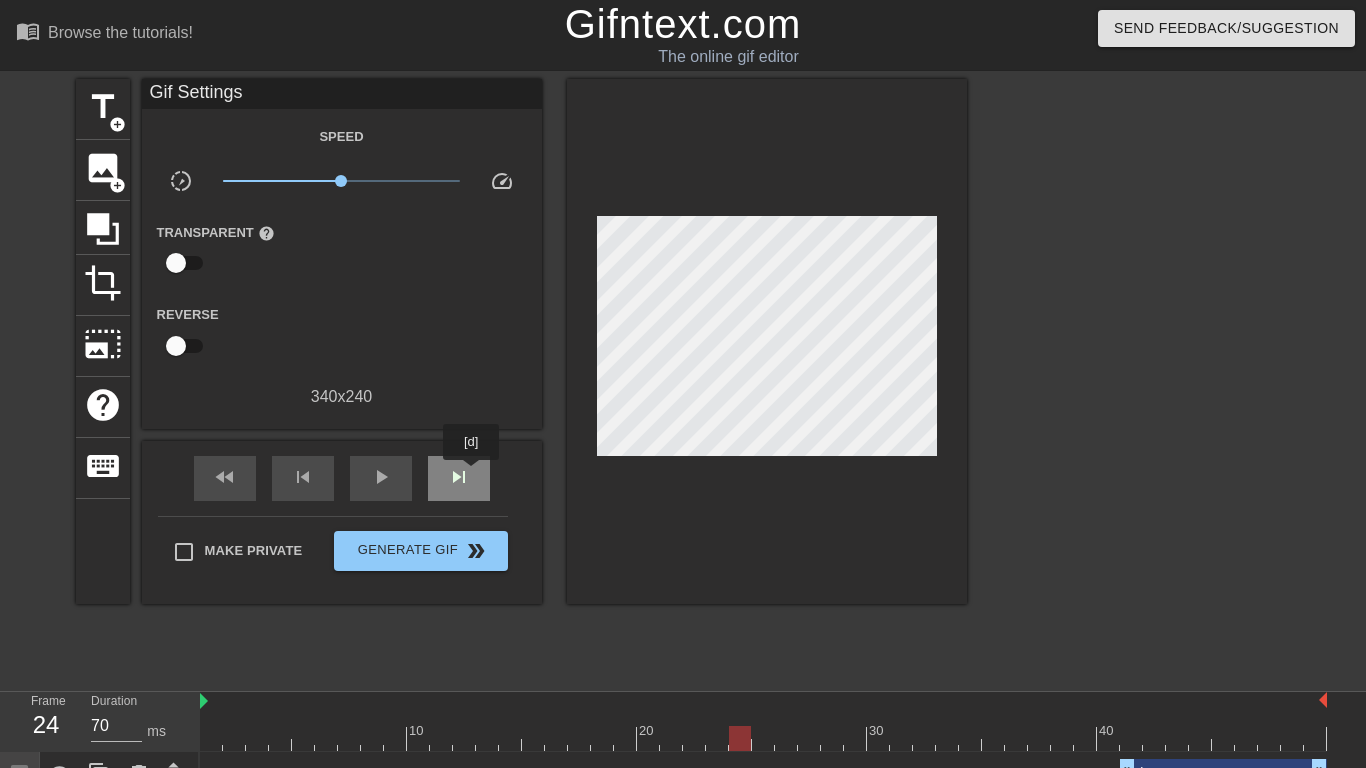 click on "skip_next" at bounding box center [459, 478] 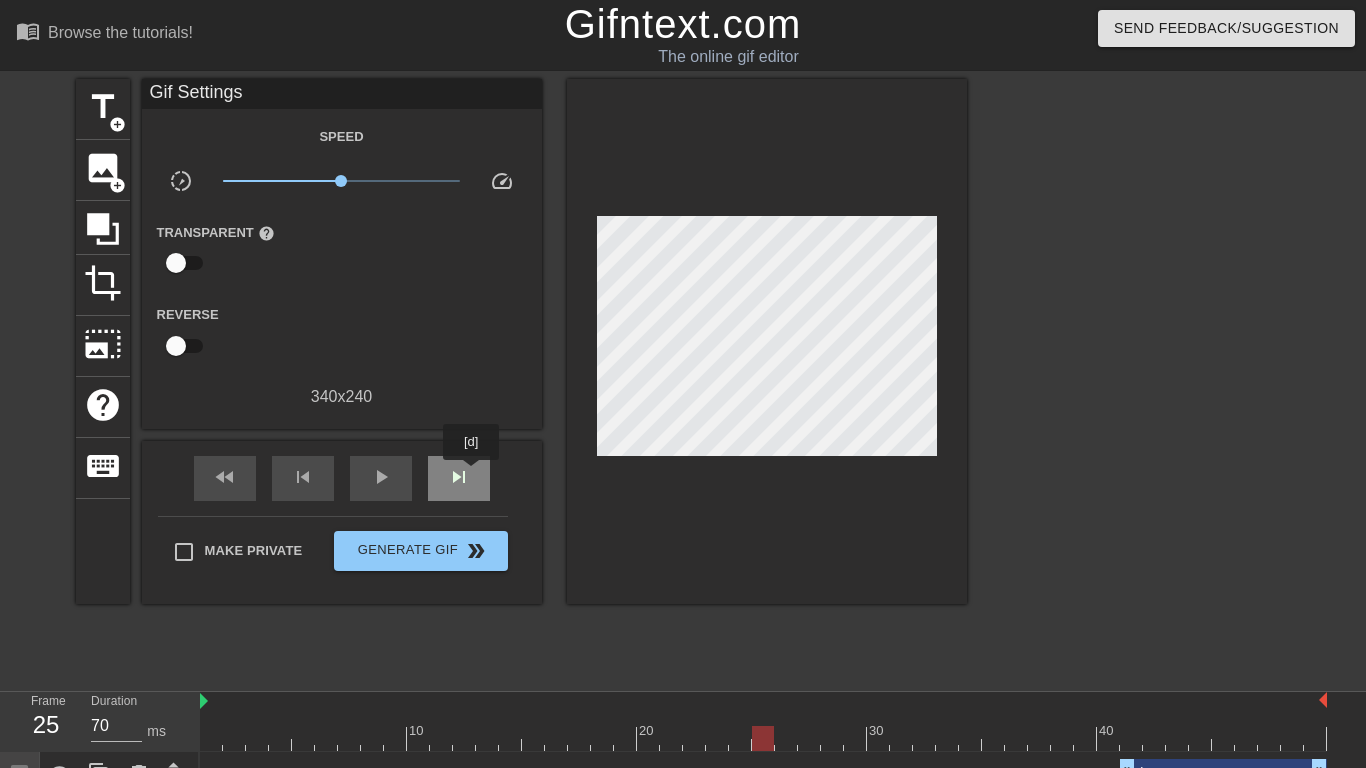 click on "skip_next" at bounding box center (459, 478) 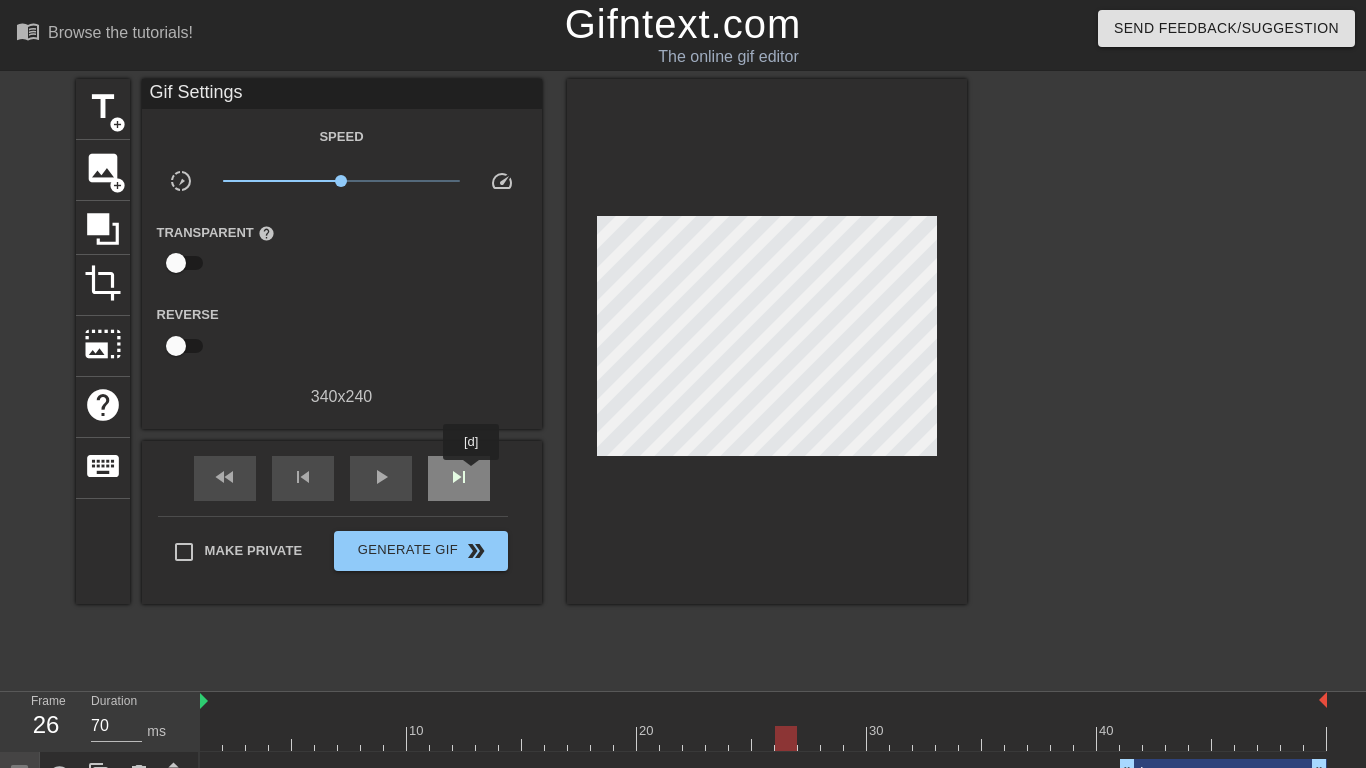 click on "skip_next" at bounding box center [459, 478] 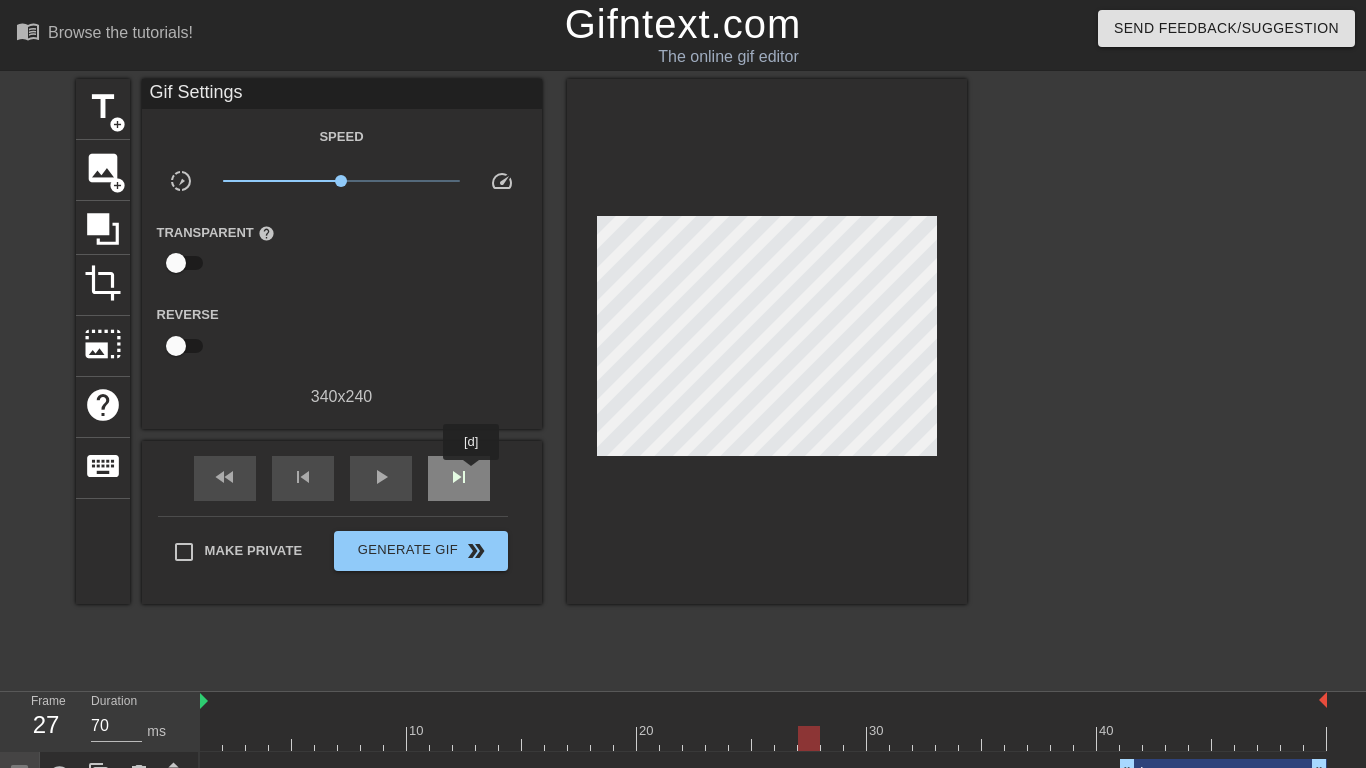 click on "skip_next" at bounding box center (459, 478) 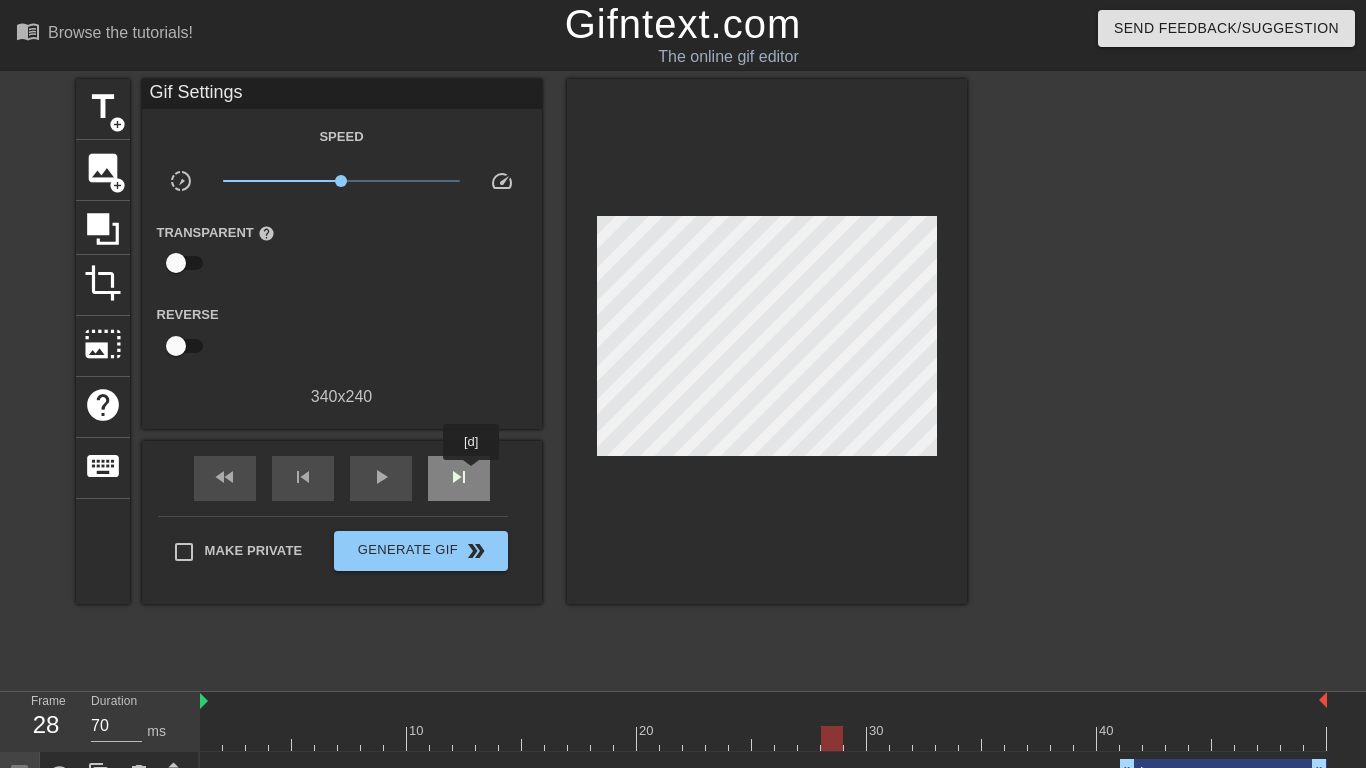 click on "skip_next" at bounding box center (459, 478) 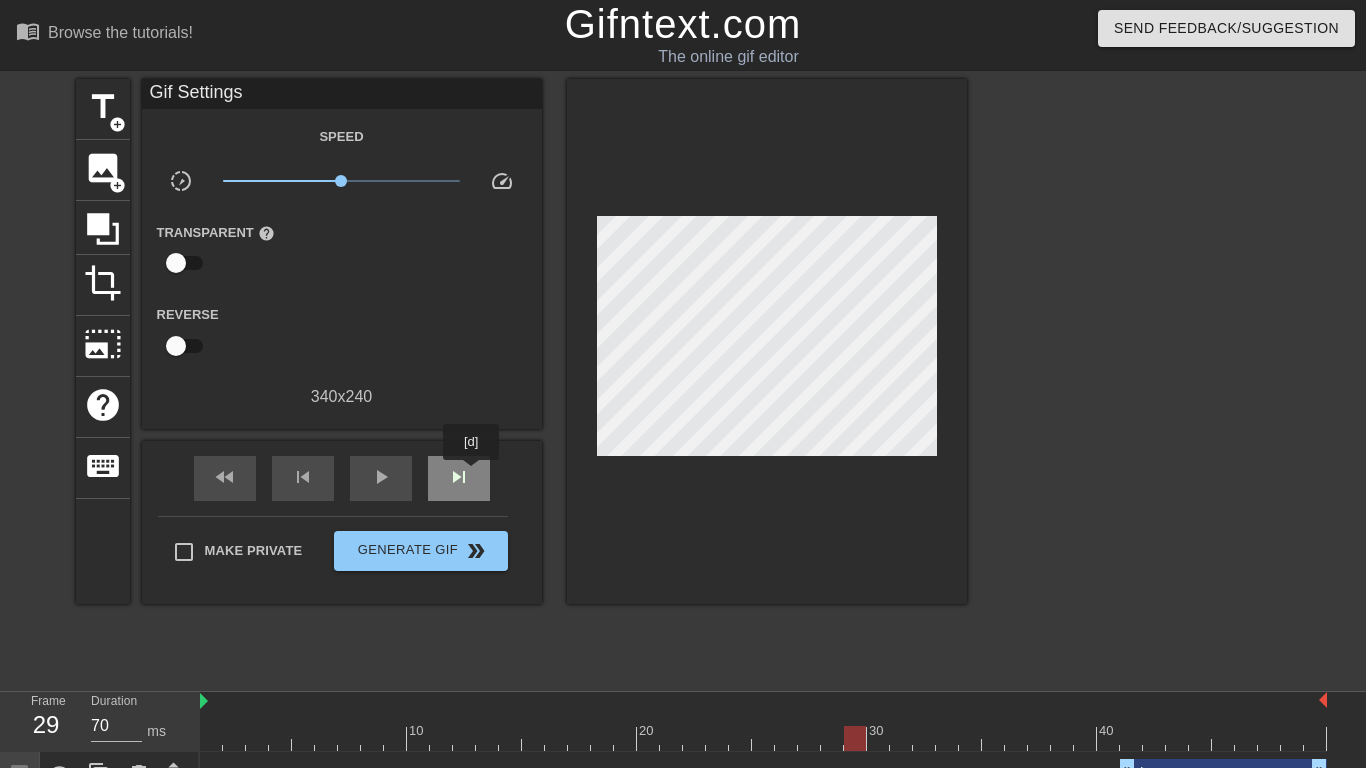 click on "skip_next" at bounding box center [459, 478] 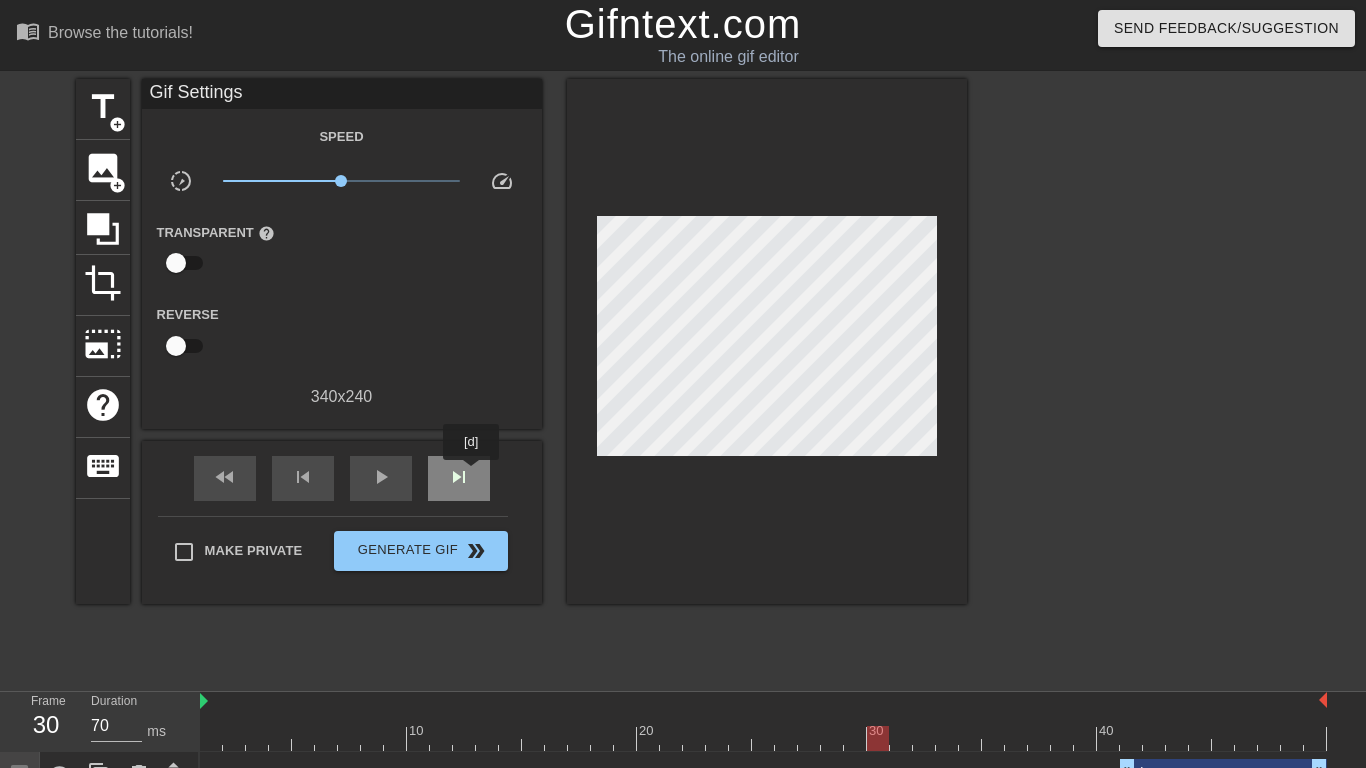 click on "skip_next" at bounding box center (459, 478) 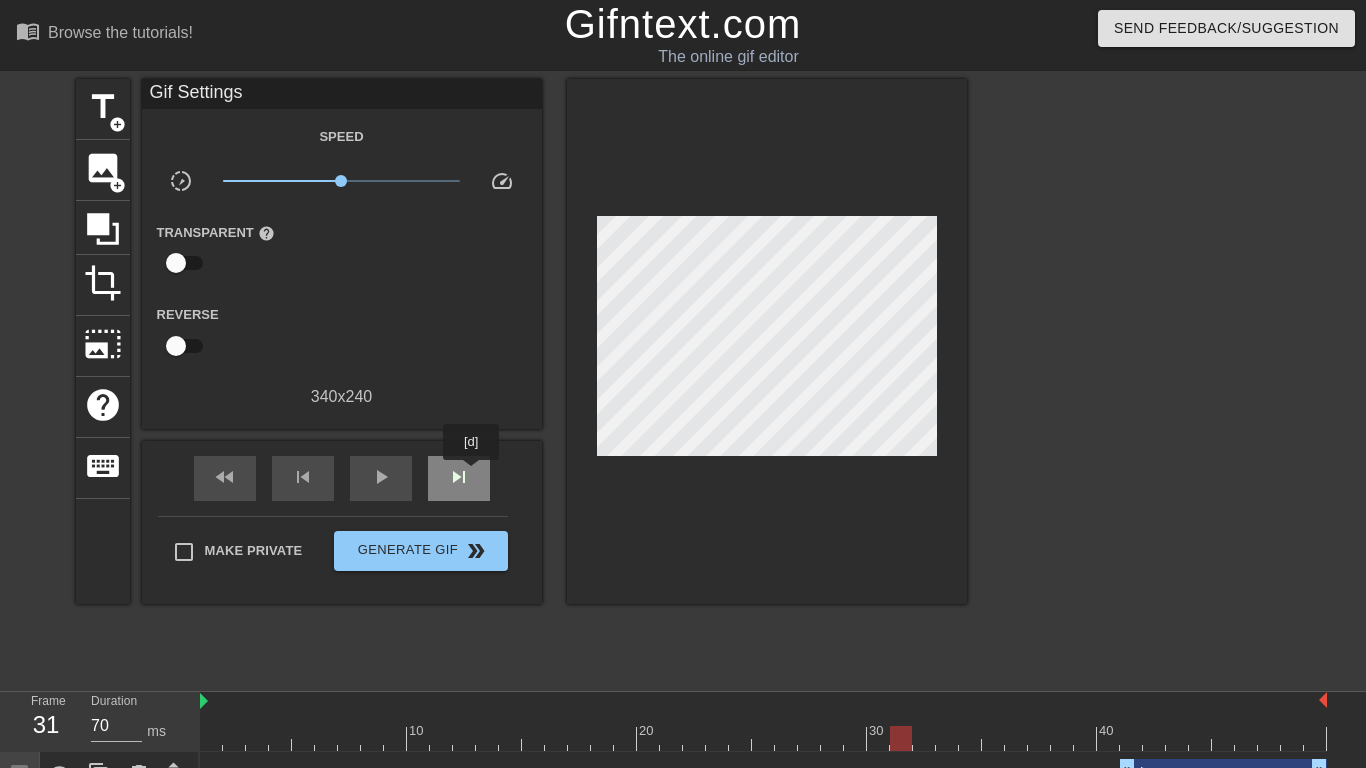 click on "skip_next" at bounding box center (459, 478) 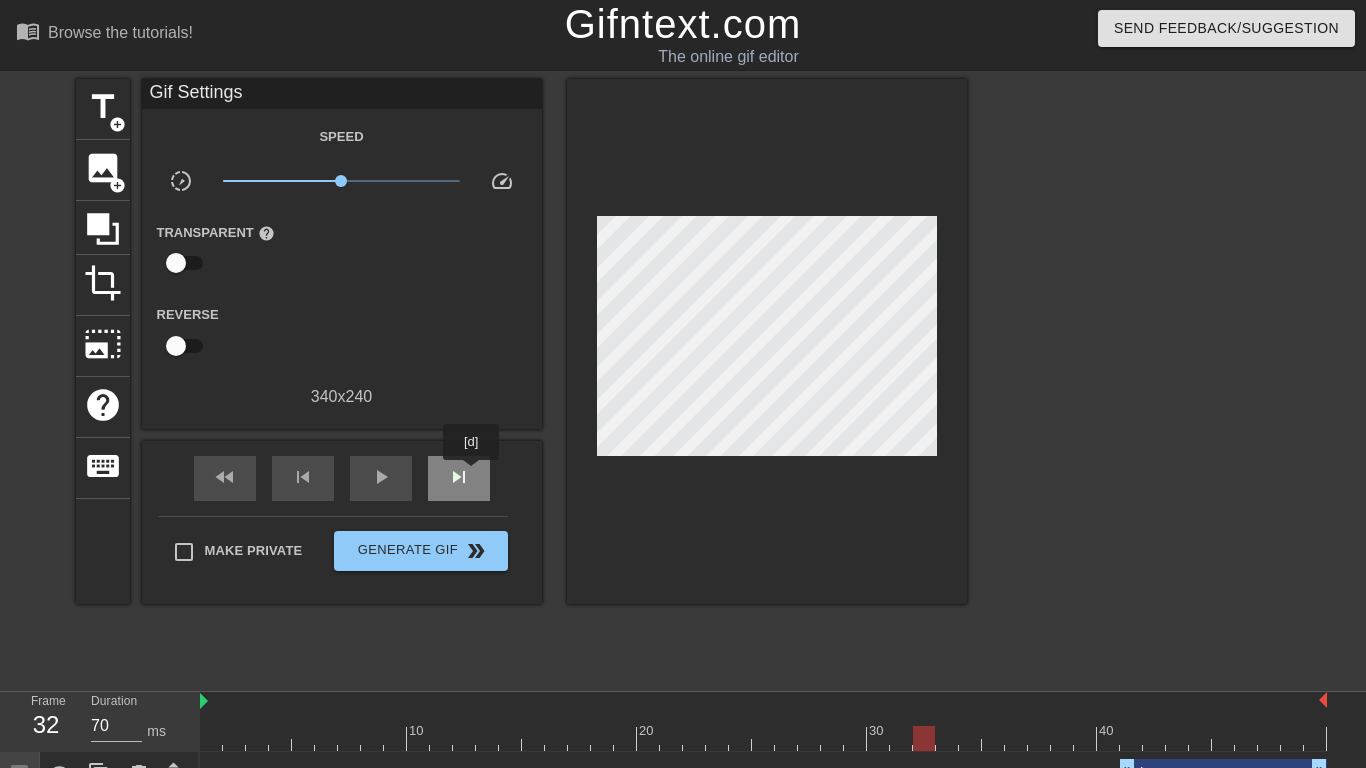 click on "skip_next" at bounding box center [459, 478] 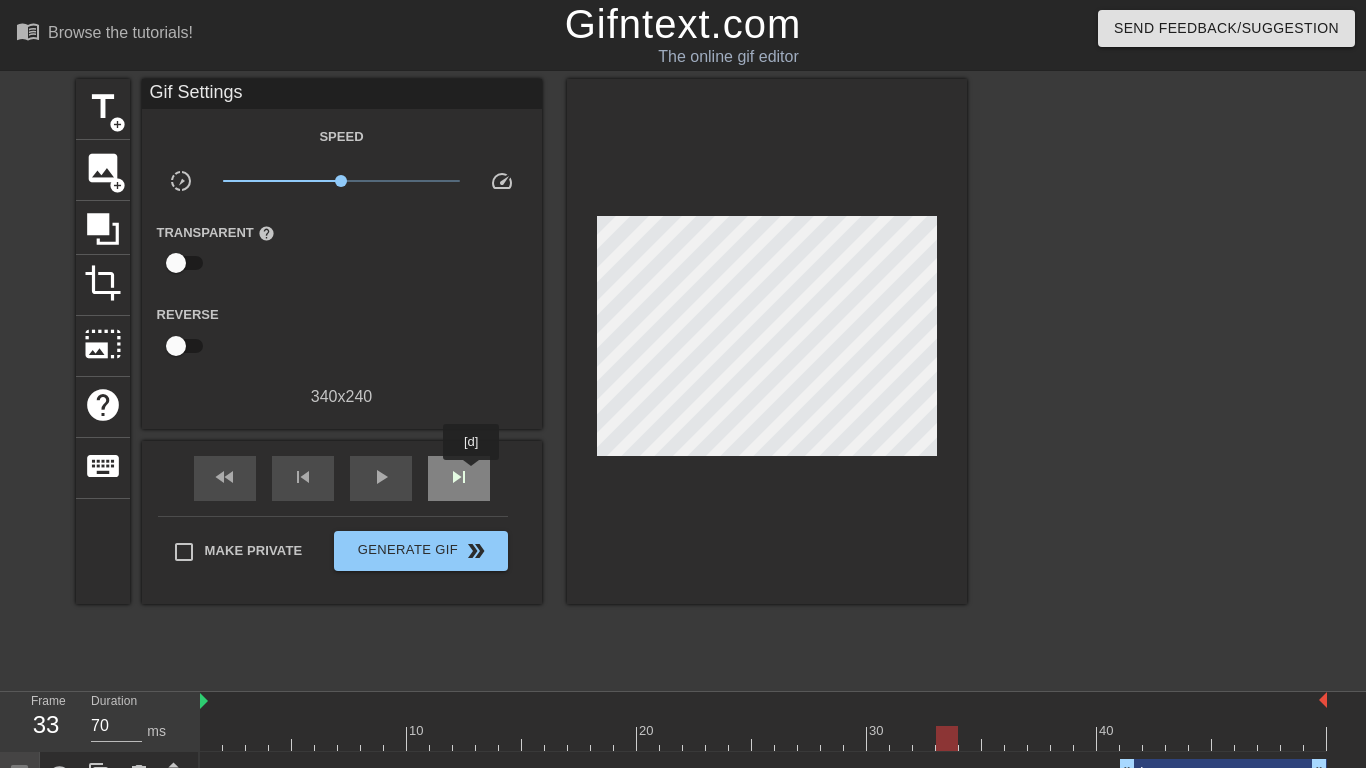 click on "skip_next" at bounding box center [459, 478] 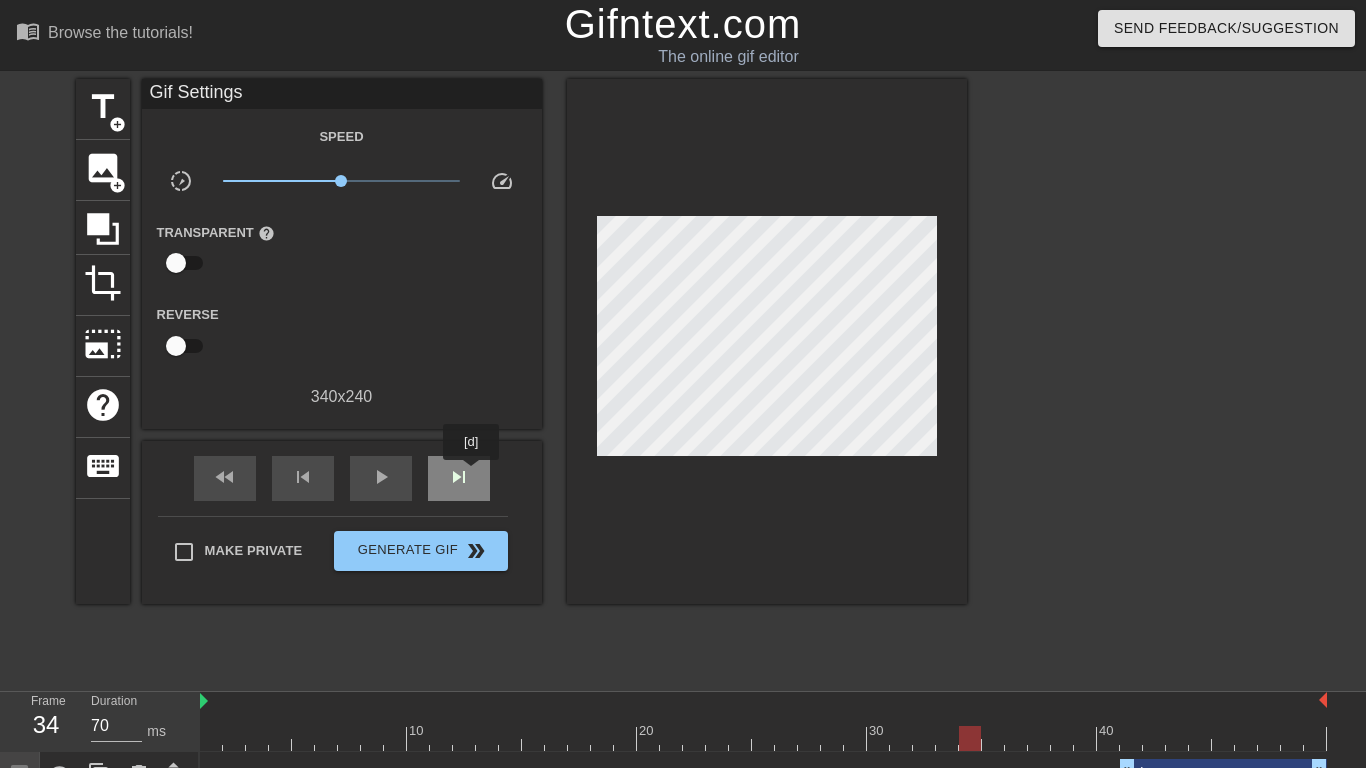 click on "skip_next" at bounding box center [459, 478] 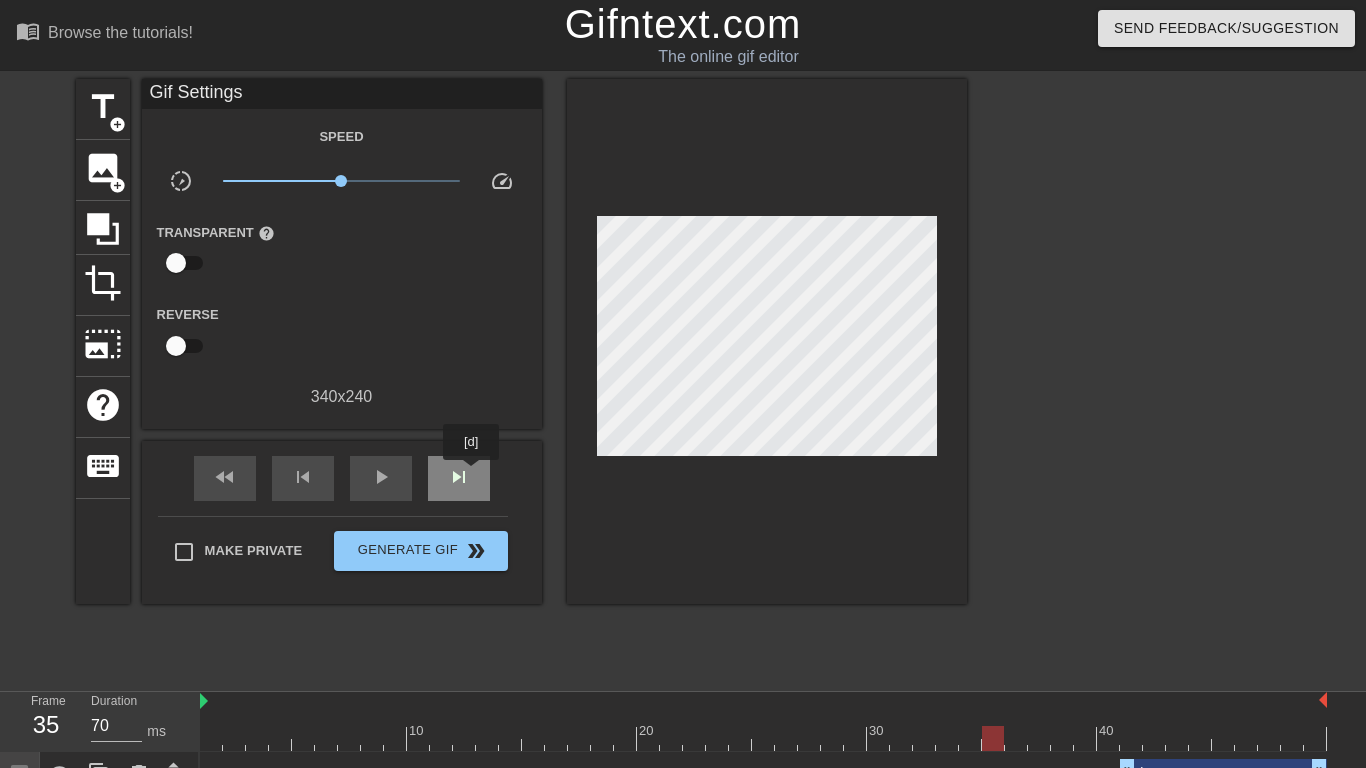 click on "skip_next" at bounding box center [459, 478] 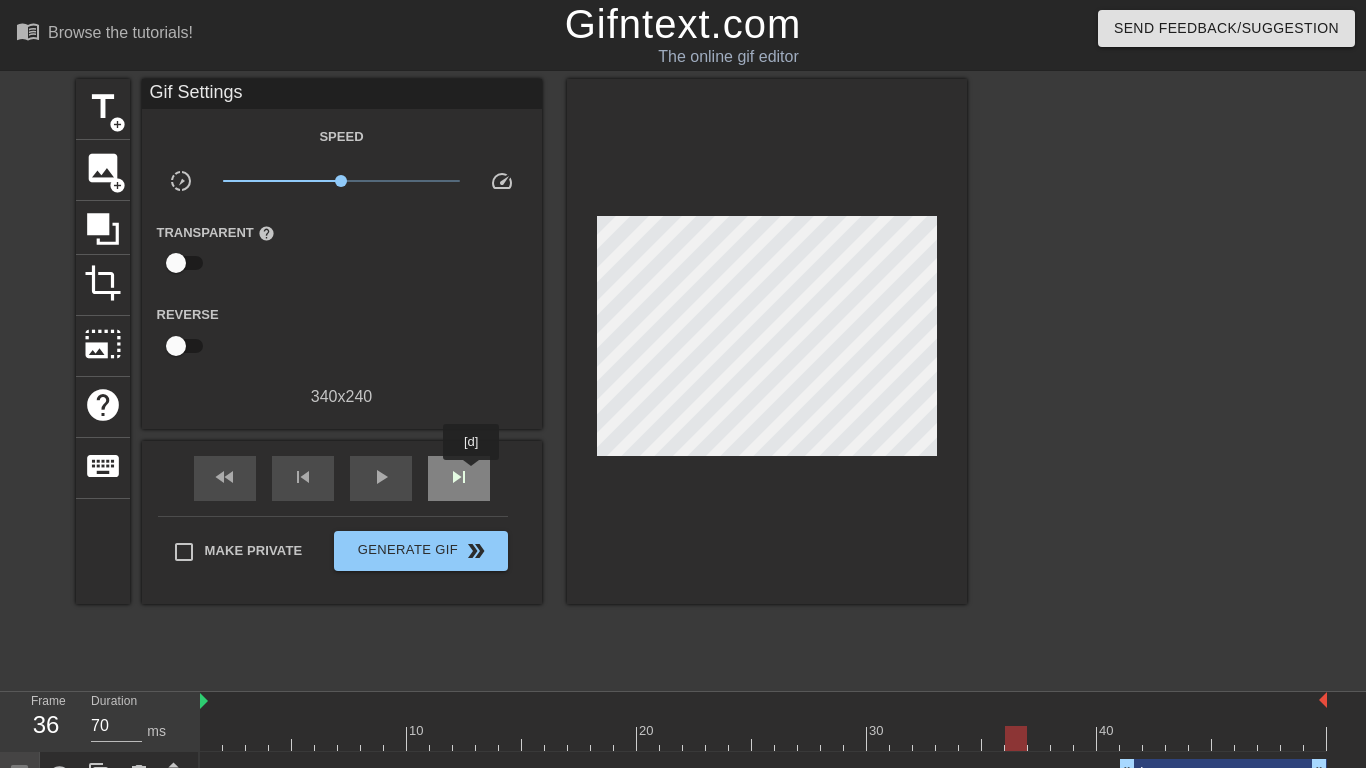 click on "skip_next" at bounding box center [459, 478] 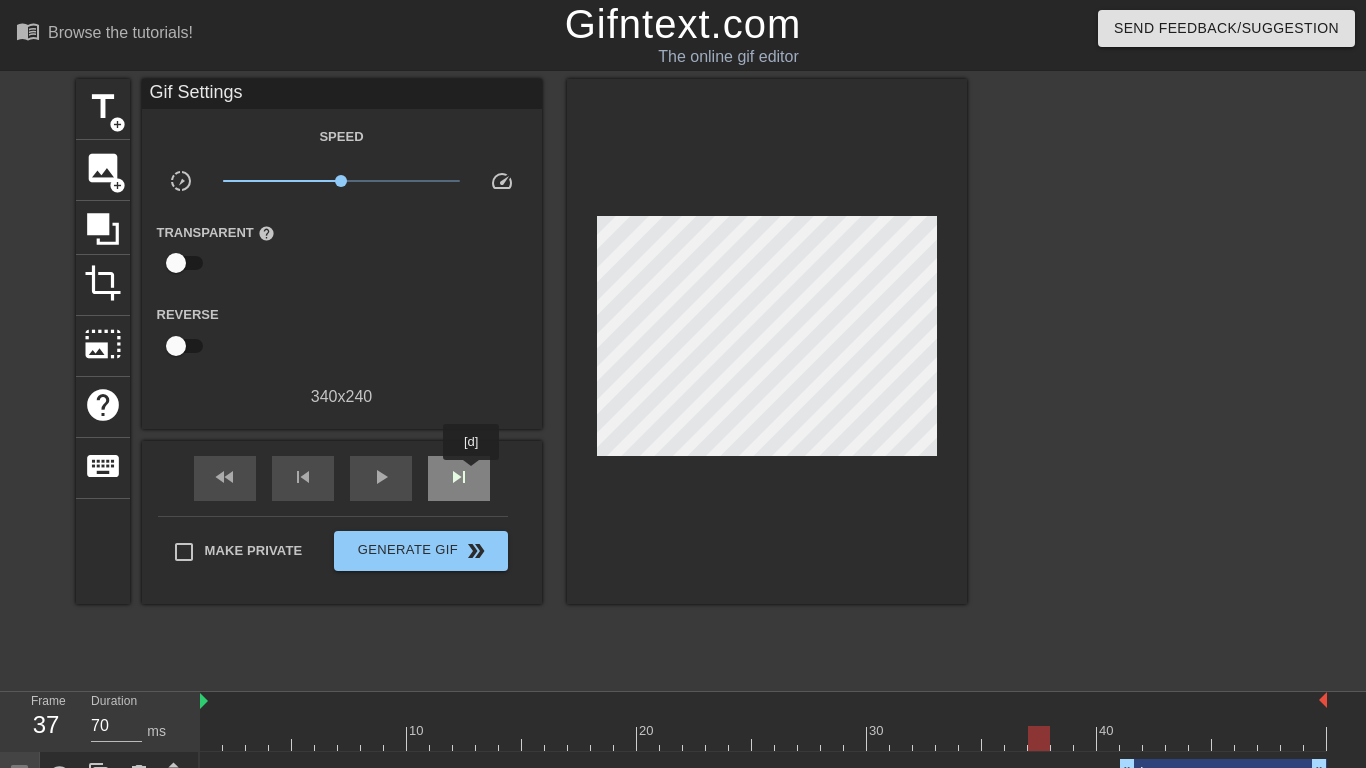 click on "skip_next" at bounding box center [459, 478] 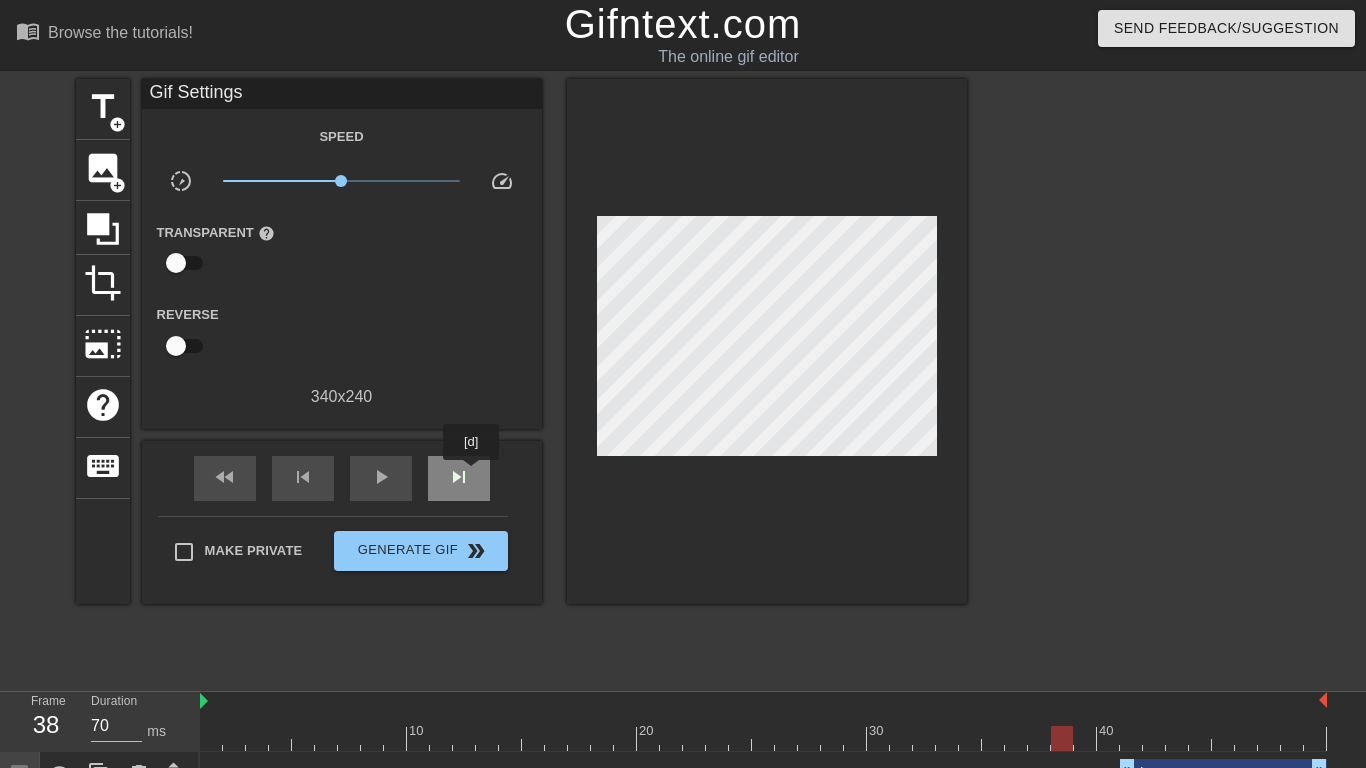 click on "skip_next" at bounding box center [459, 478] 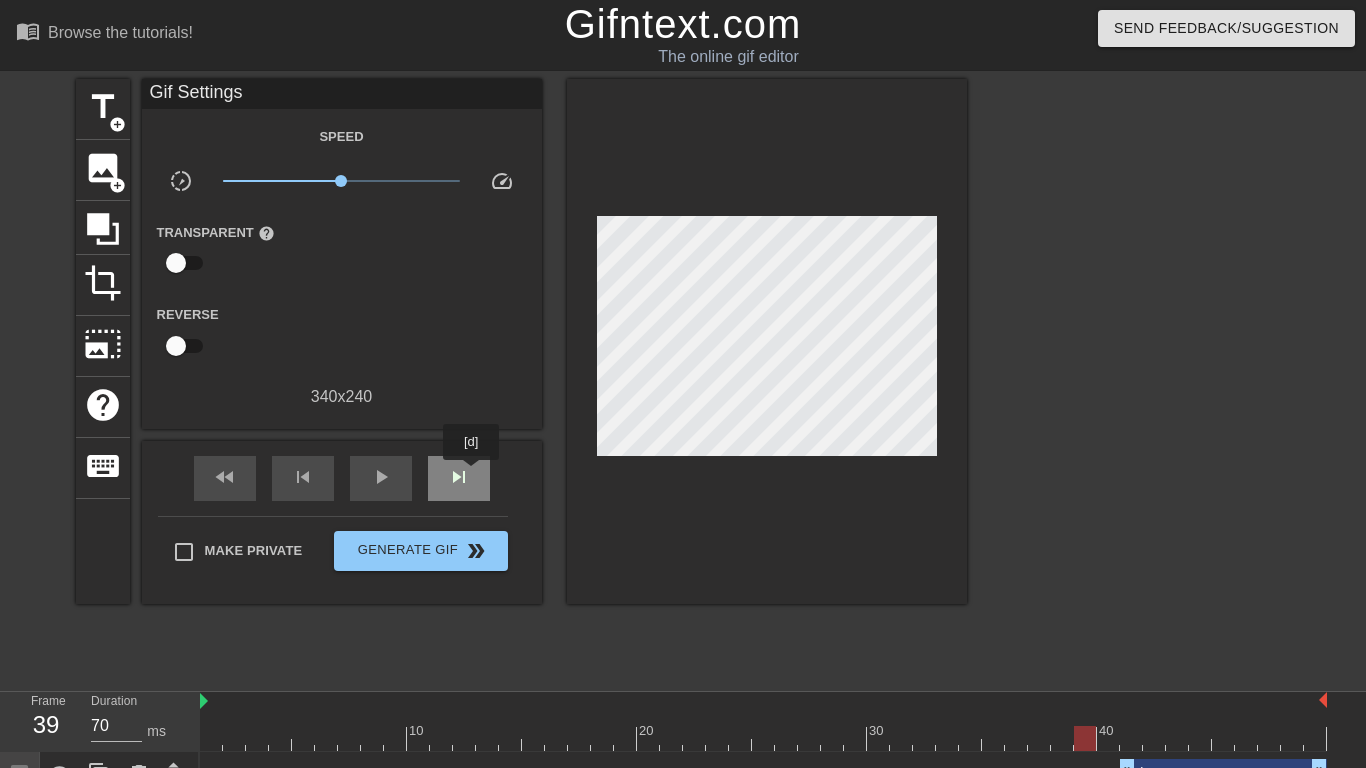 click on "skip_next" at bounding box center [459, 478] 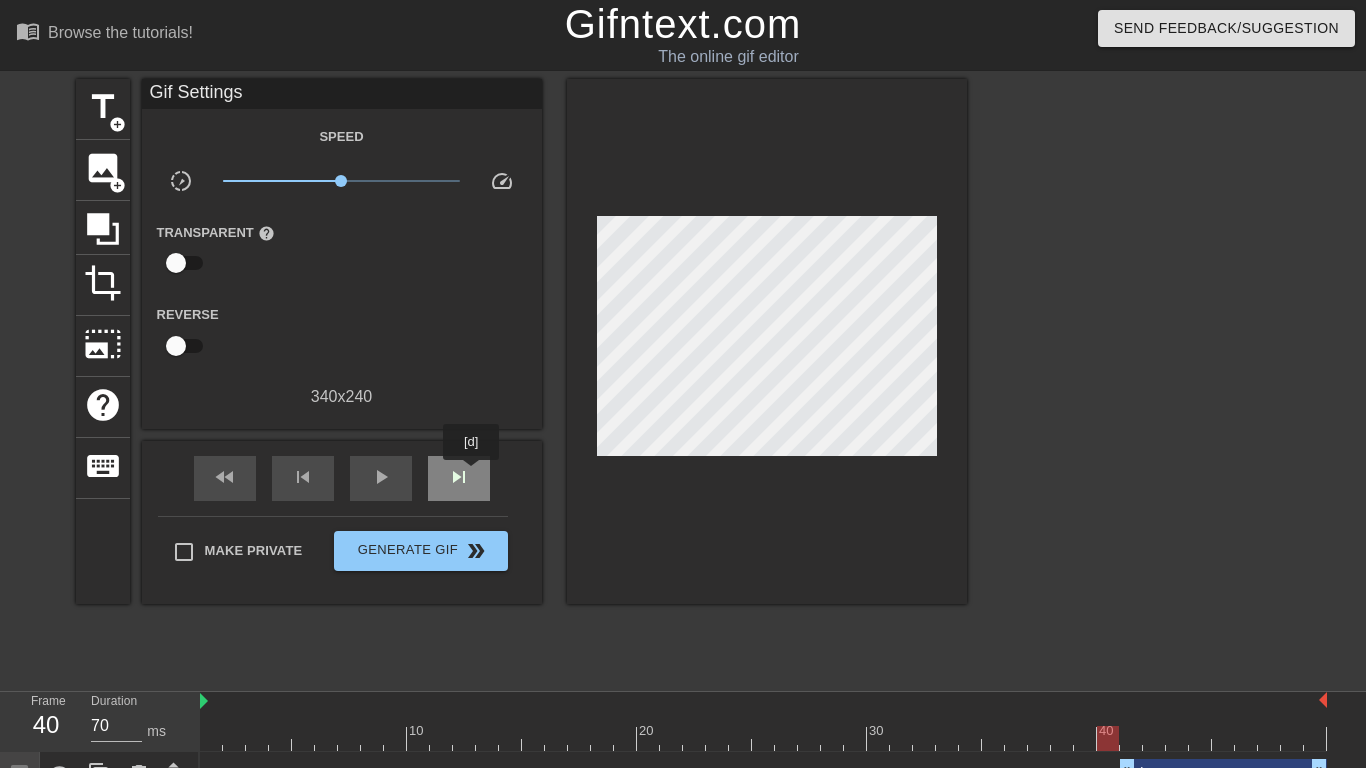 click on "skip_next" at bounding box center (459, 478) 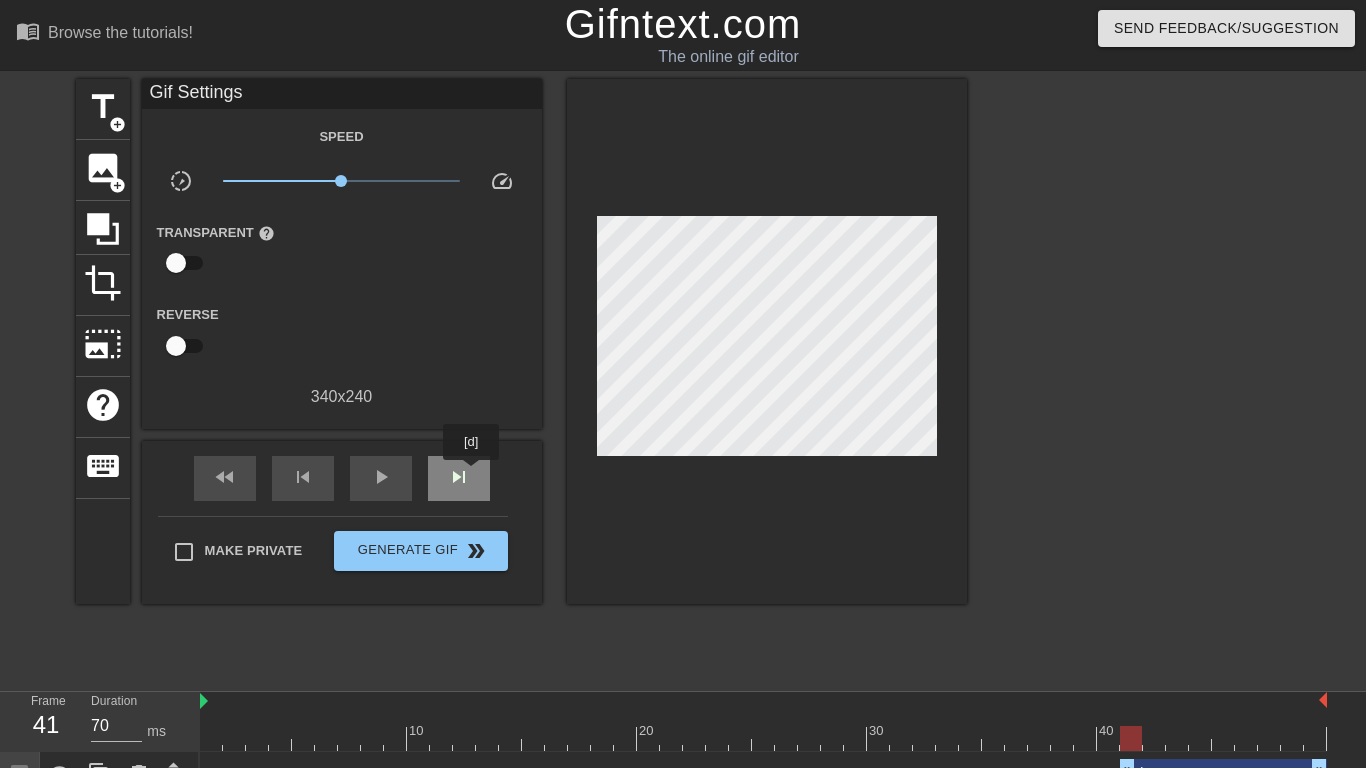 click on "skip_next" at bounding box center (459, 478) 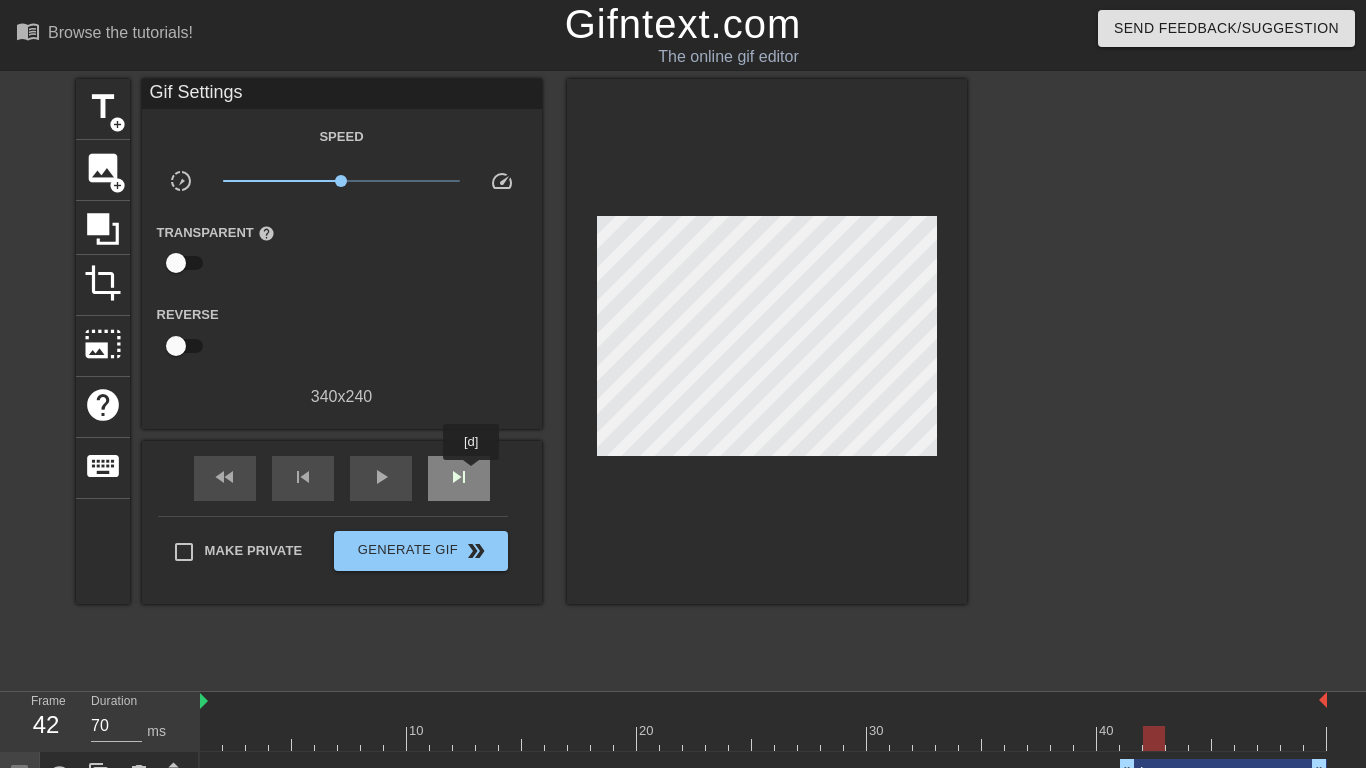 click on "skip_next" at bounding box center (459, 478) 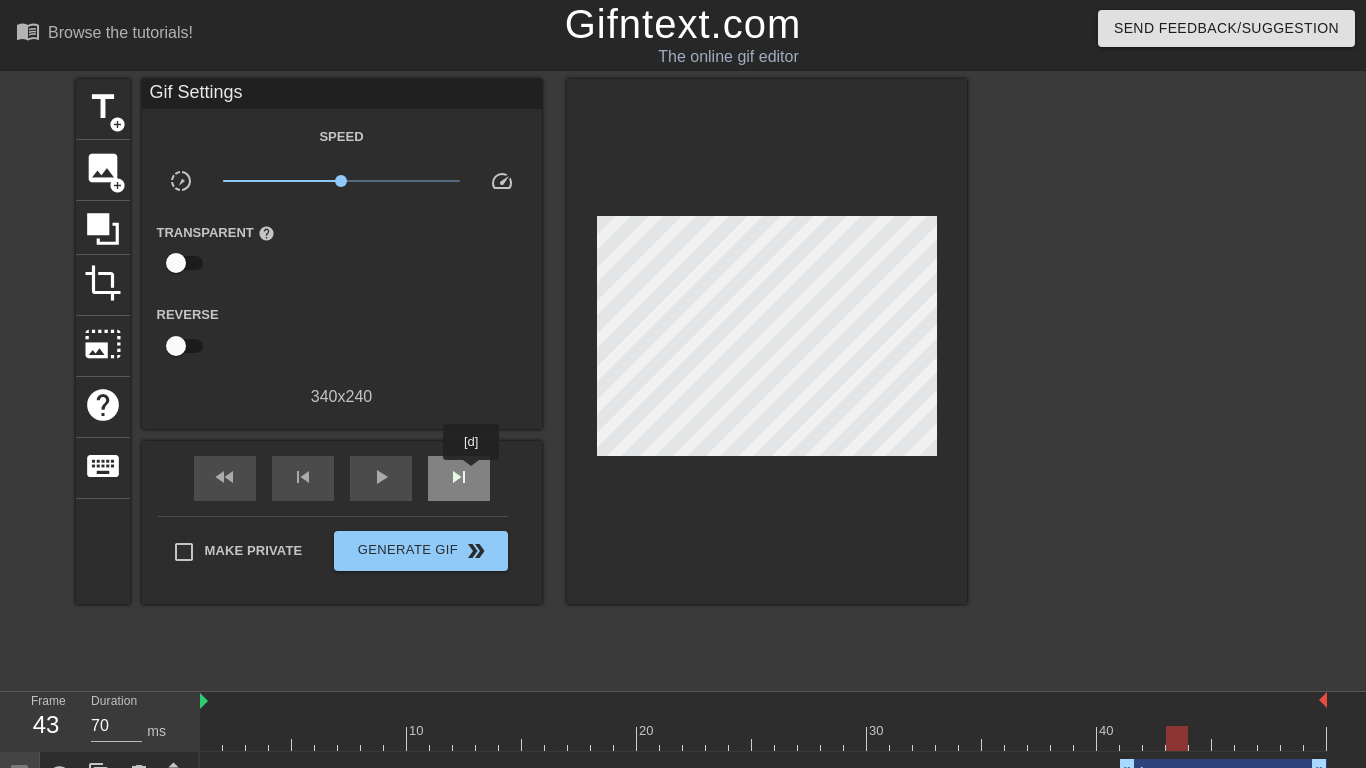 click on "skip_next" at bounding box center [459, 478] 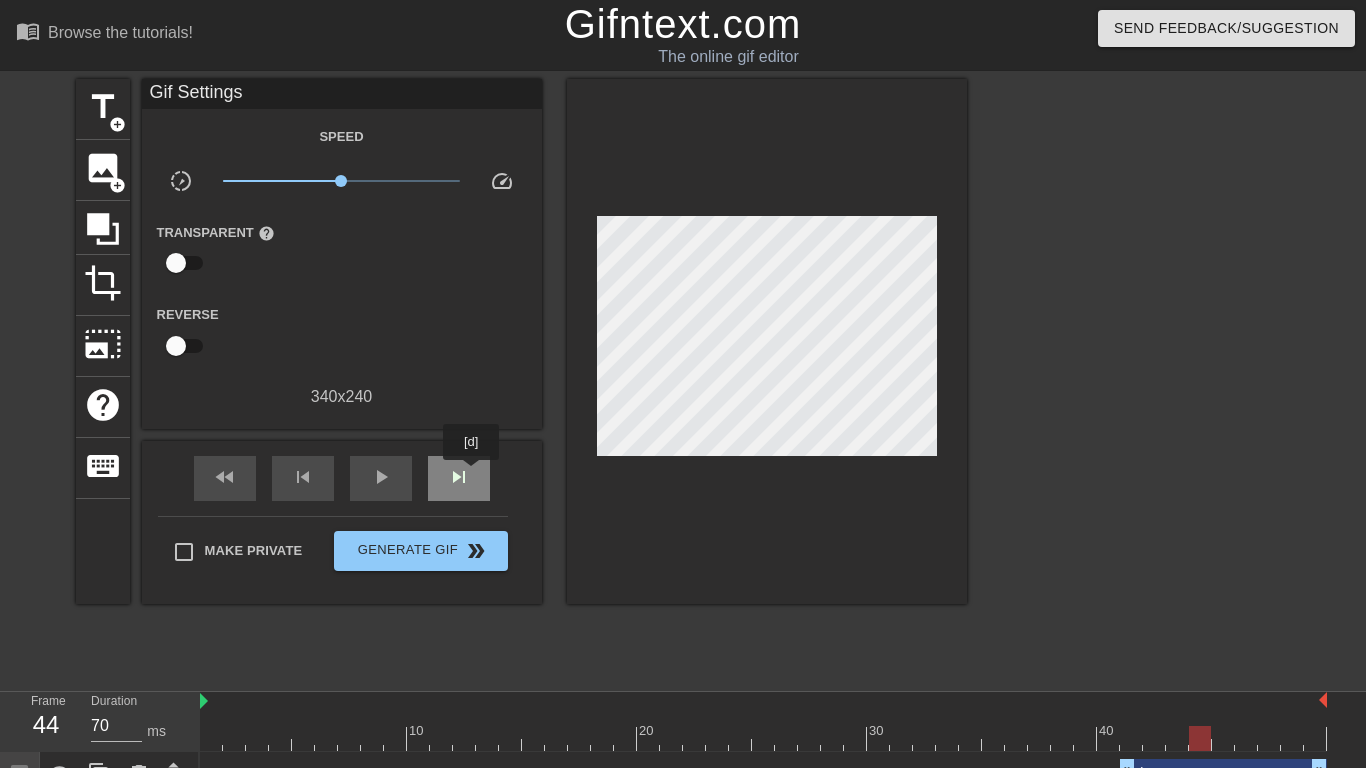 click on "skip_next" at bounding box center (459, 478) 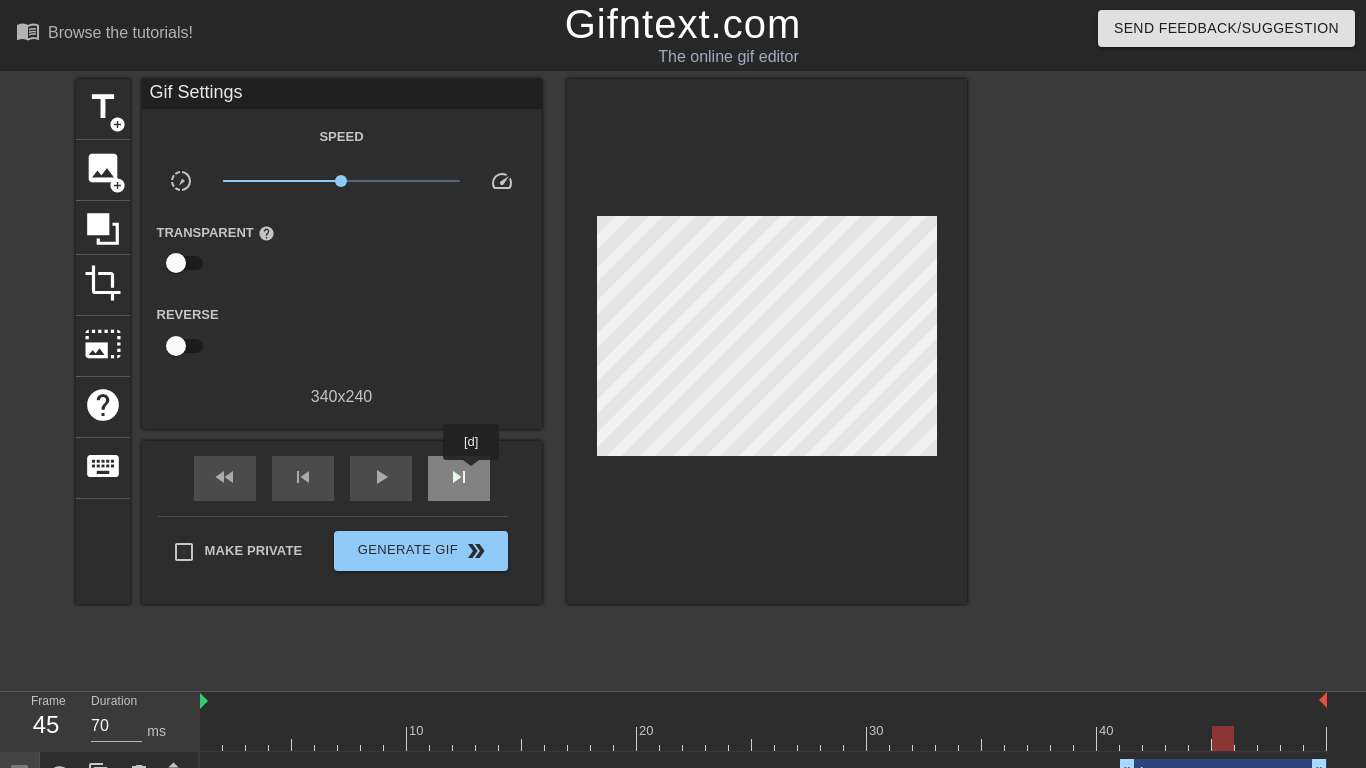 click on "skip_next" at bounding box center (459, 478) 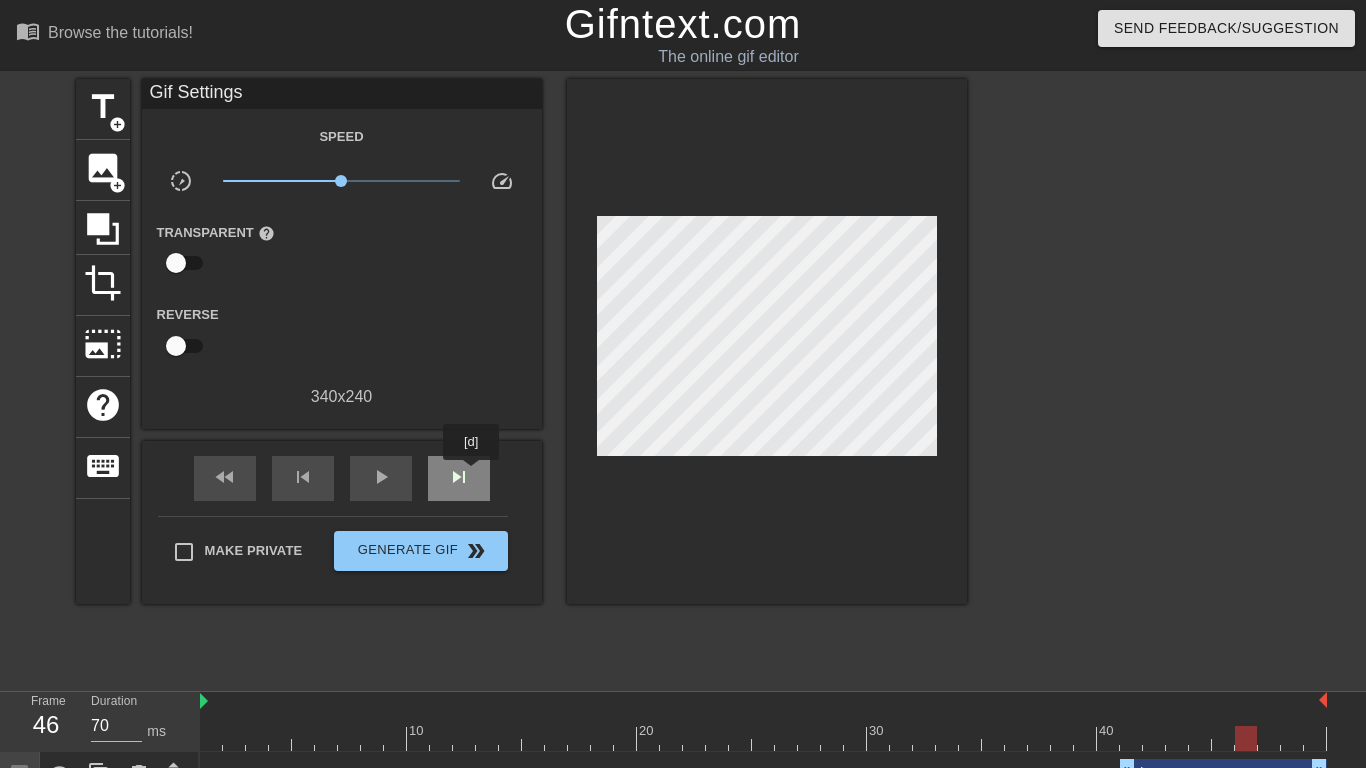 click on "skip_next" at bounding box center (459, 478) 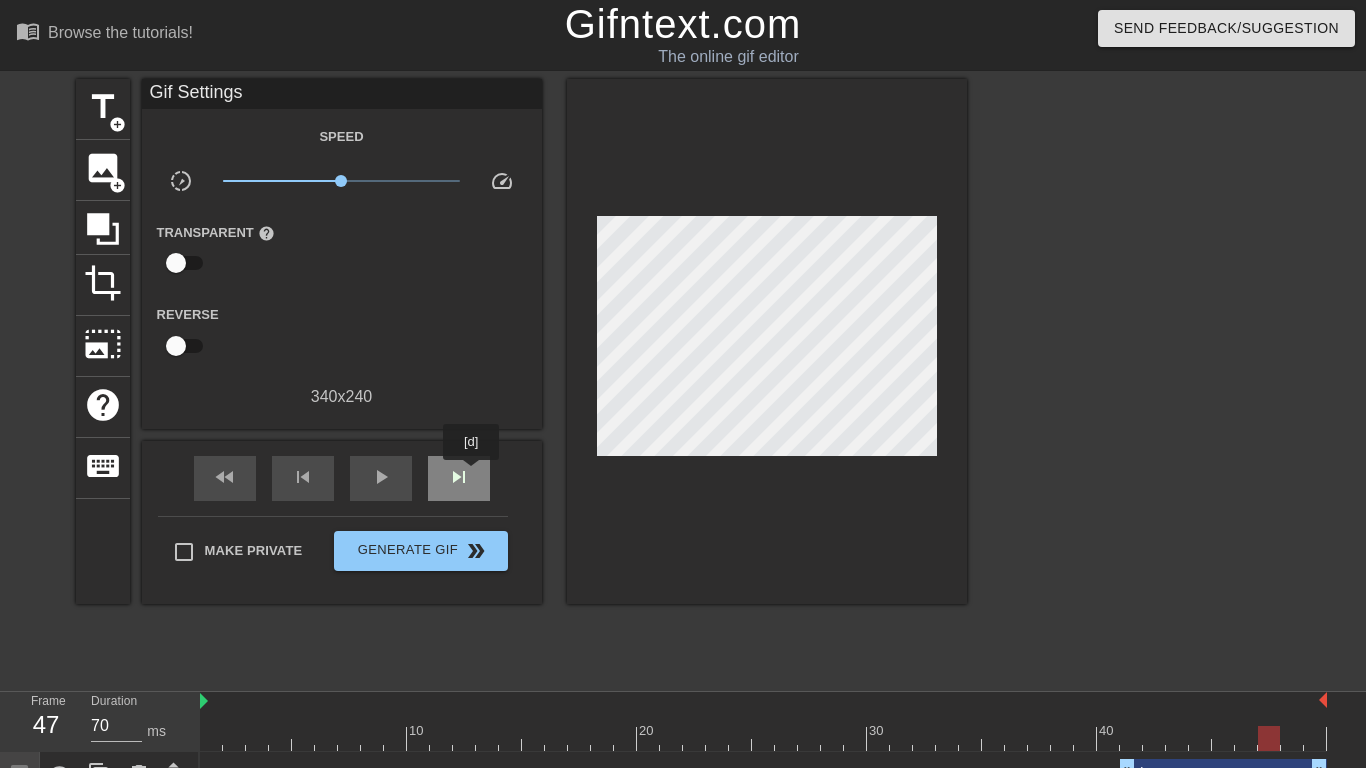 click on "skip_next" at bounding box center (459, 478) 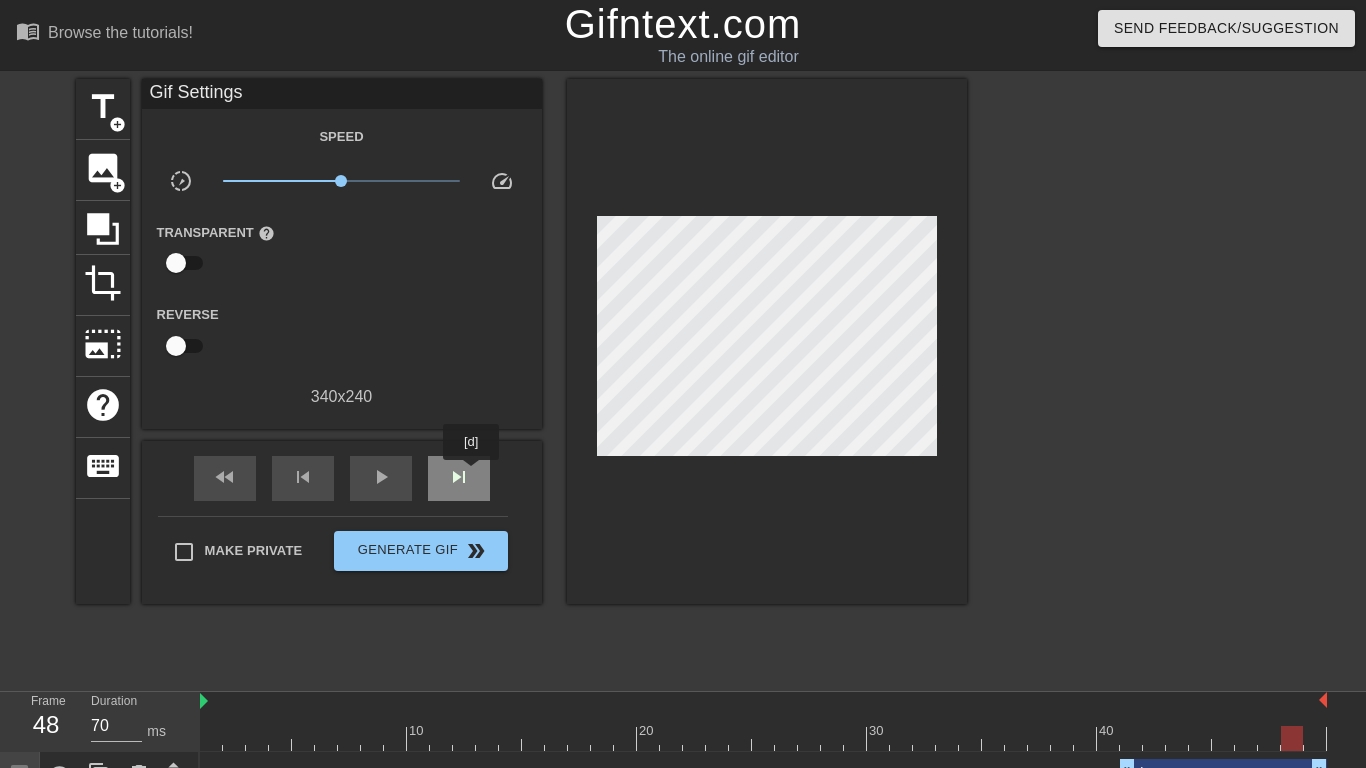 click on "skip_next" at bounding box center (459, 478) 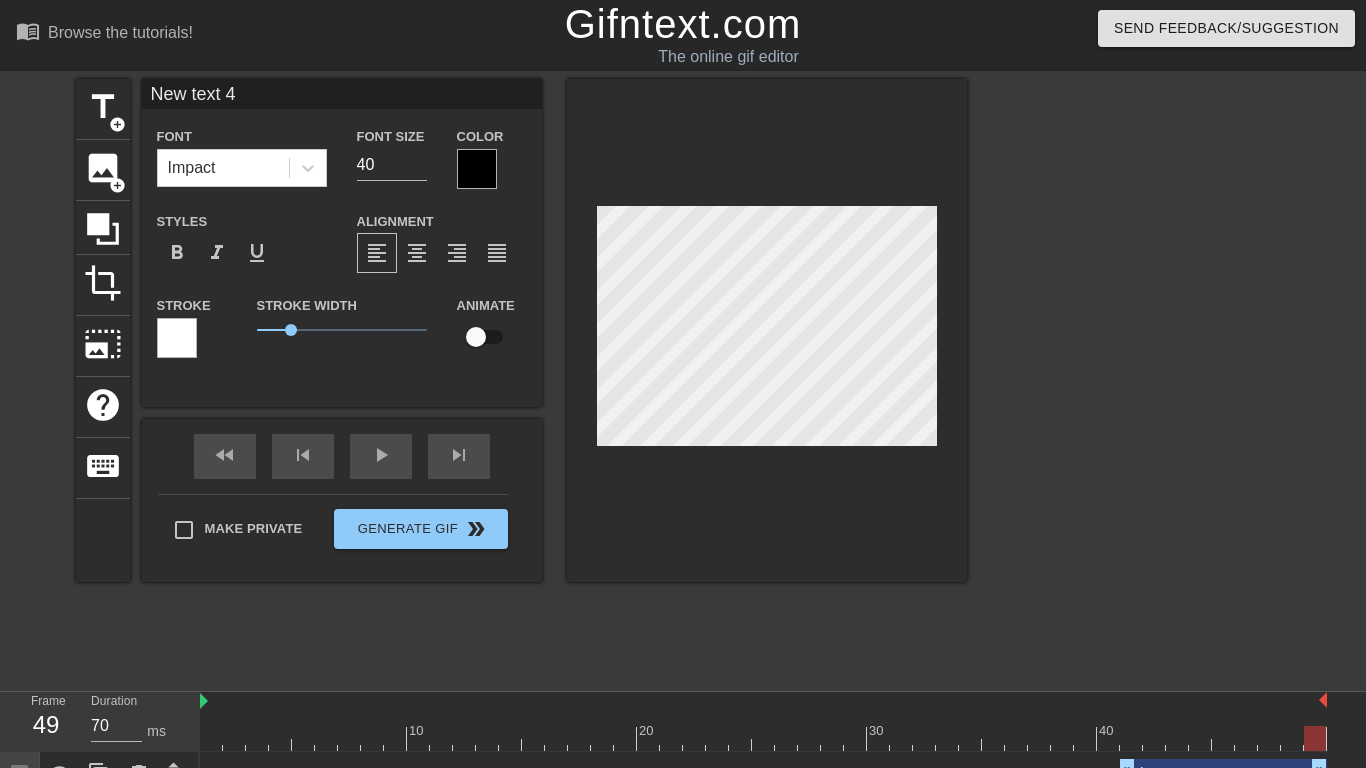 scroll, scrollTop: 0, scrollLeft: 4, axis: horizontal 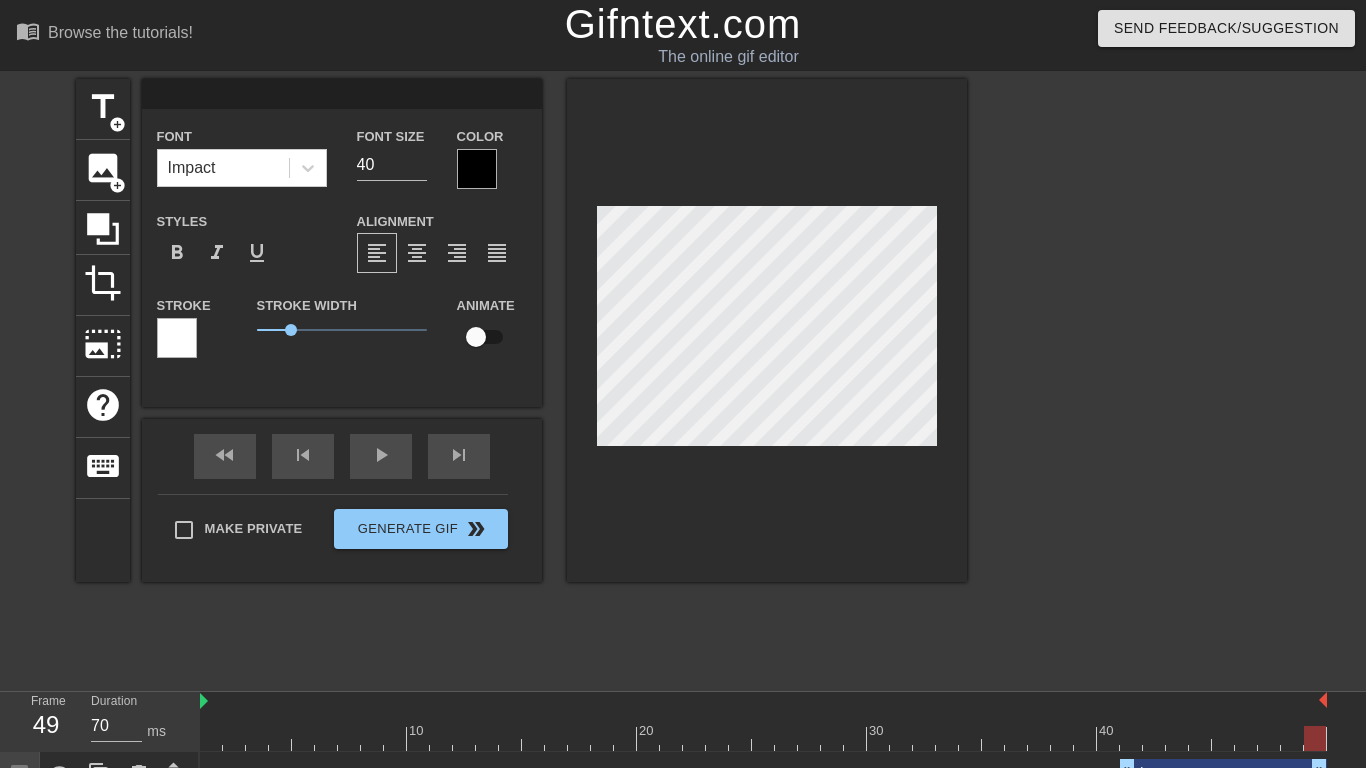 type on "v" 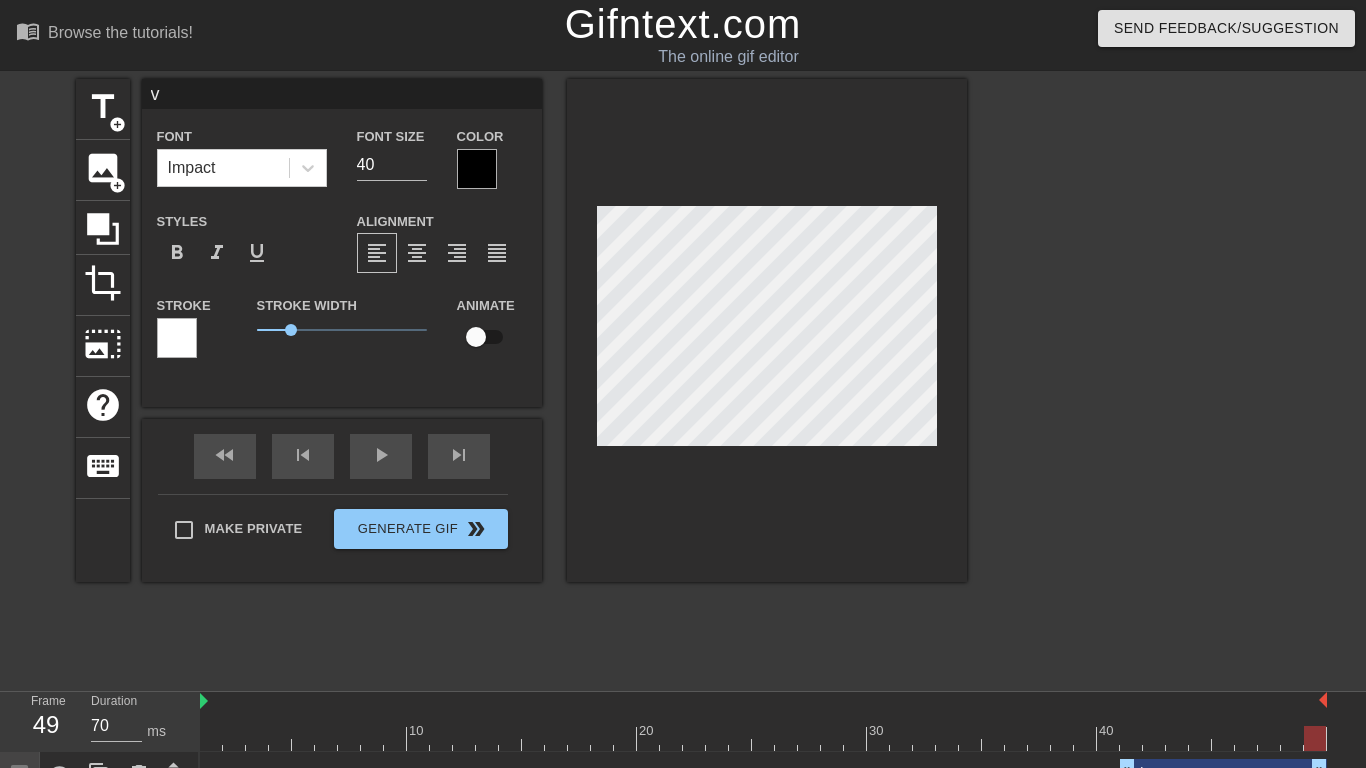 type 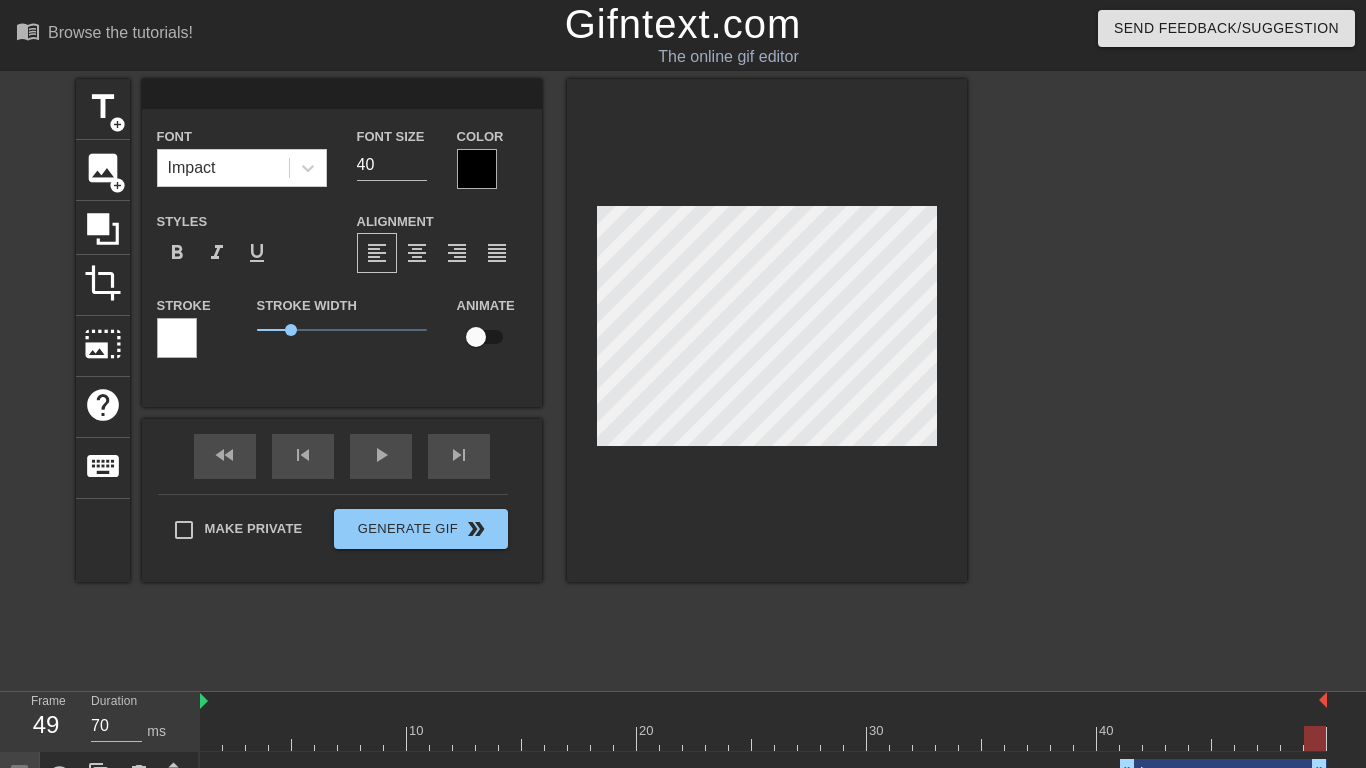 type on "b" 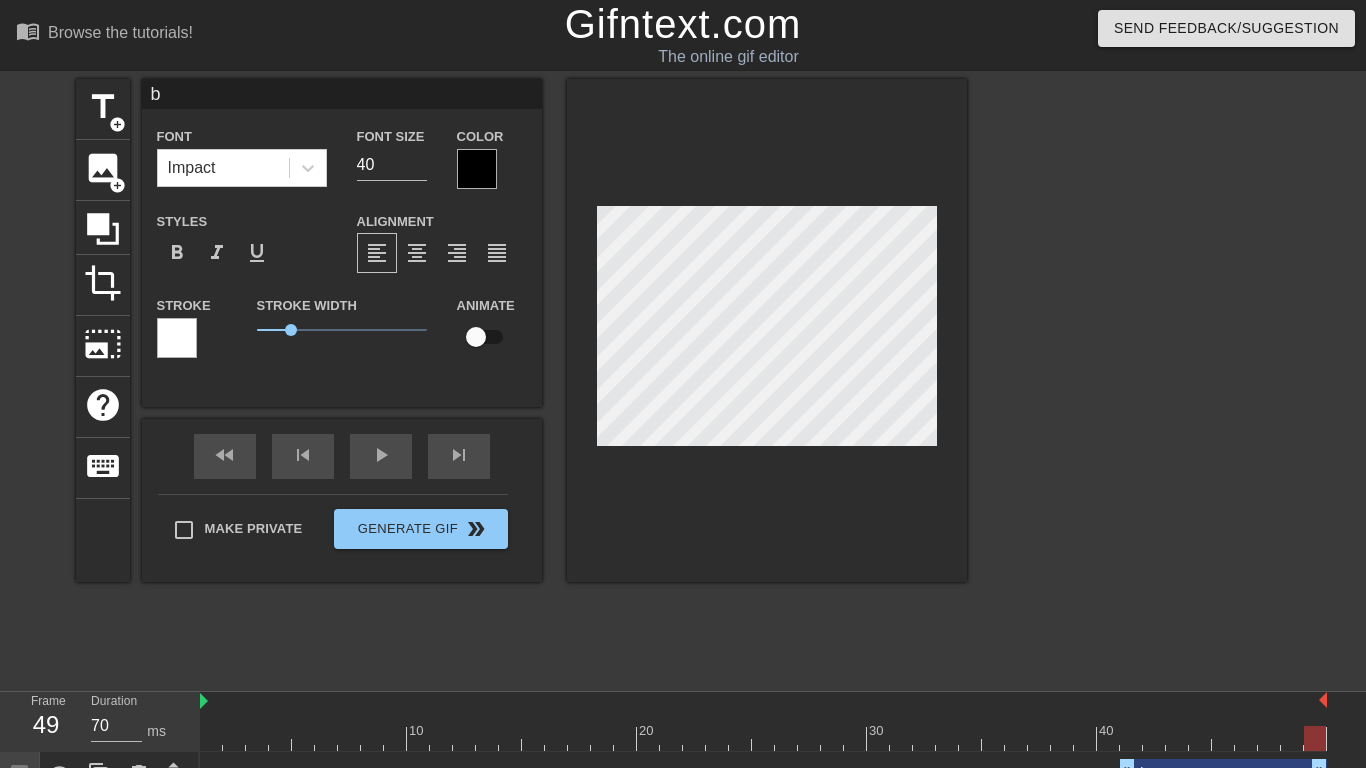 type on "b" 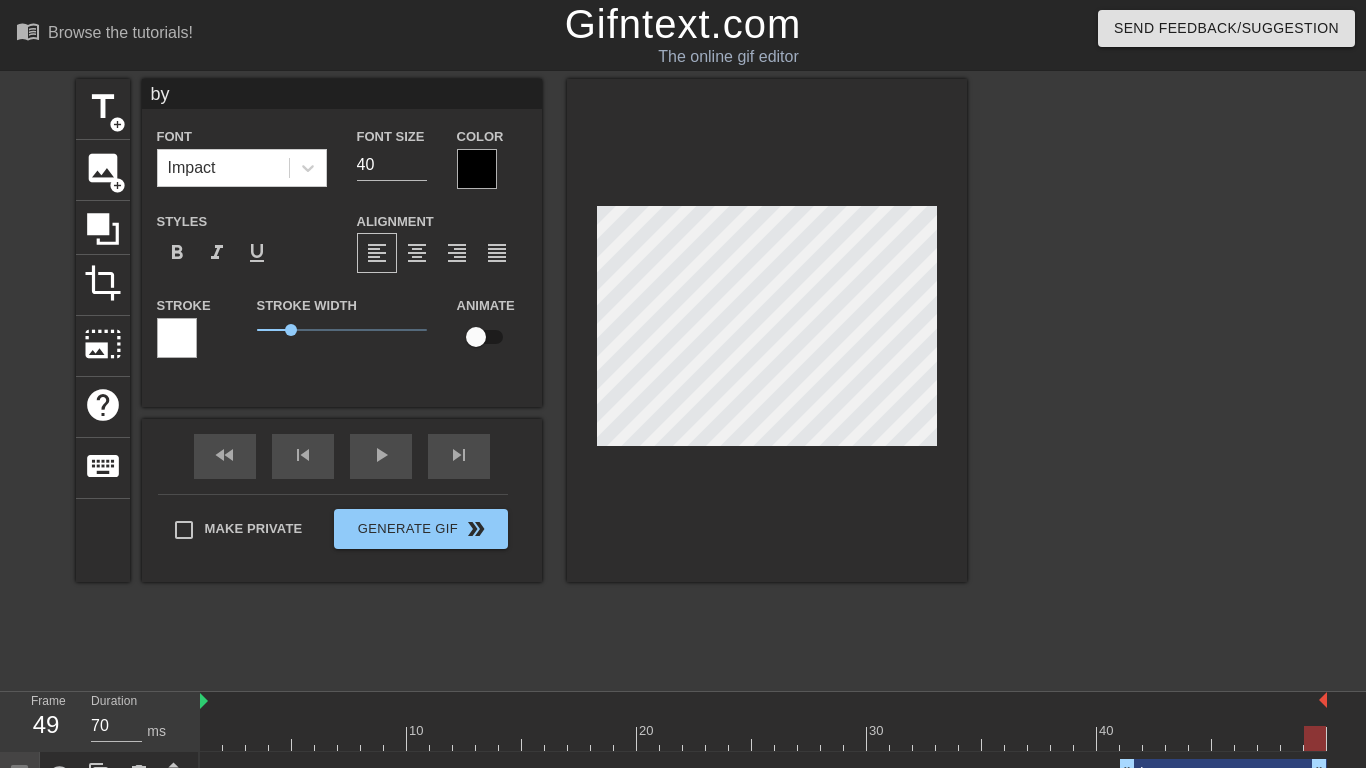 type on "by" 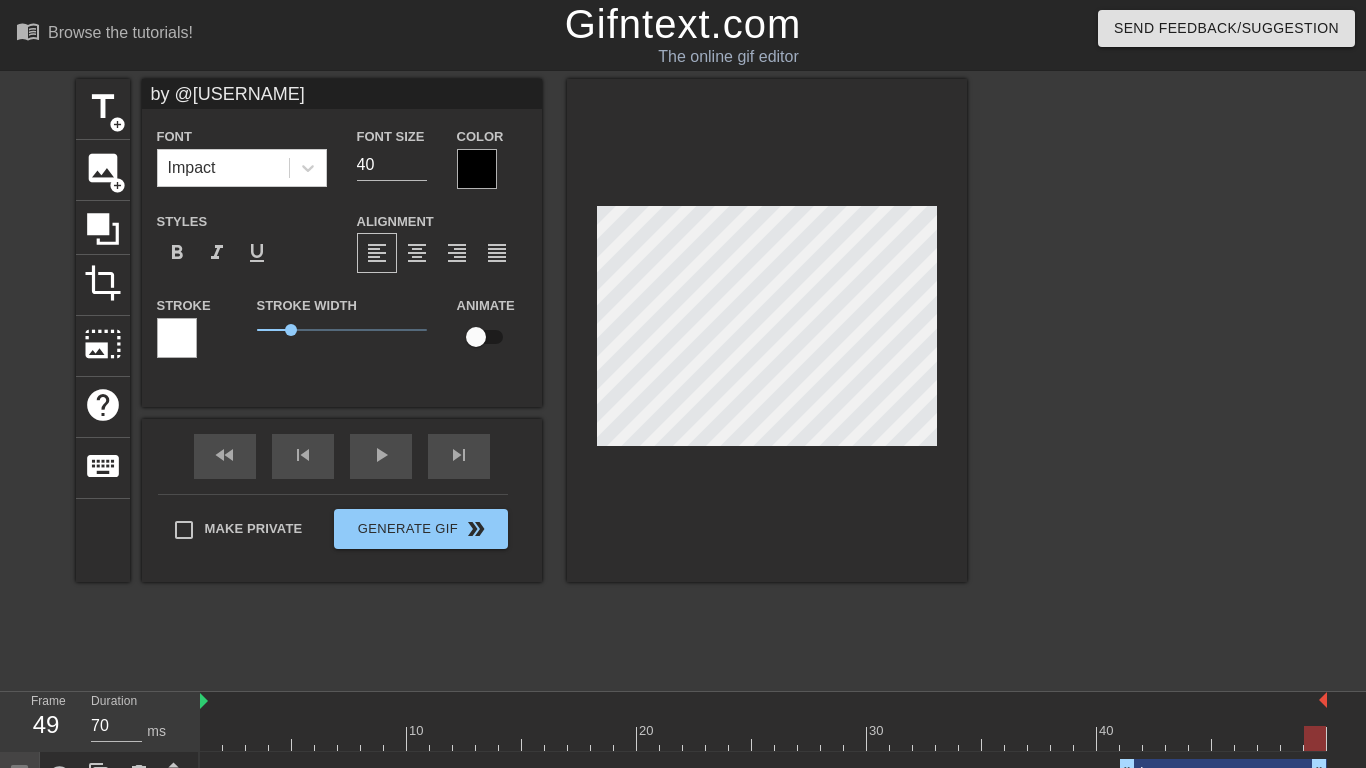 type on "by @[USERNAME]" 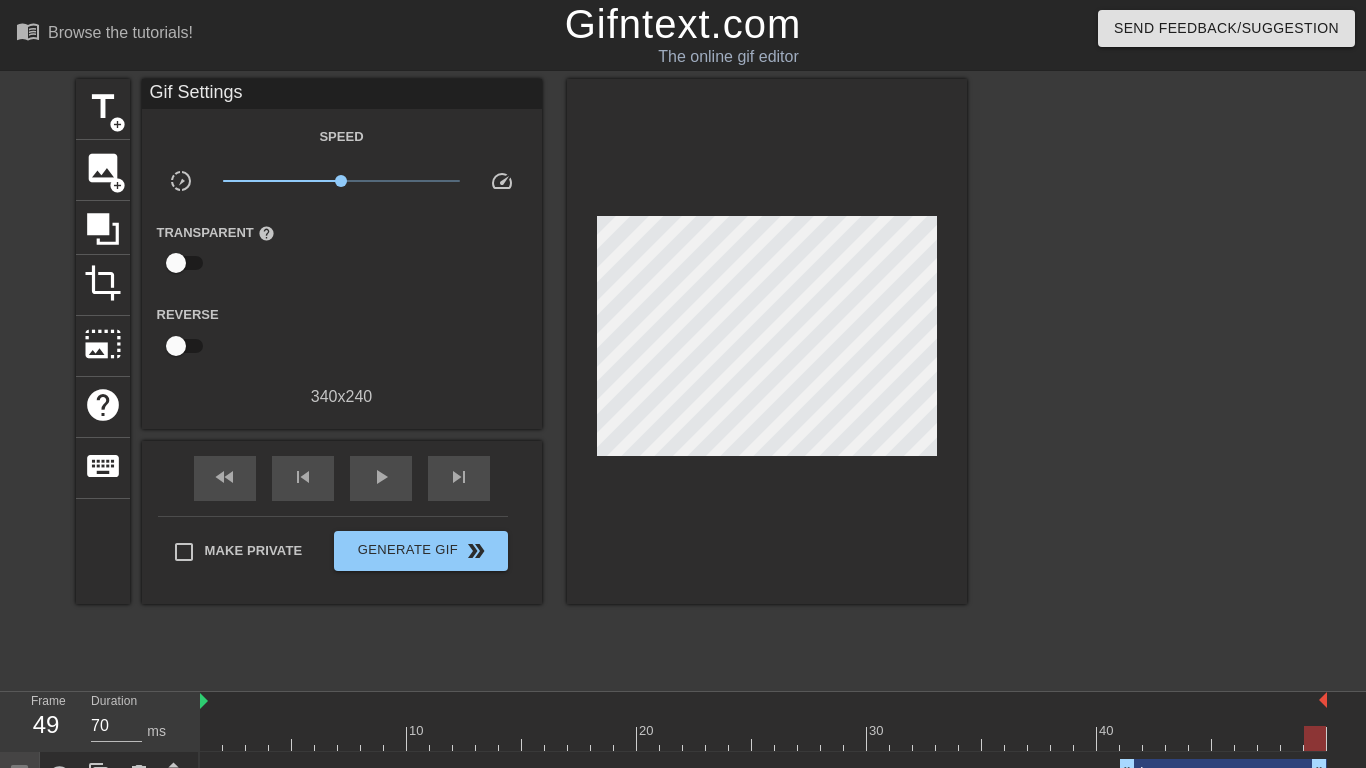 click at bounding box center [767, 341] 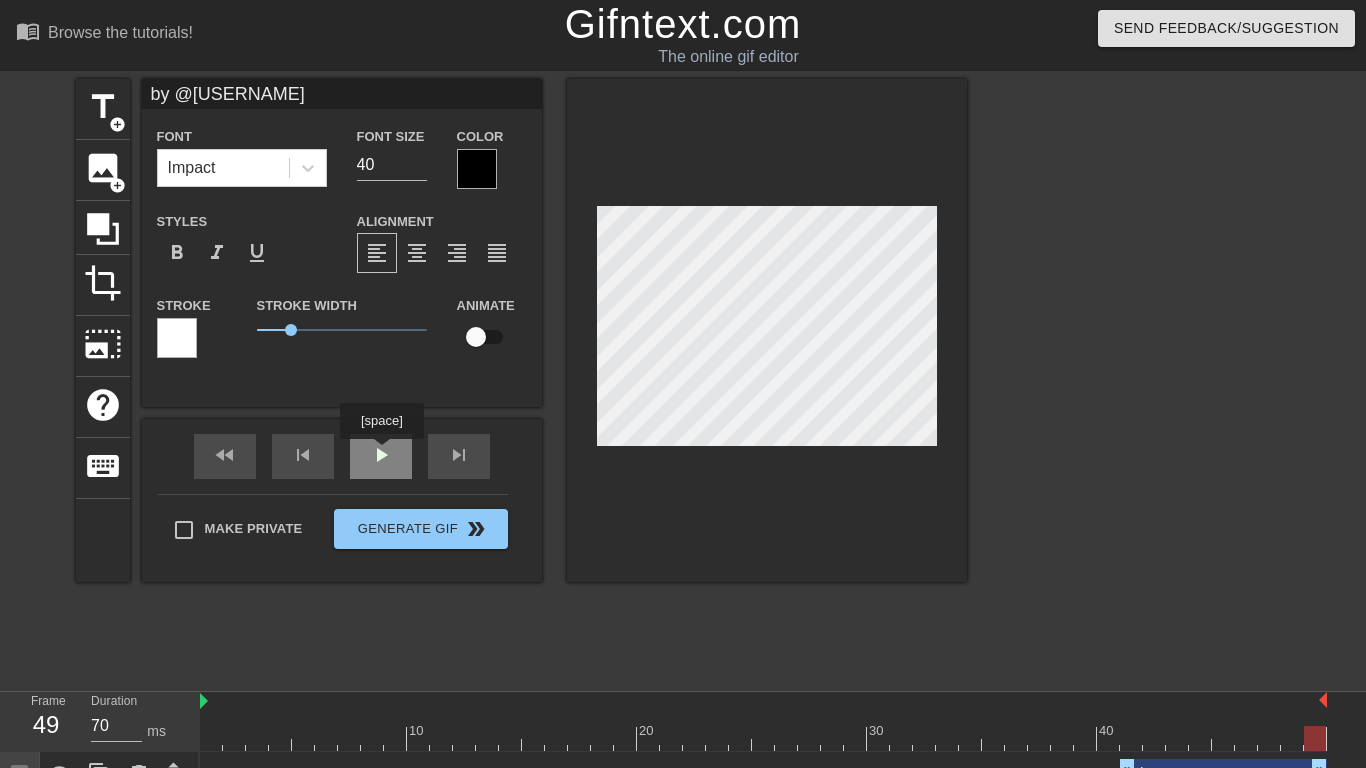 click on "fast_rewind skip_previous play_arrow skip_next" at bounding box center [342, 456] 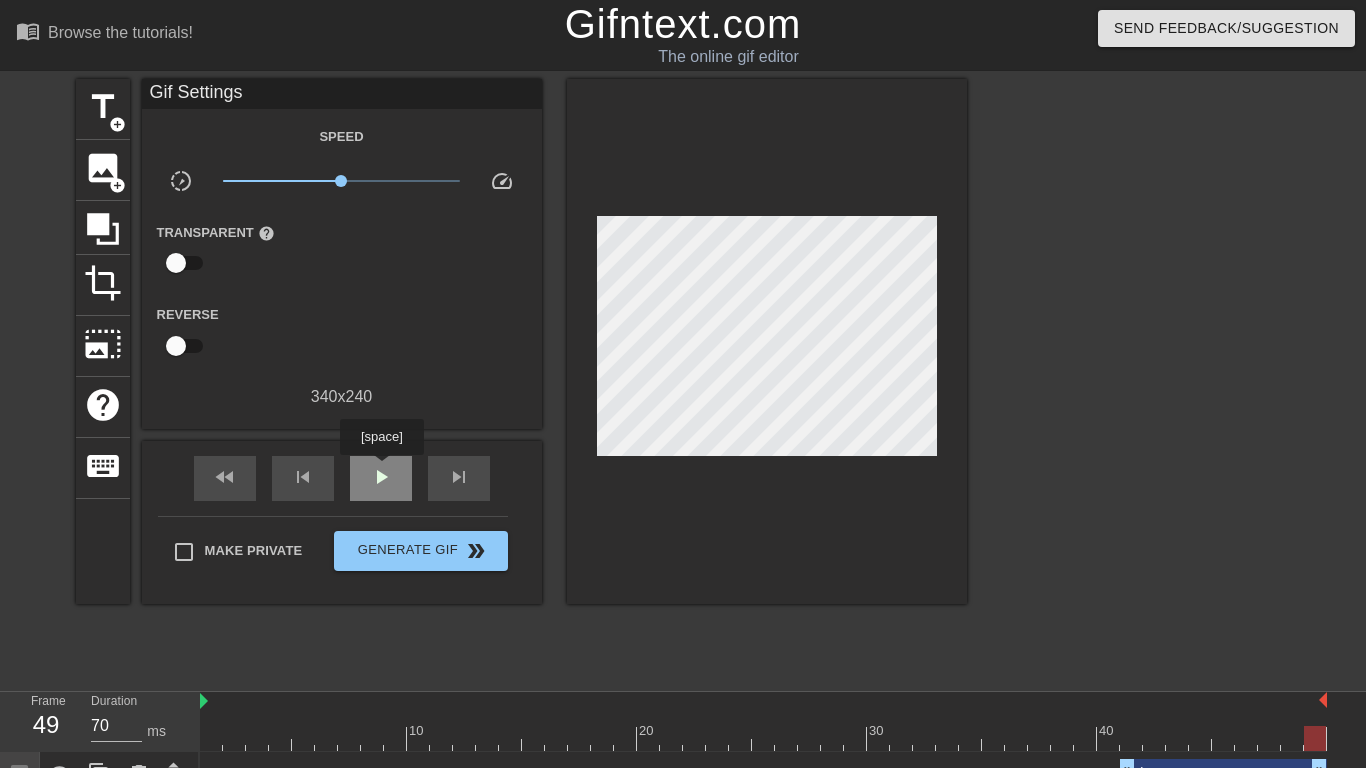 click on "play_arrow" at bounding box center (381, 477) 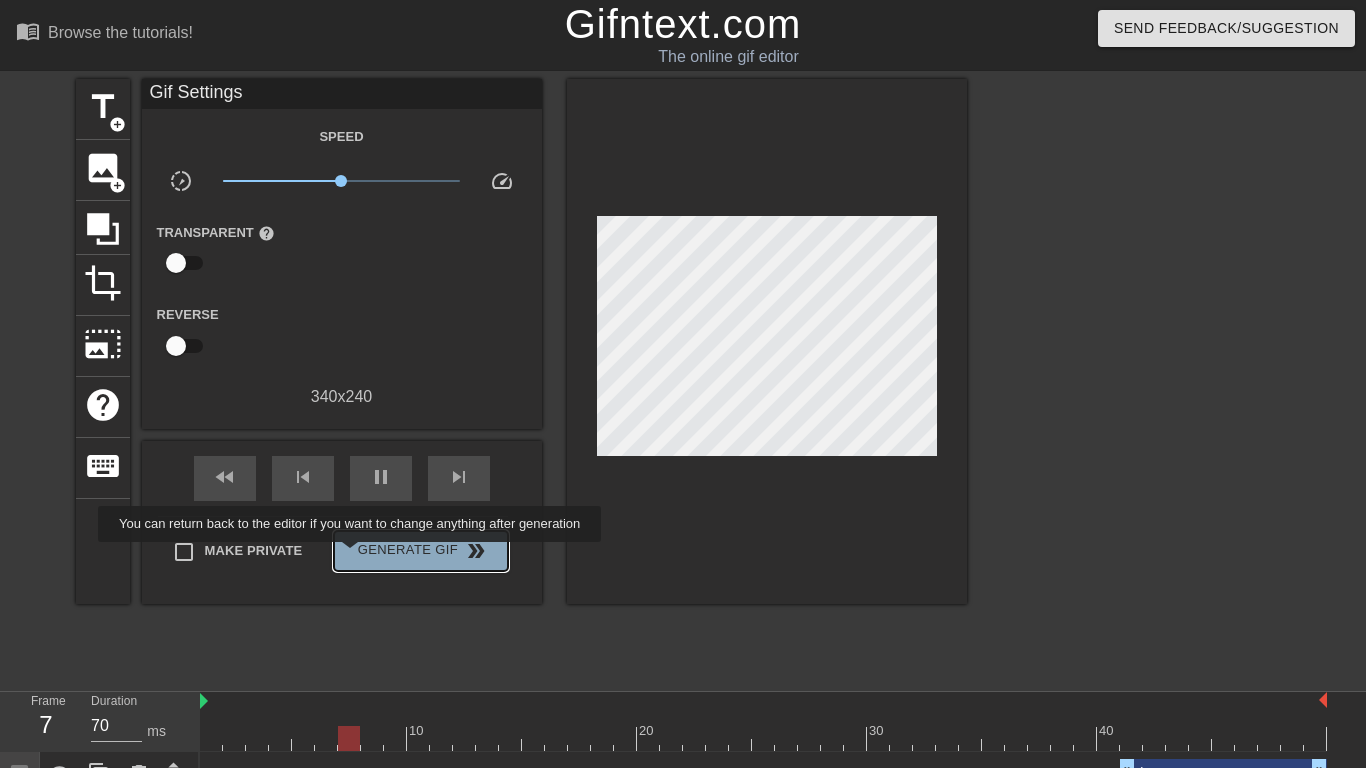 click on "Generate Gif double_arrow" at bounding box center [420, 551] 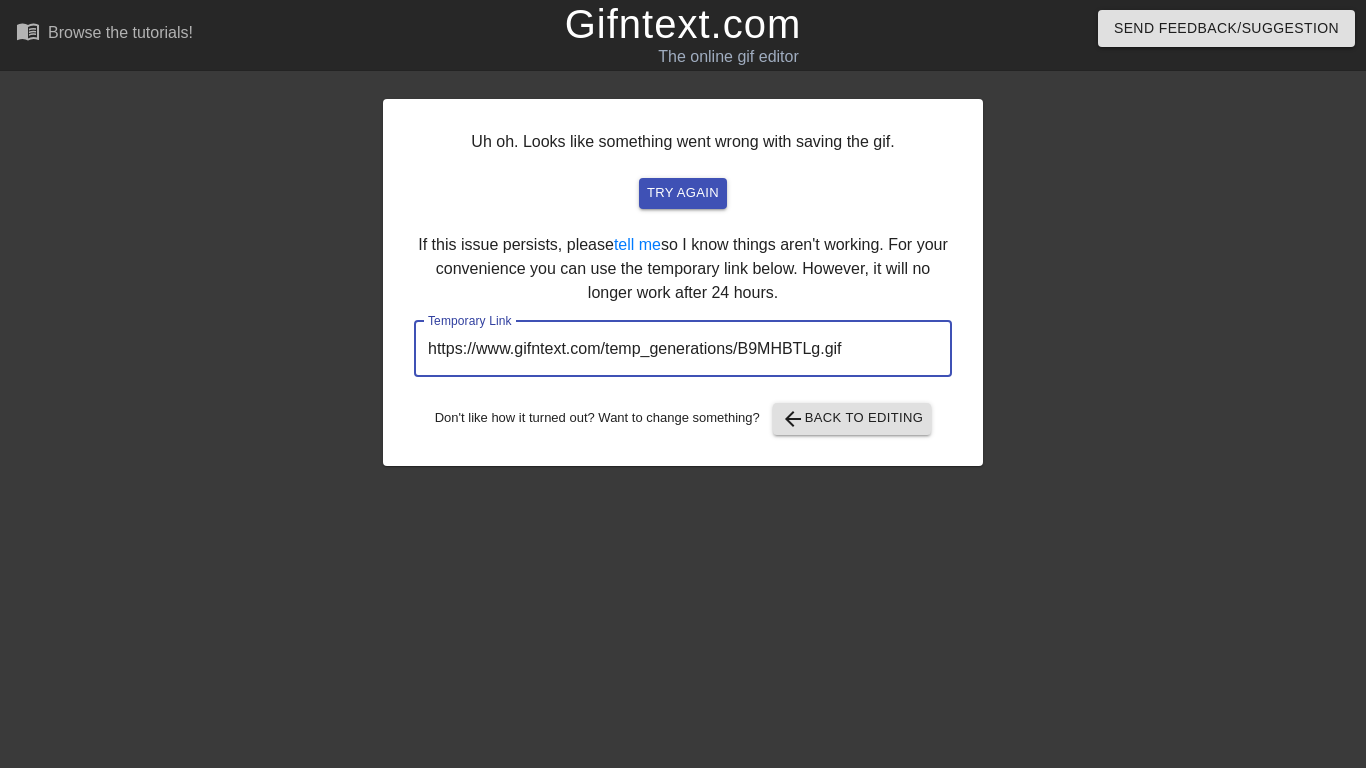 click on "https://www.gifntext.com/temp_generations/B9MHBTLg.gif" at bounding box center [683, 349] 